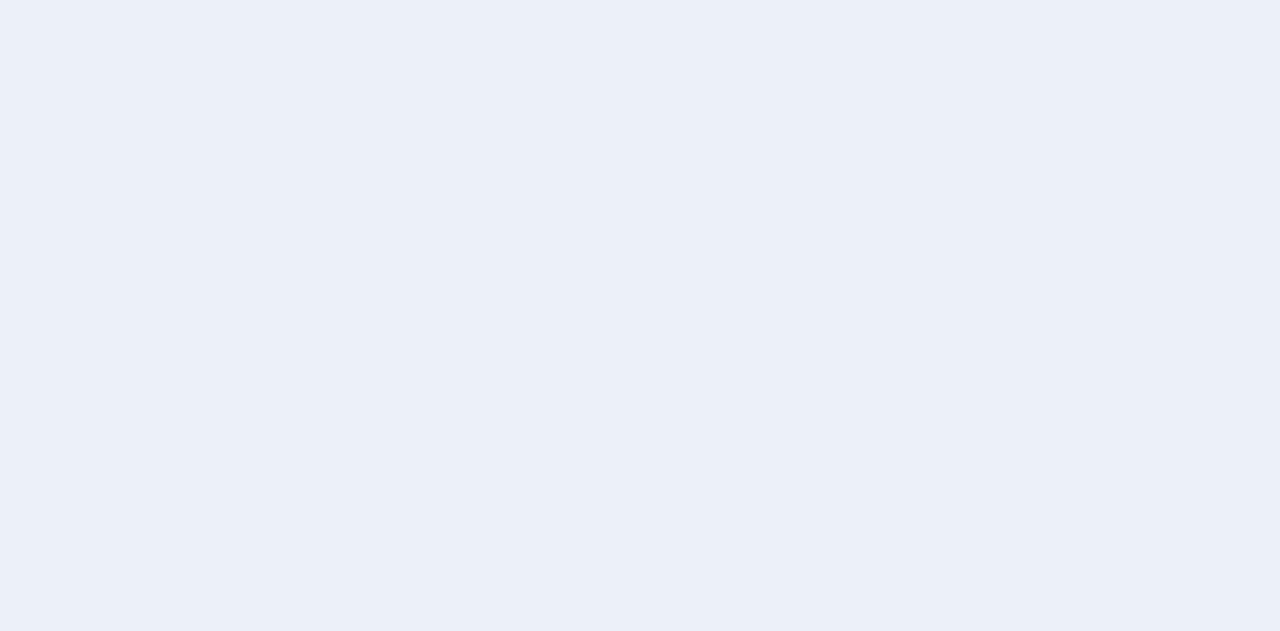 scroll, scrollTop: 0, scrollLeft: 0, axis: both 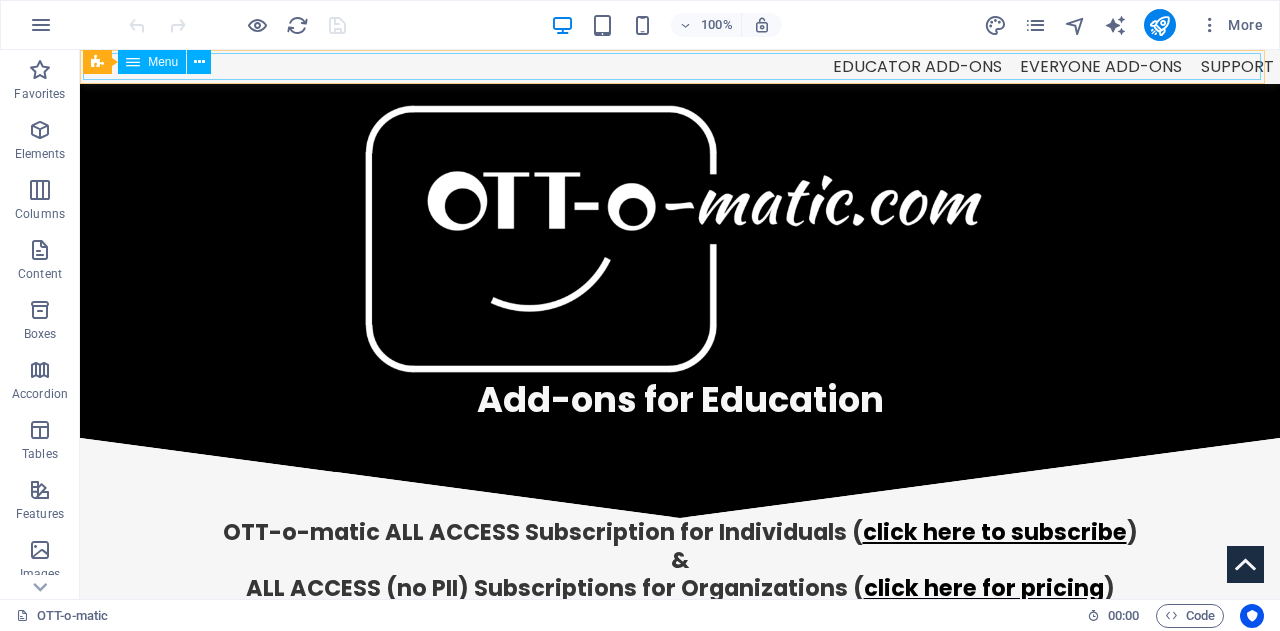click on "Educator Add-ons Slip-in-Slide Connect More! Everyone Add-ons Side-by-Side Translate Simple Audio/Video Recorder Slides Randomizer Support" at bounding box center (680, 66) 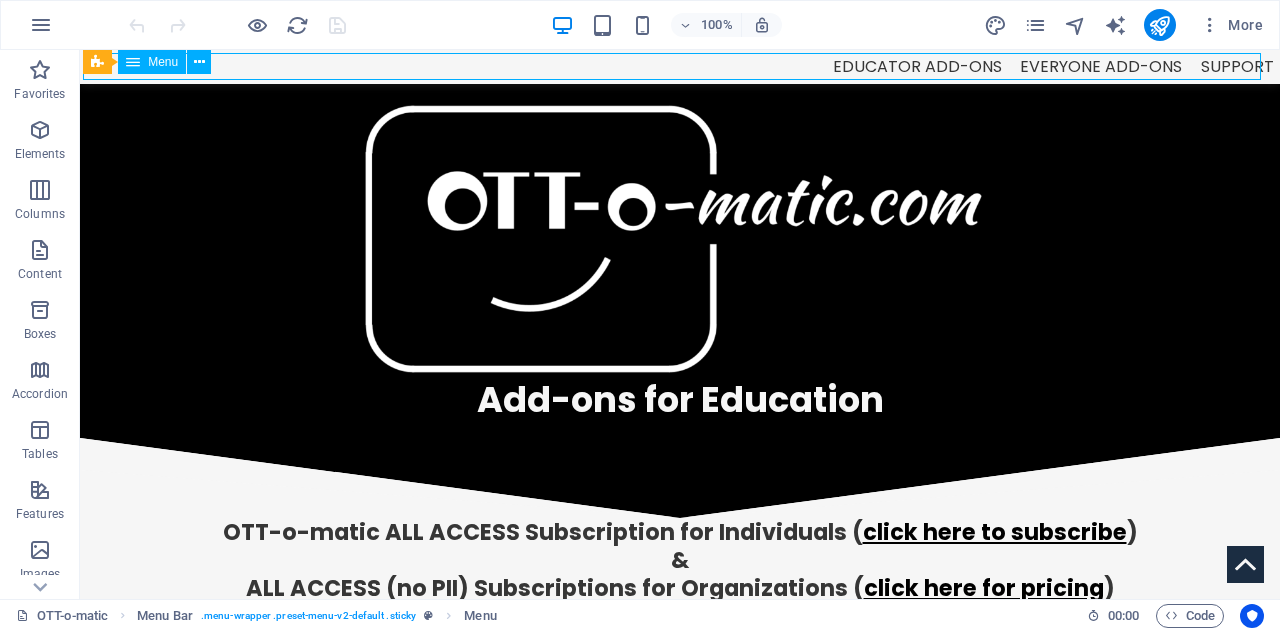 click on "Educator Add-ons Slip-in-Slide Connect More! Everyone Add-ons Side-by-Side Translate Simple Audio/Video Recorder Slides Randomizer Support" at bounding box center [680, 66] 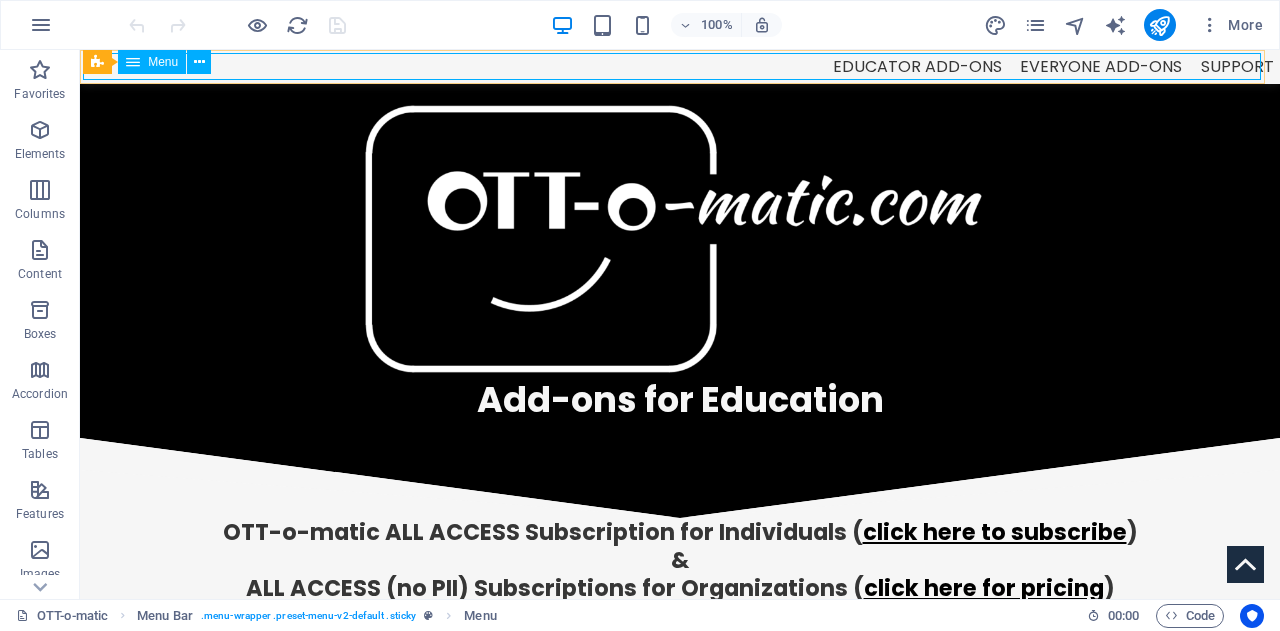 click on "Educator Add-ons Slip-in-Slide Connect More! Everyone Add-ons Side-by-Side Translate Simple Audio/Video Recorder Slides Randomizer Support" at bounding box center (680, 66) 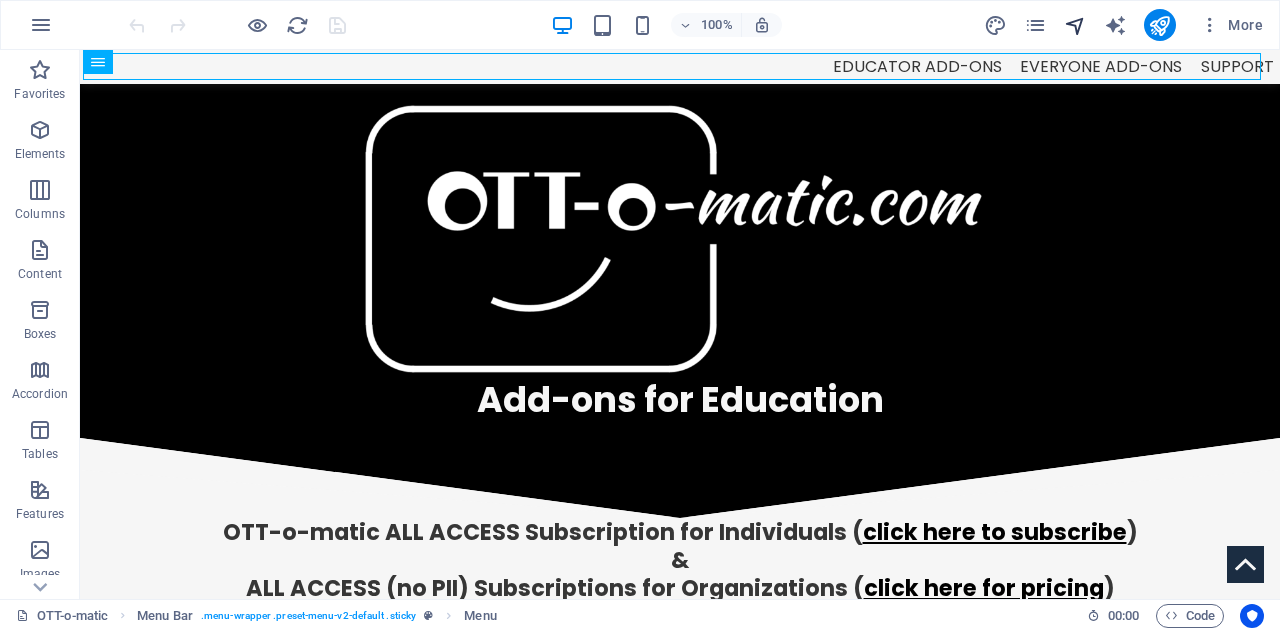 click at bounding box center [1075, 25] 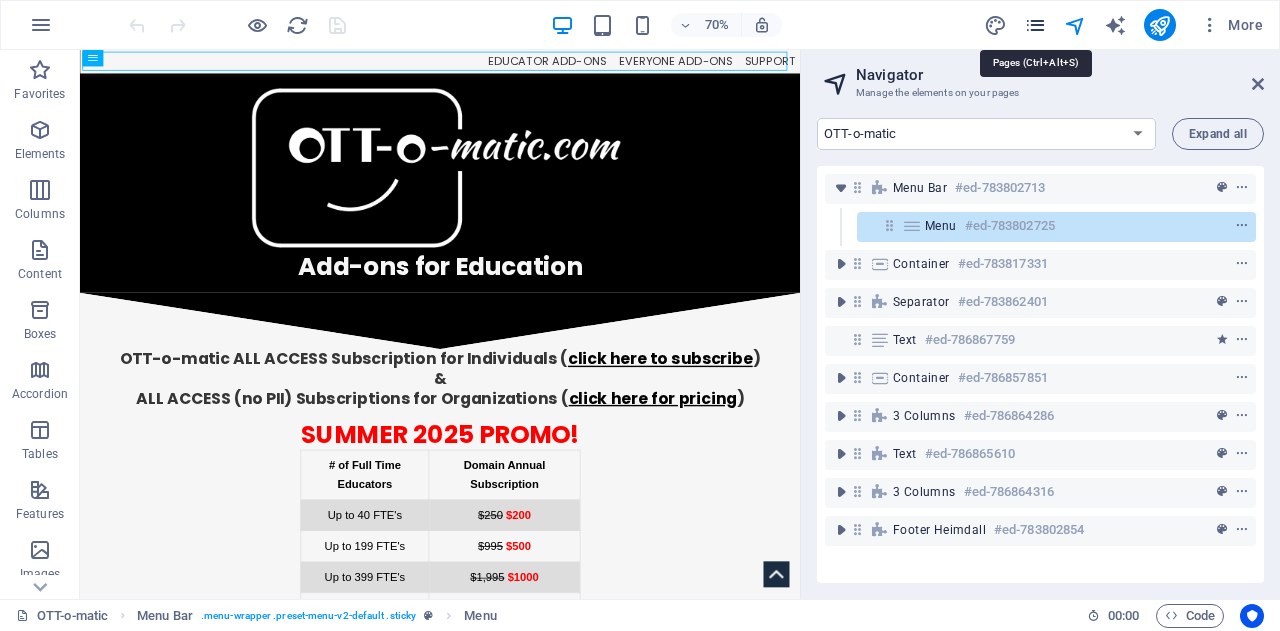click at bounding box center [1035, 25] 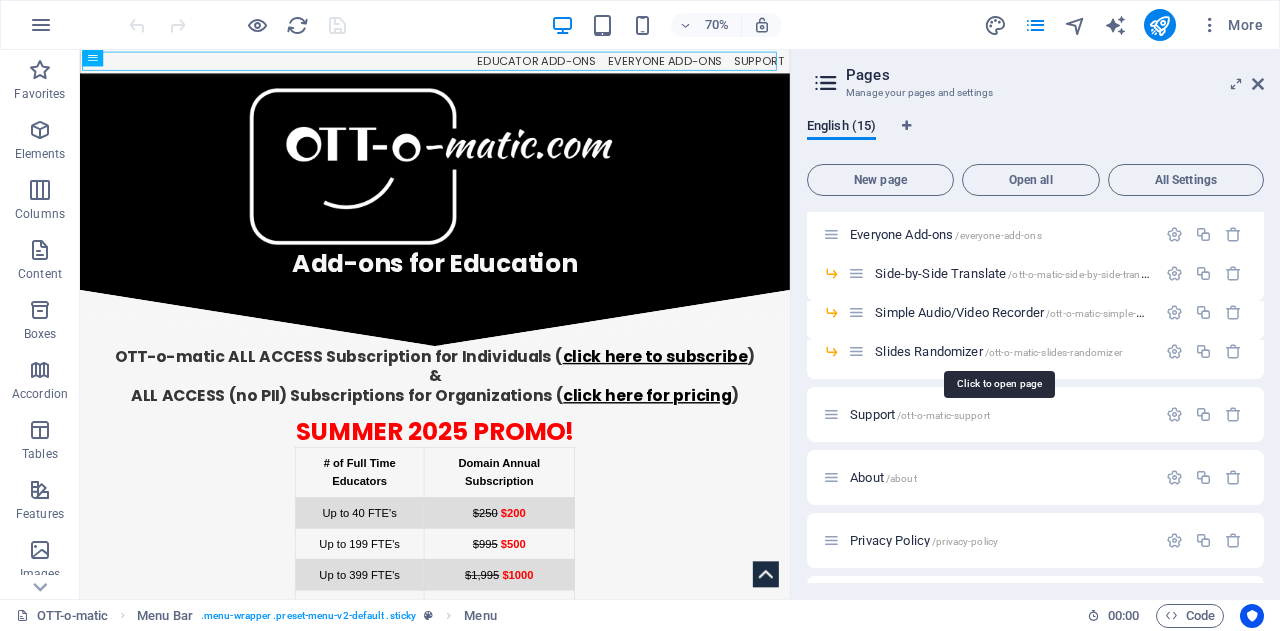 scroll, scrollTop: 211, scrollLeft: 0, axis: vertical 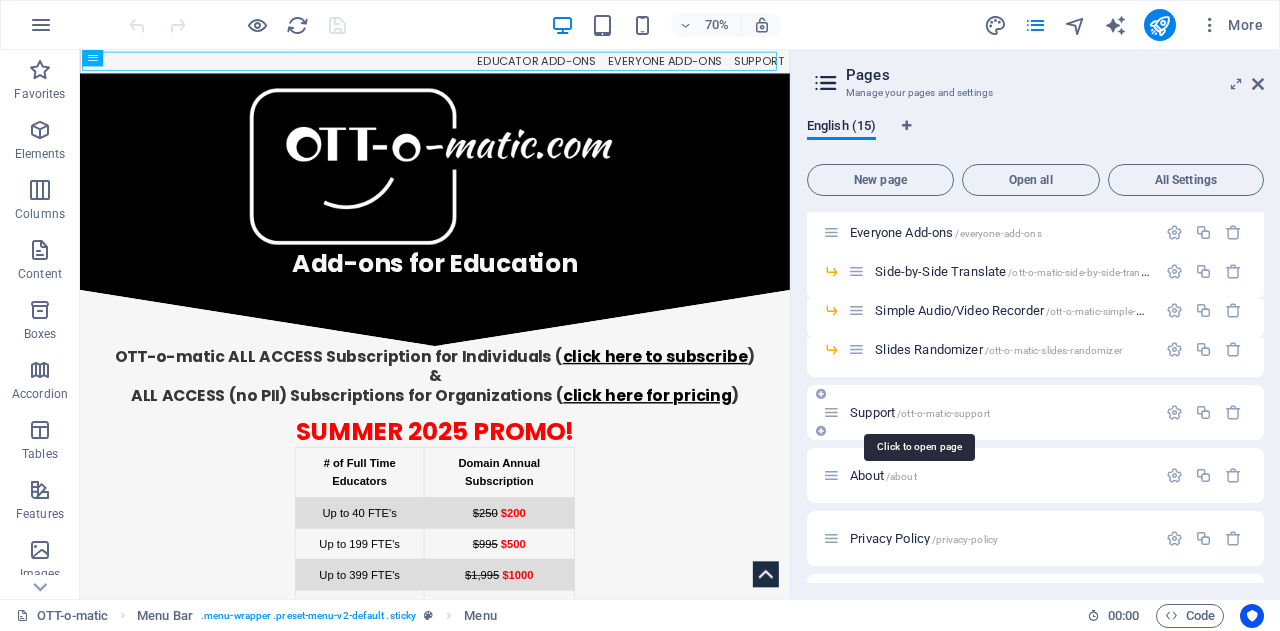 click on "/ott-o-matic-support" at bounding box center [943, 413] 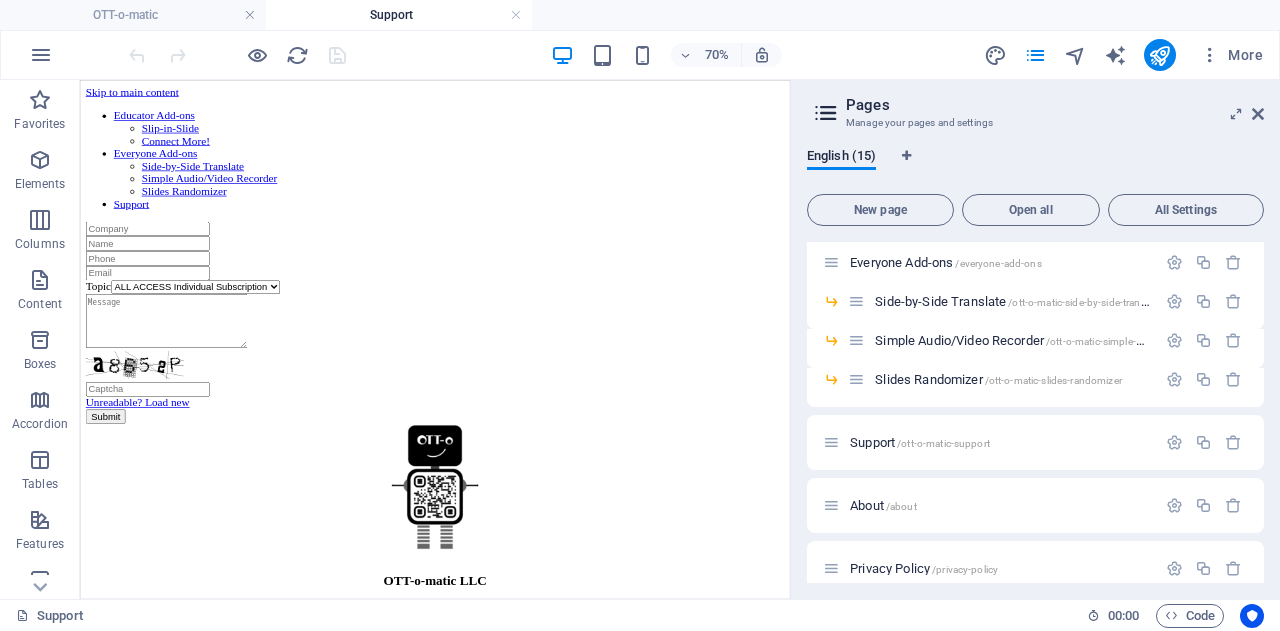 scroll, scrollTop: 0, scrollLeft: 0, axis: both 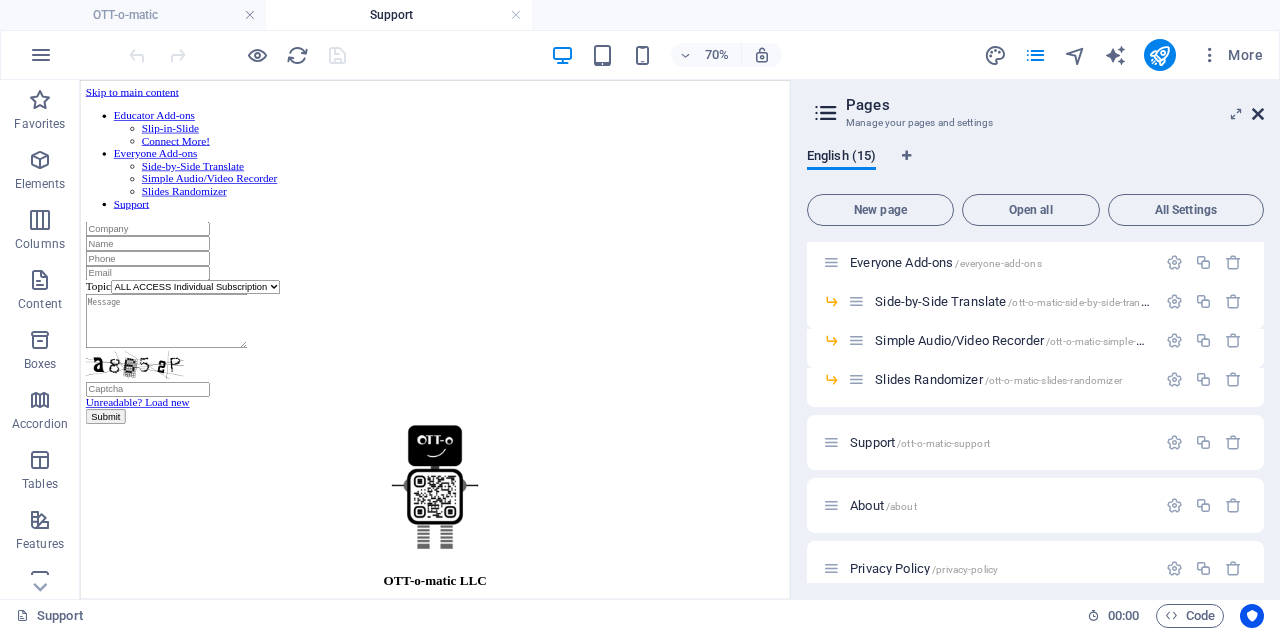 click at bounding box center [1258, 114] 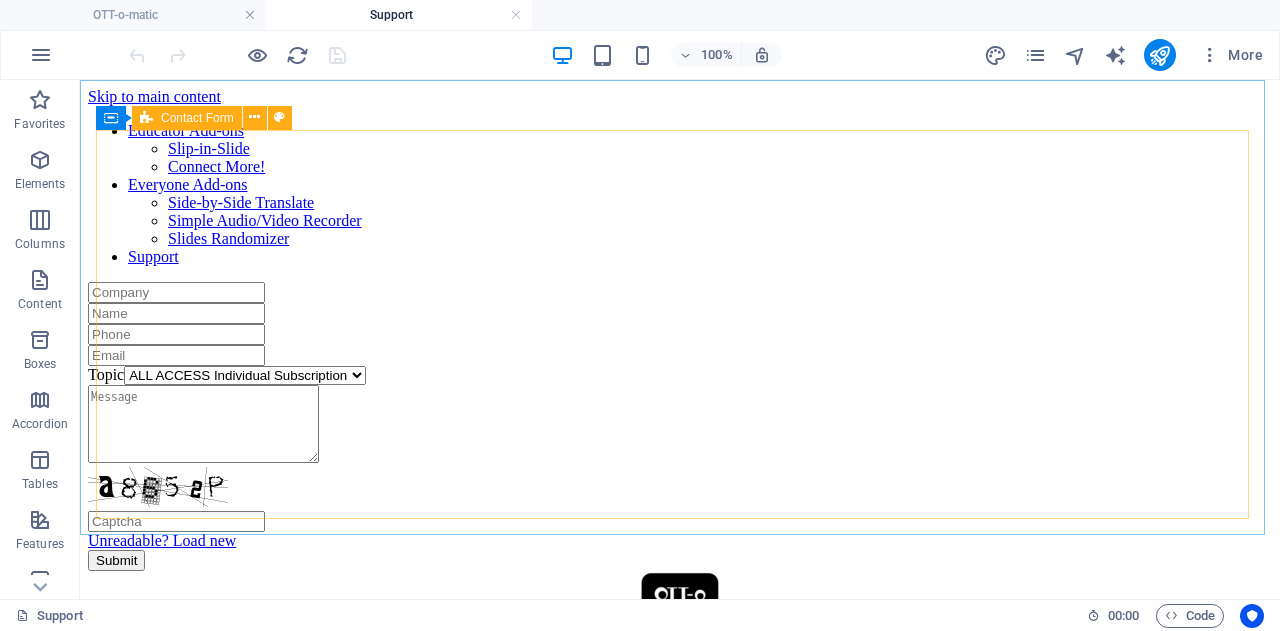click on "Contact Form" at bounding box center [197, 118] 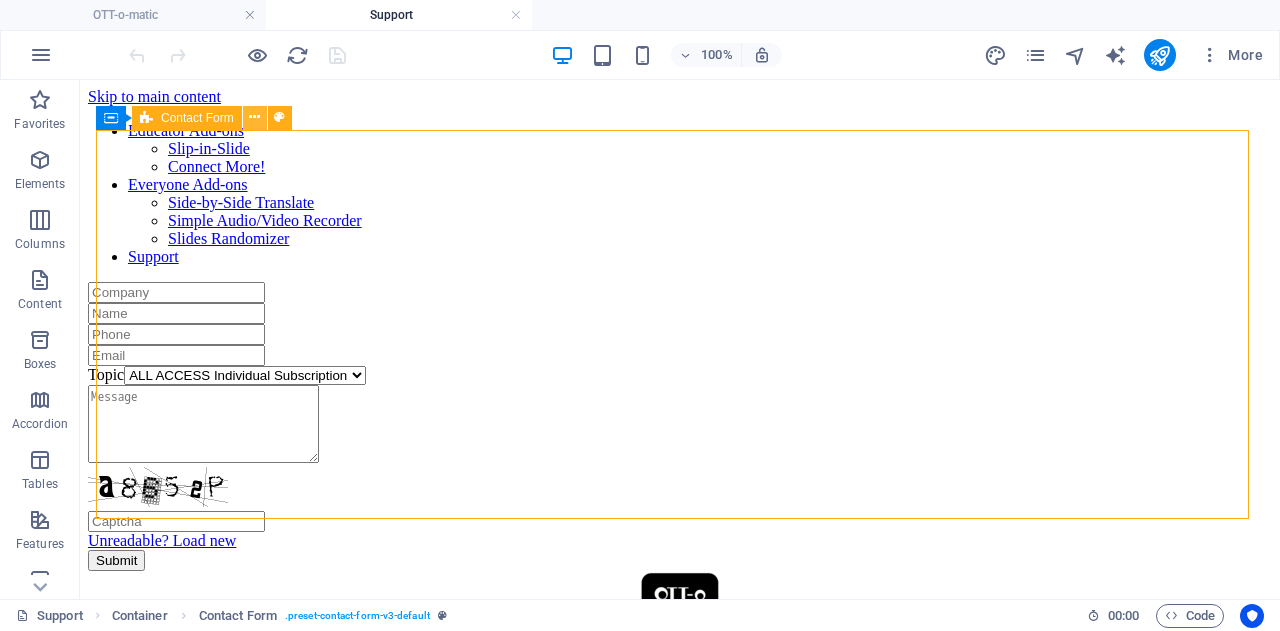 click at bounding box center (254, 117) 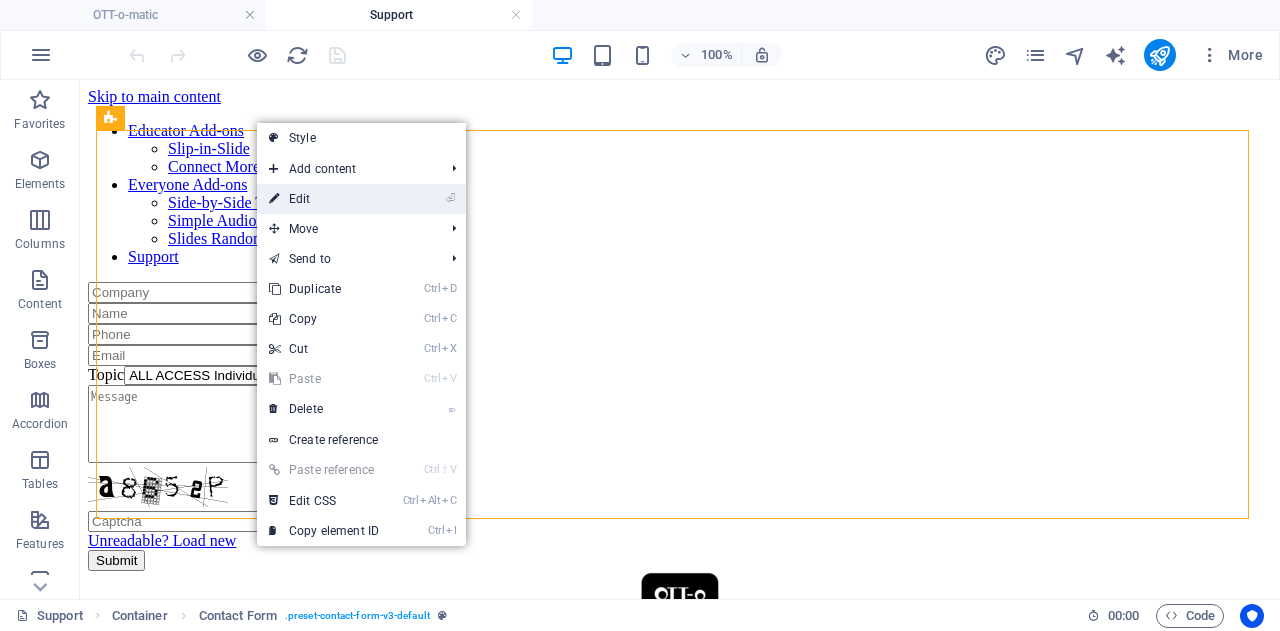 drag, startPoint x: 297, startPoint y: 197, endPoint x: 63, endPoint y: 150, distance: 238.67342 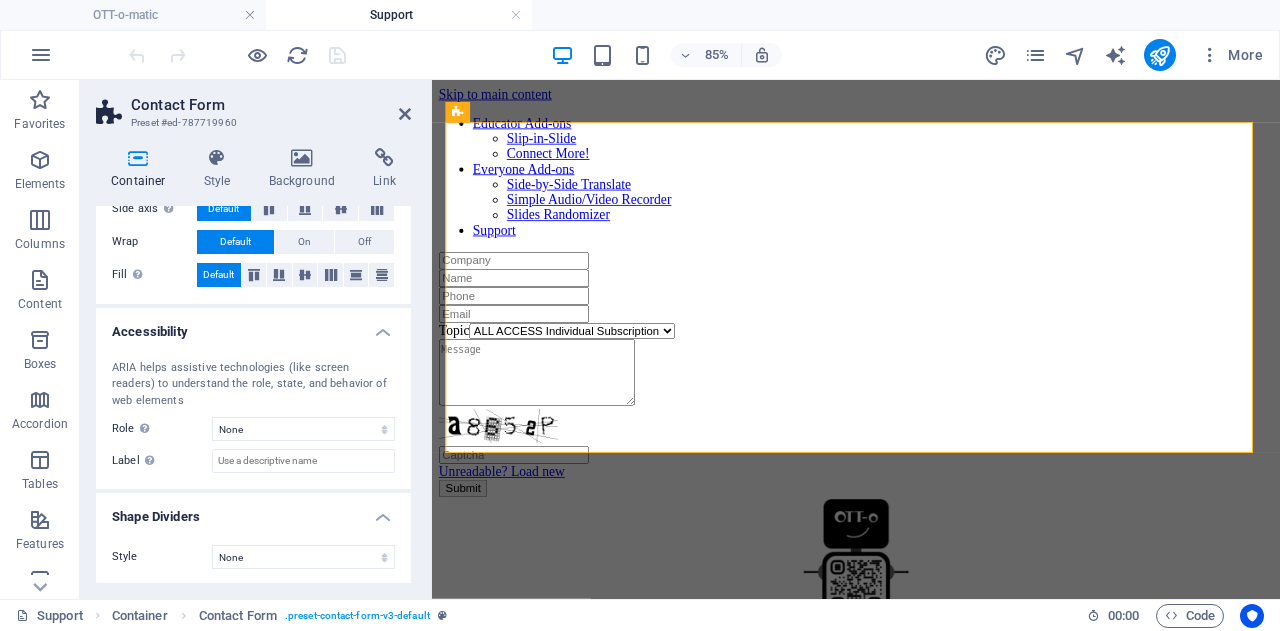 scroll, scrollTop: 0, scrollLeft: 0, axis: both 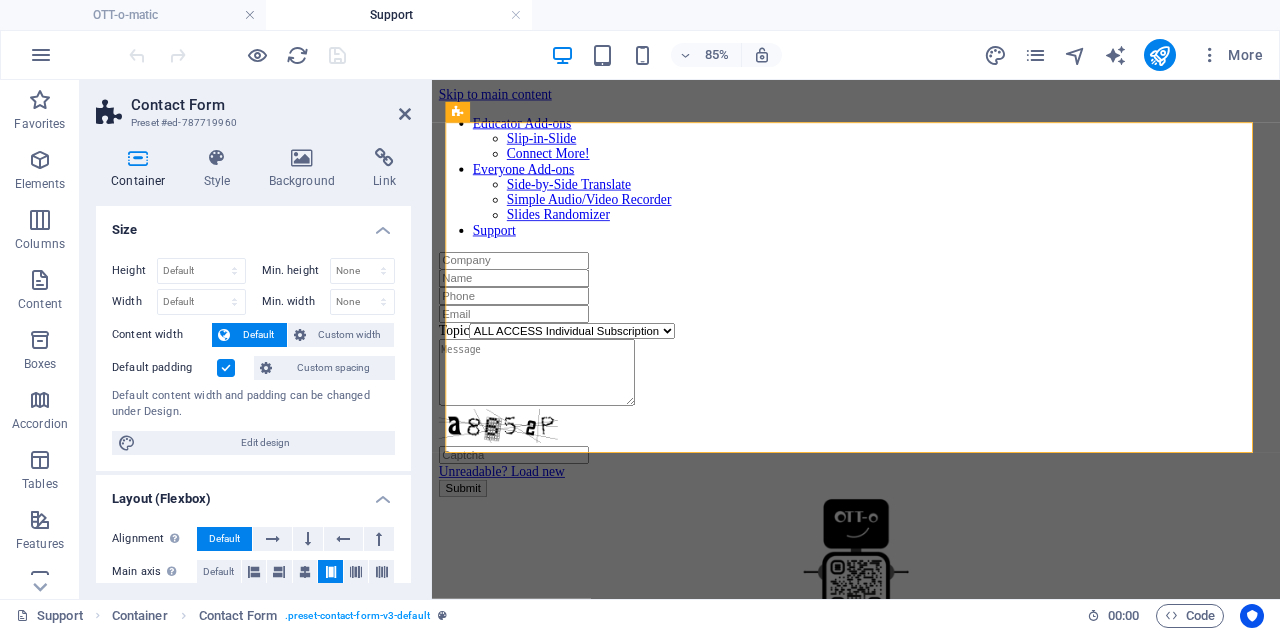 click on "Container Style Background Link Size Height Default px rem % vh vw Min. height None px rem % vh vw Width Default px rem % em vh vw Min. width None px rem % vh vw Content width Default Custom width Width Default px rem % em vh vw Min. width None px rem % vh vw Default padding Custom spacing Default content width and padding can be changed under Design. Edit design Layout (Flexbox) Alignment Determines the flex direction. Default Main axis Determine how elements should behave along the main axis inside this container (justify content). Default Side axis Control the vertical direction of the element inside of the container (align items). Default Wrap Default On Off Fill Controls the distances and direction of elements on the y-axis across several lines (align content). Default Accessibility ARIA helps assistive technologies (like screen readers) to understand the role, state, and behavior of web elements Role The ARIA role defines the purpose of an element.  None Alert Article Banner Comment Fan" at bounding box center (253, 365) 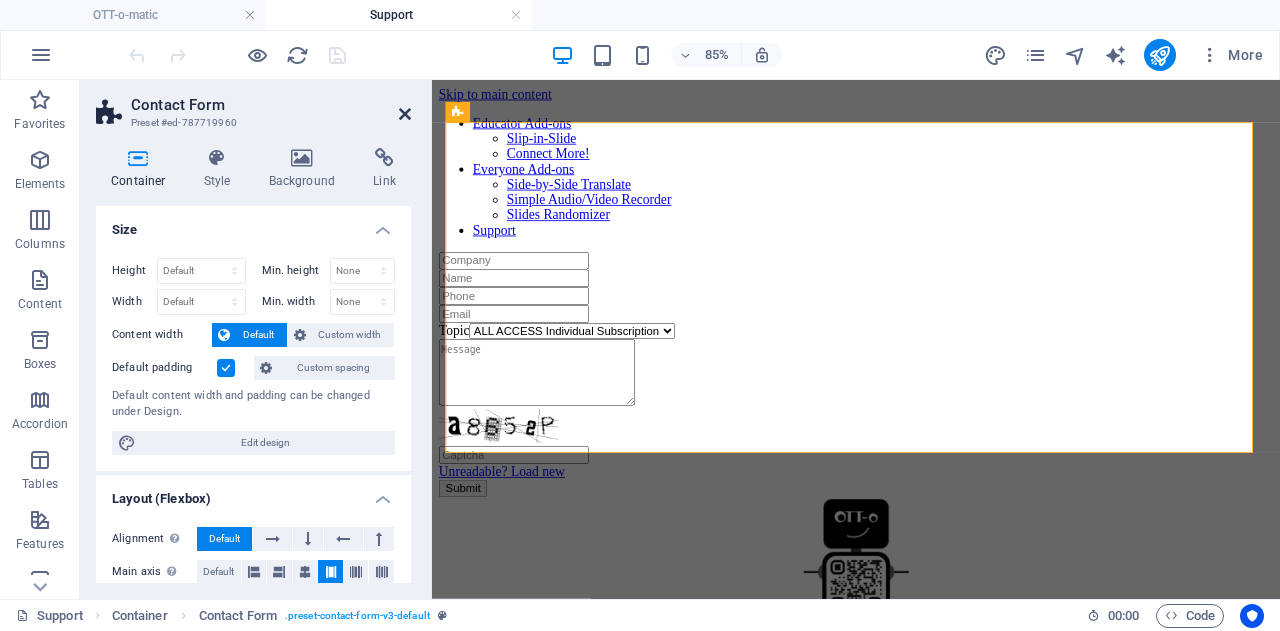 click at bounding box center (405, 114) 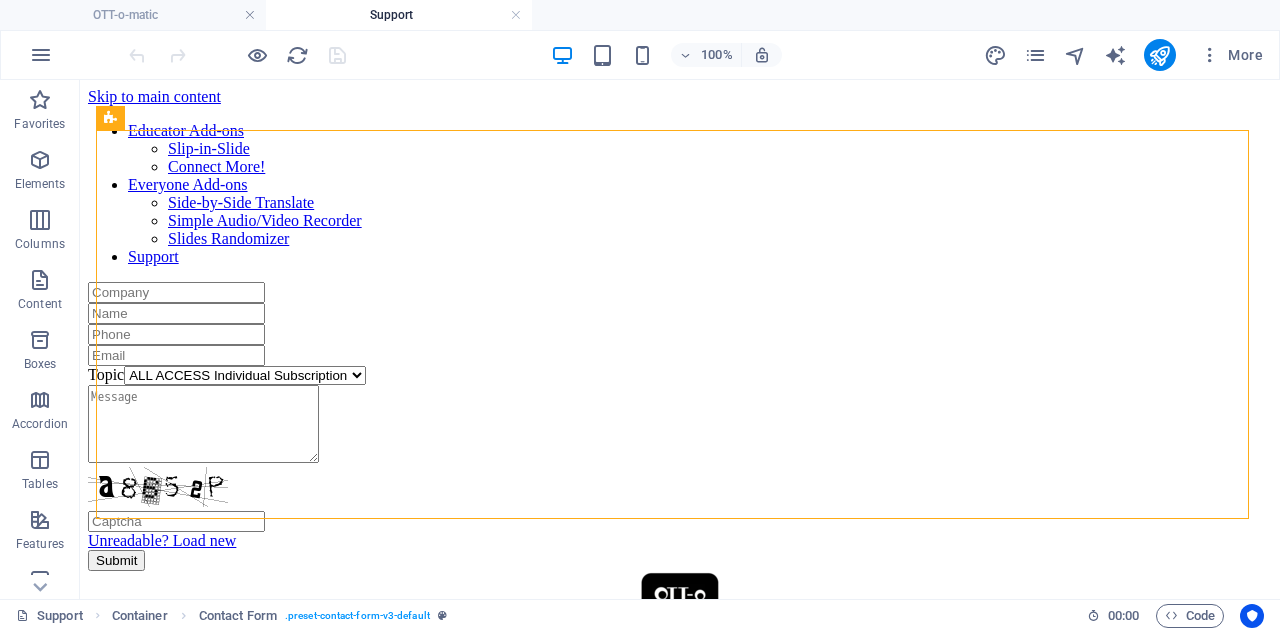 click on "More" at bounding box center [1127, 55] 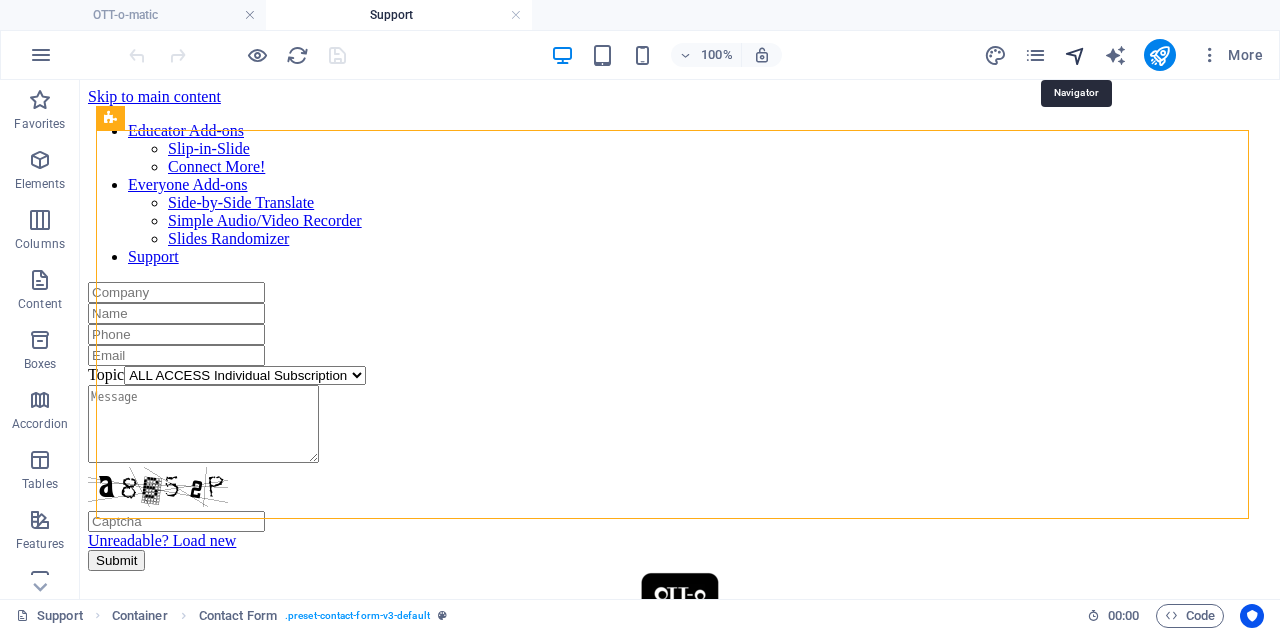 click at bounding box center [1075, 55] 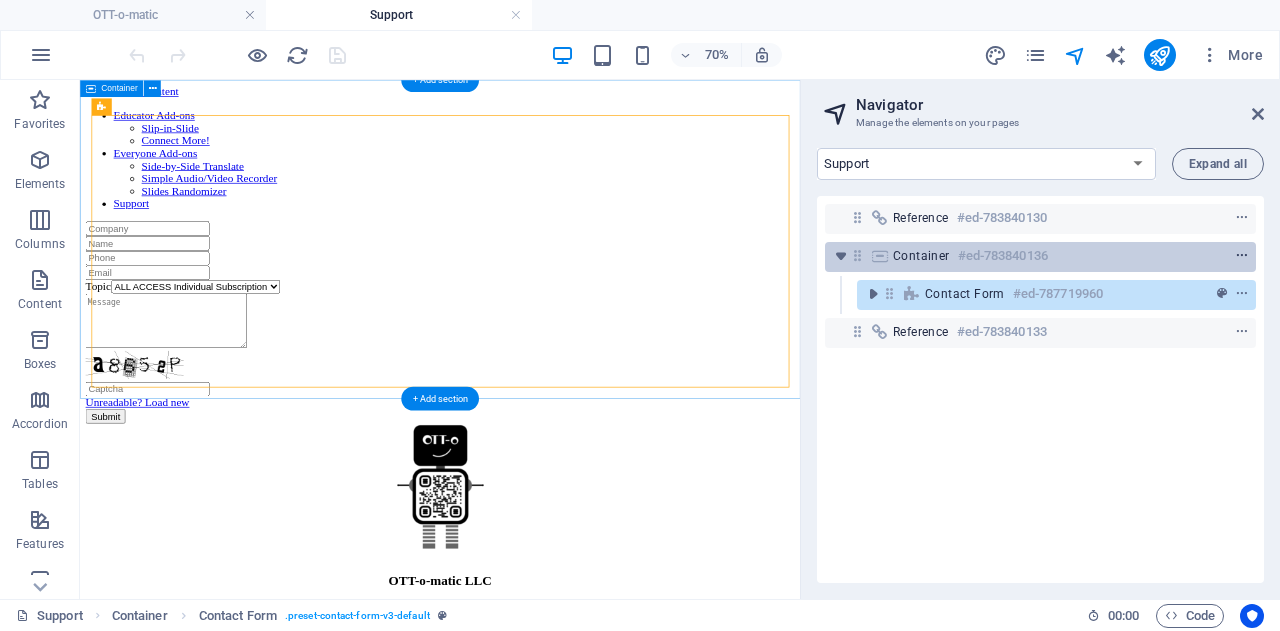 click at bounding box center (1242, 256) 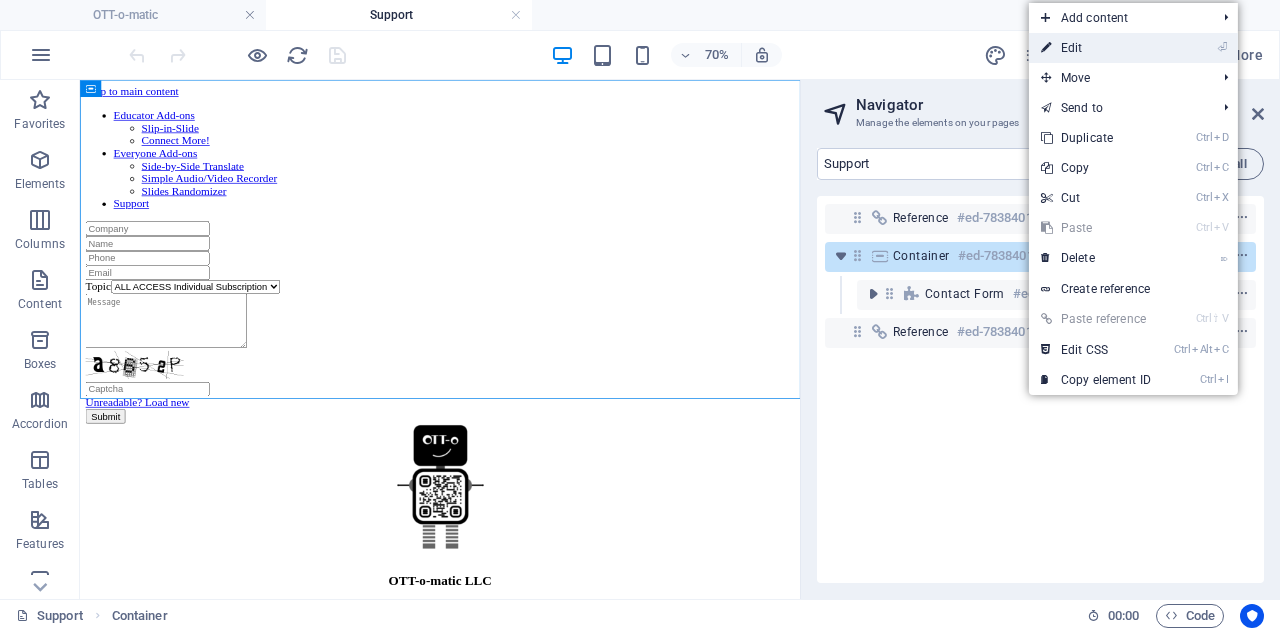 click on "⏎  Edit" at bounding box center [1096, 48] 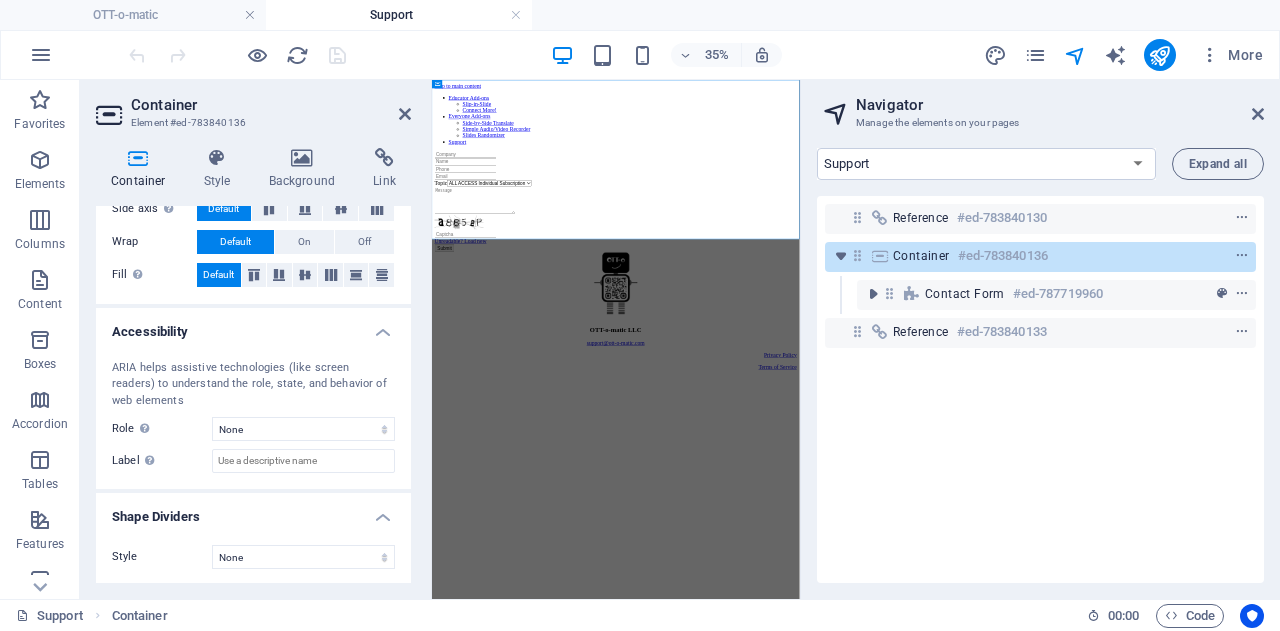 scroll, scrollTop: 0, scrollLeft: 0, axis: both 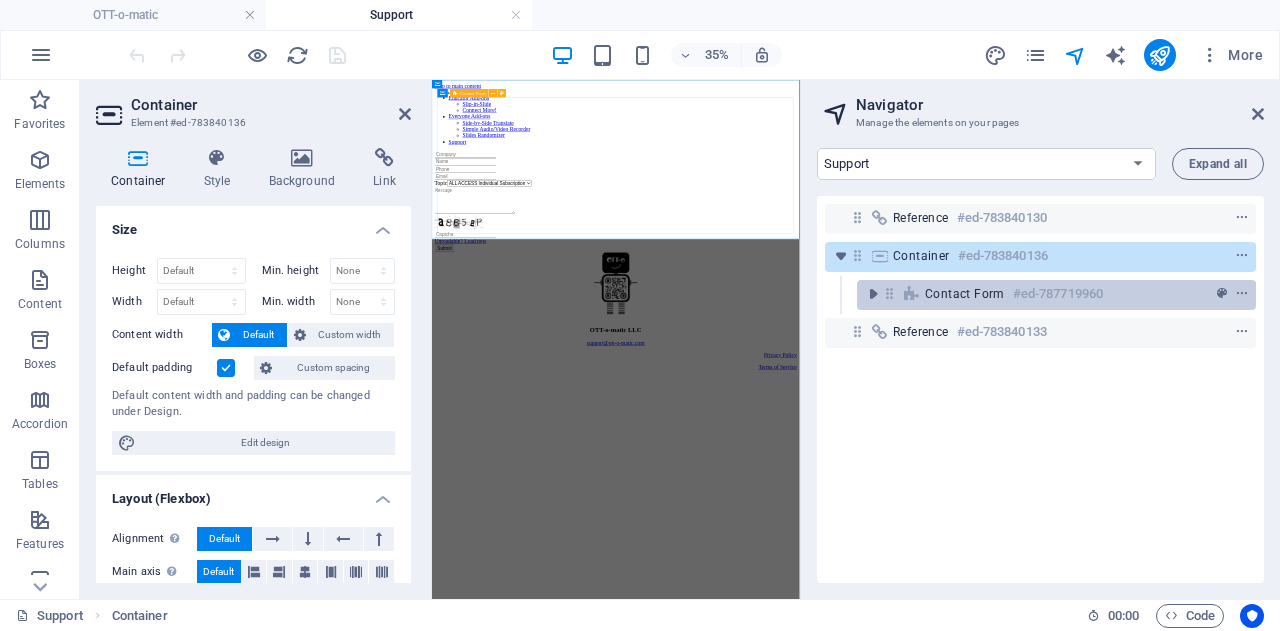 click on "#ed-787719960" at bounding box center (1058, 294) 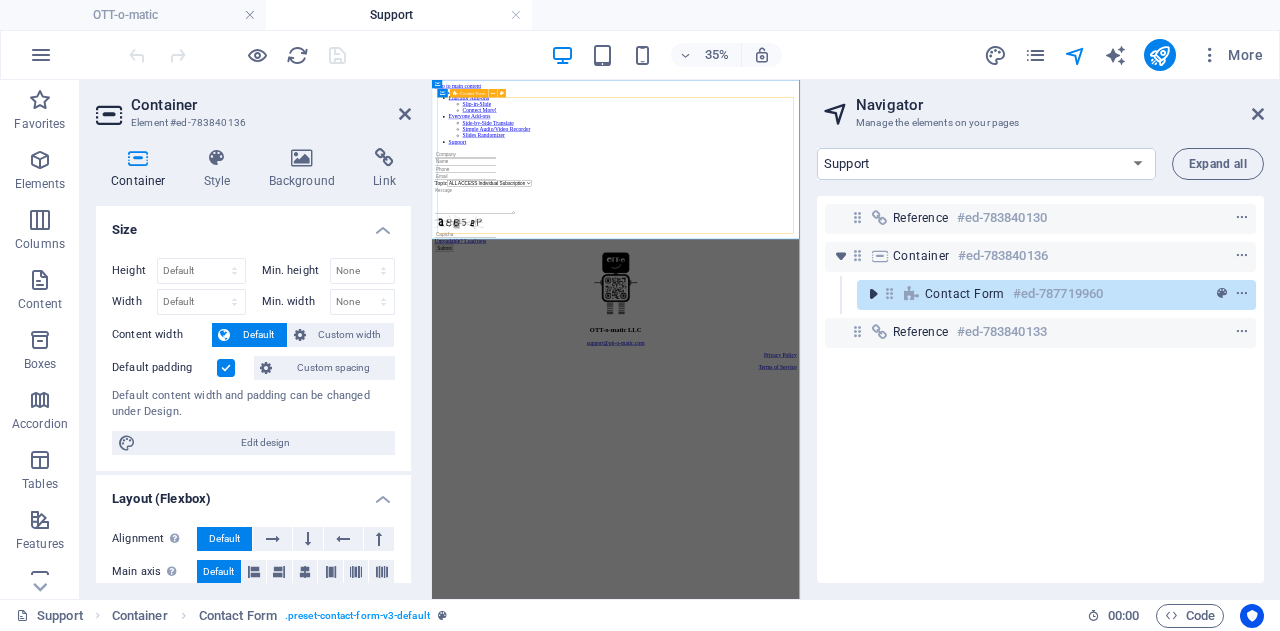 click at bounding box center (873, 294) 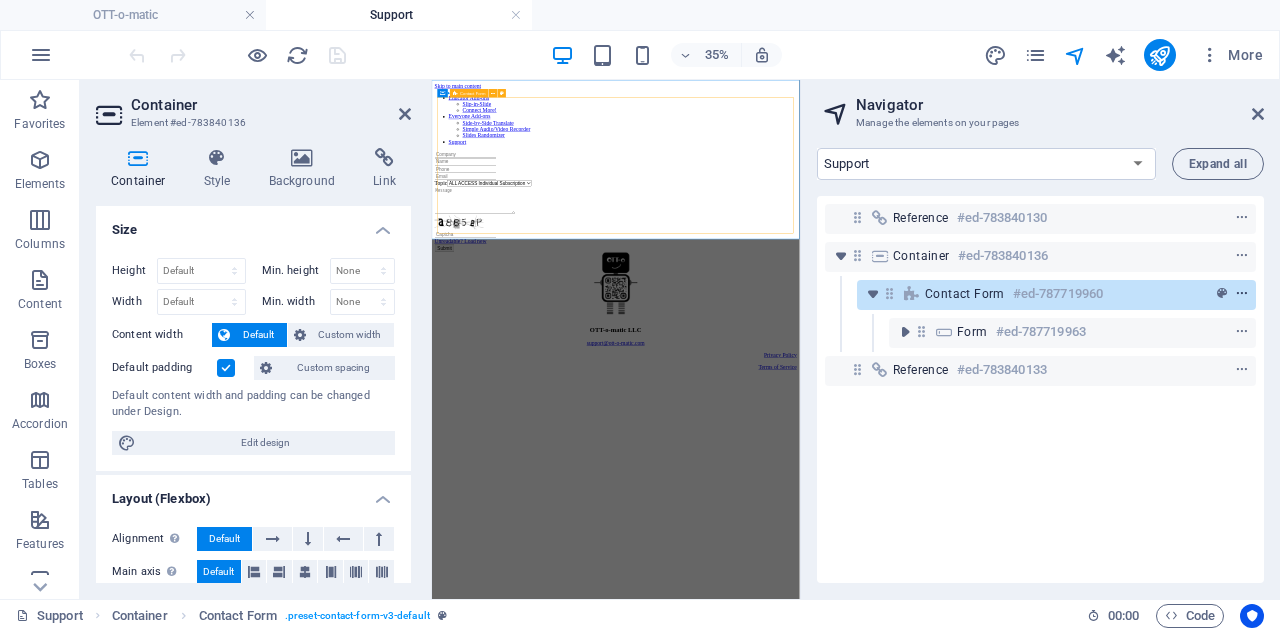 click at bounding box center (1242, 294) 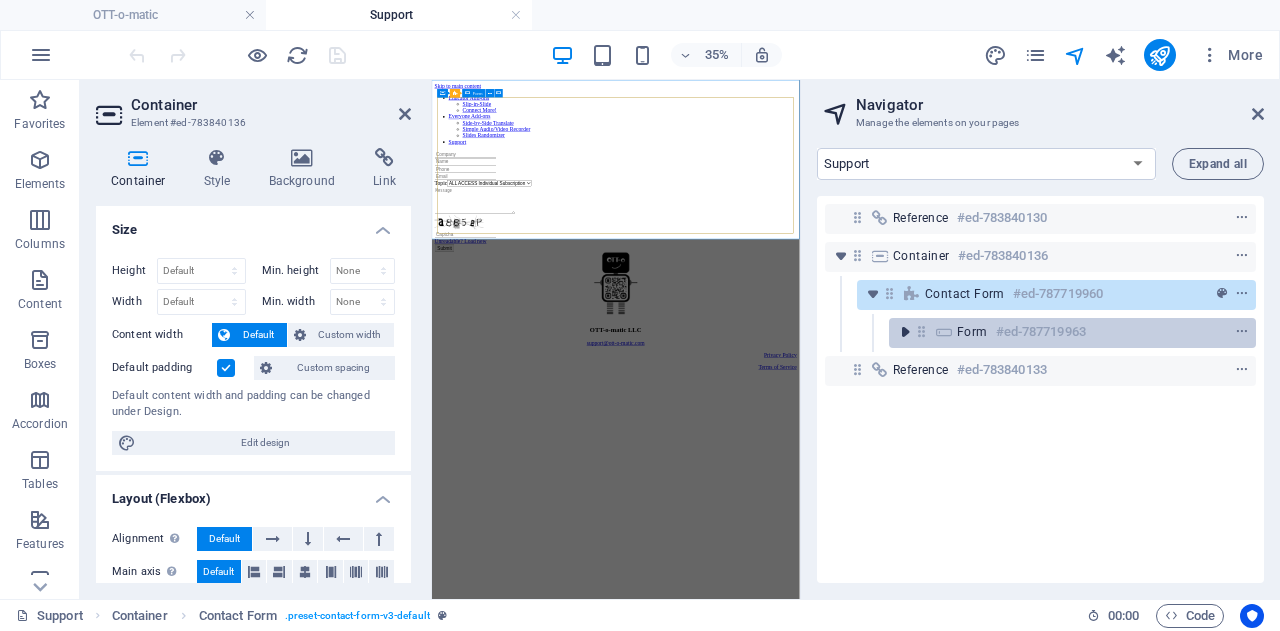 click at bounding box center (905, 332) 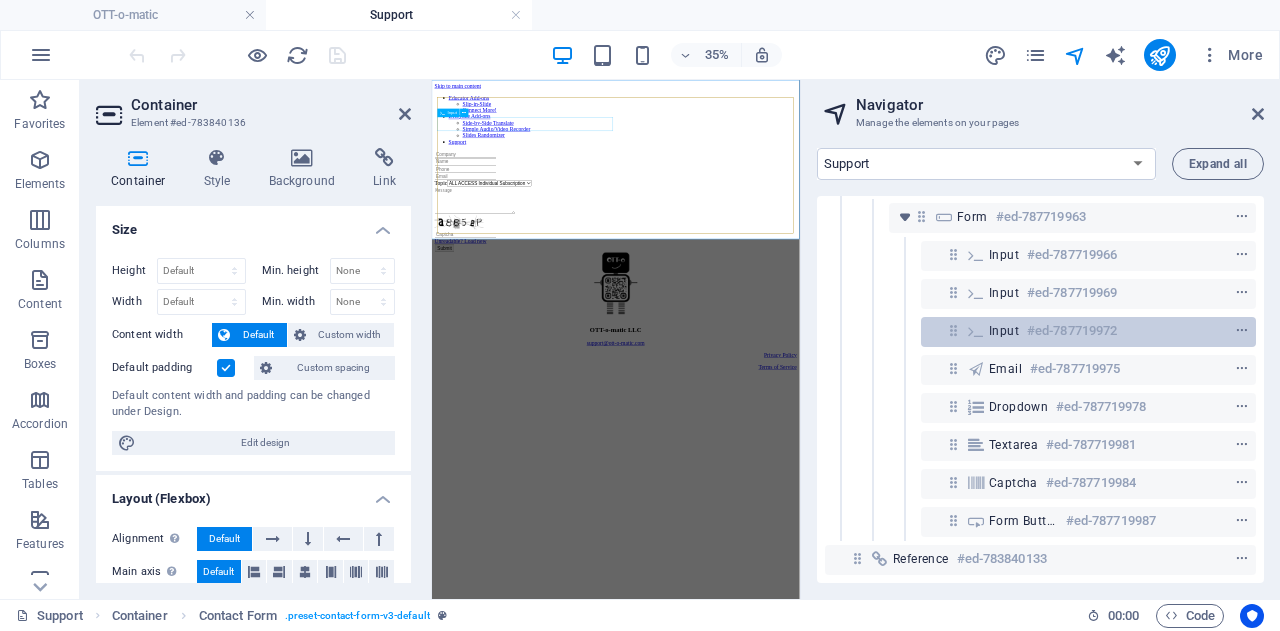 scroll, scrollTop: 130, scrollLeft: 0, axis: vertical 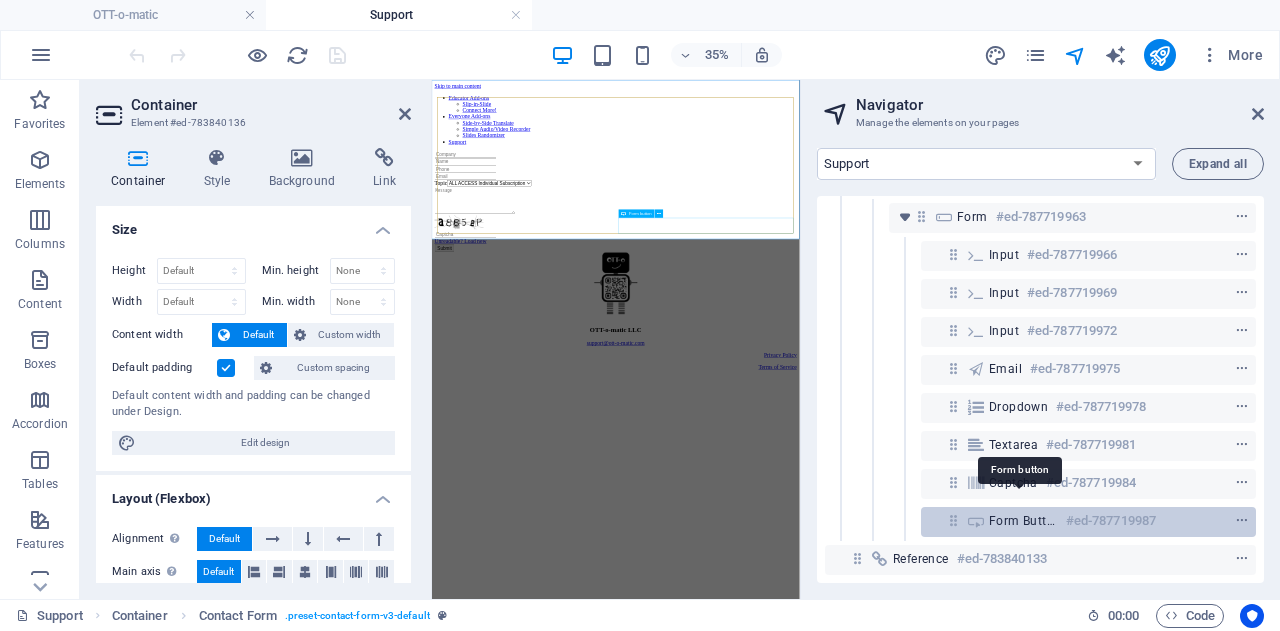 click on "Form button" at bounding box center (1023, 521) 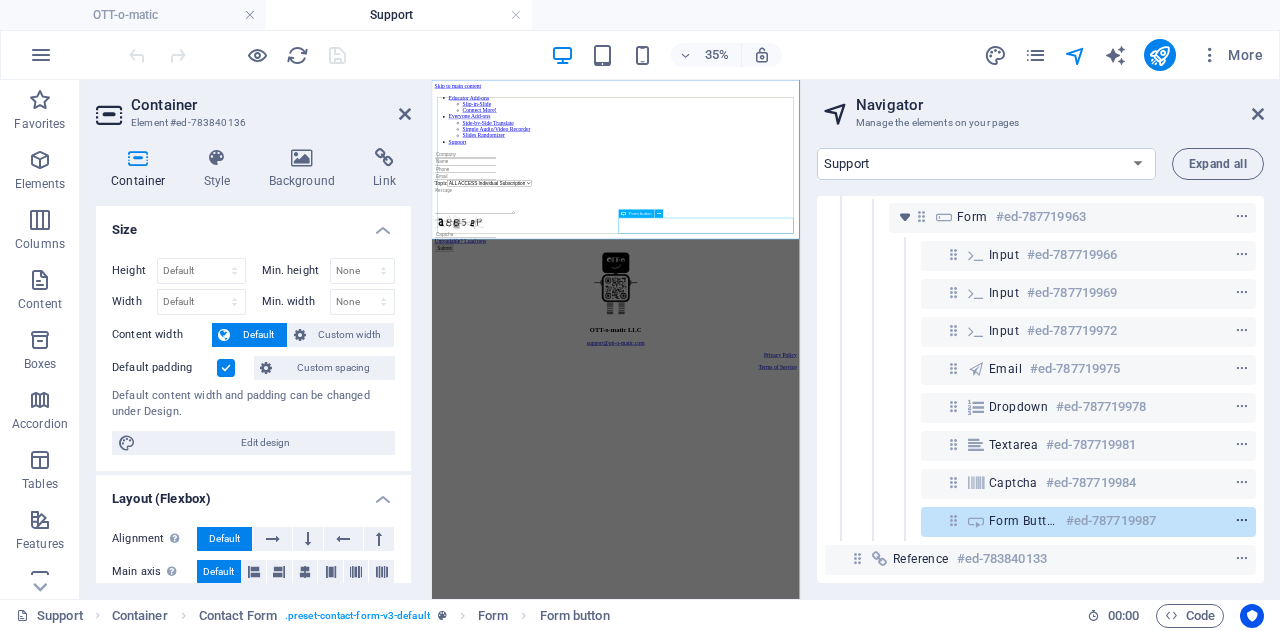 click at bounding box center (1242, 521) 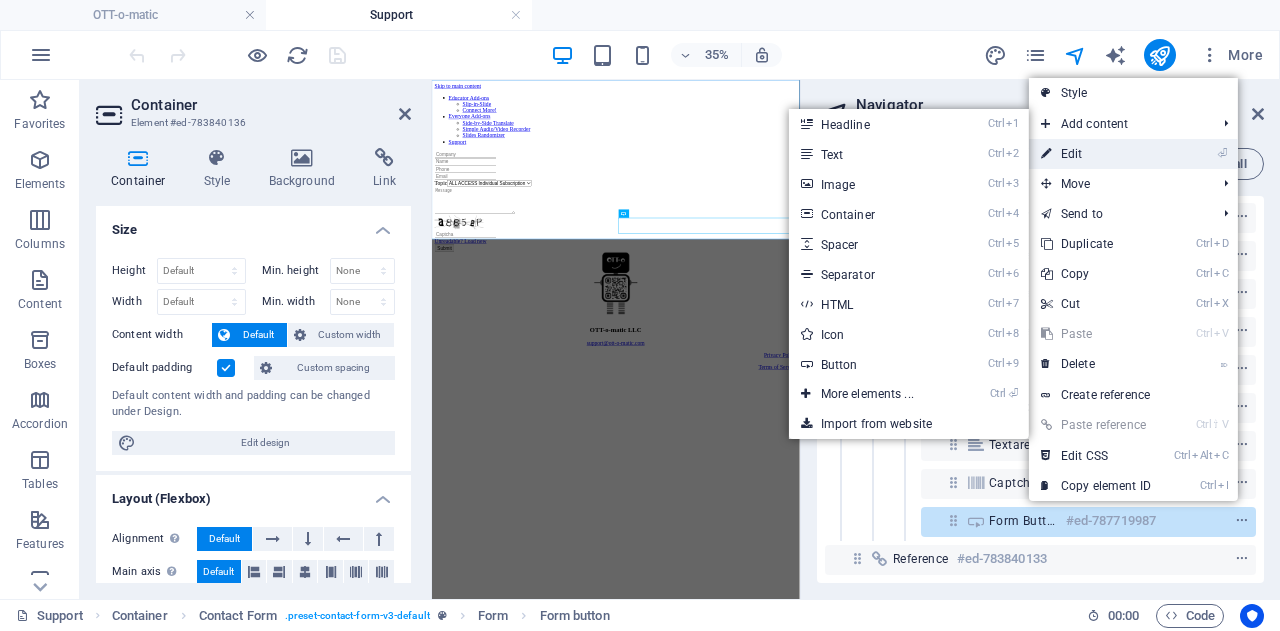 click on "⏎  Edit" at bounding box center (1096, 154) 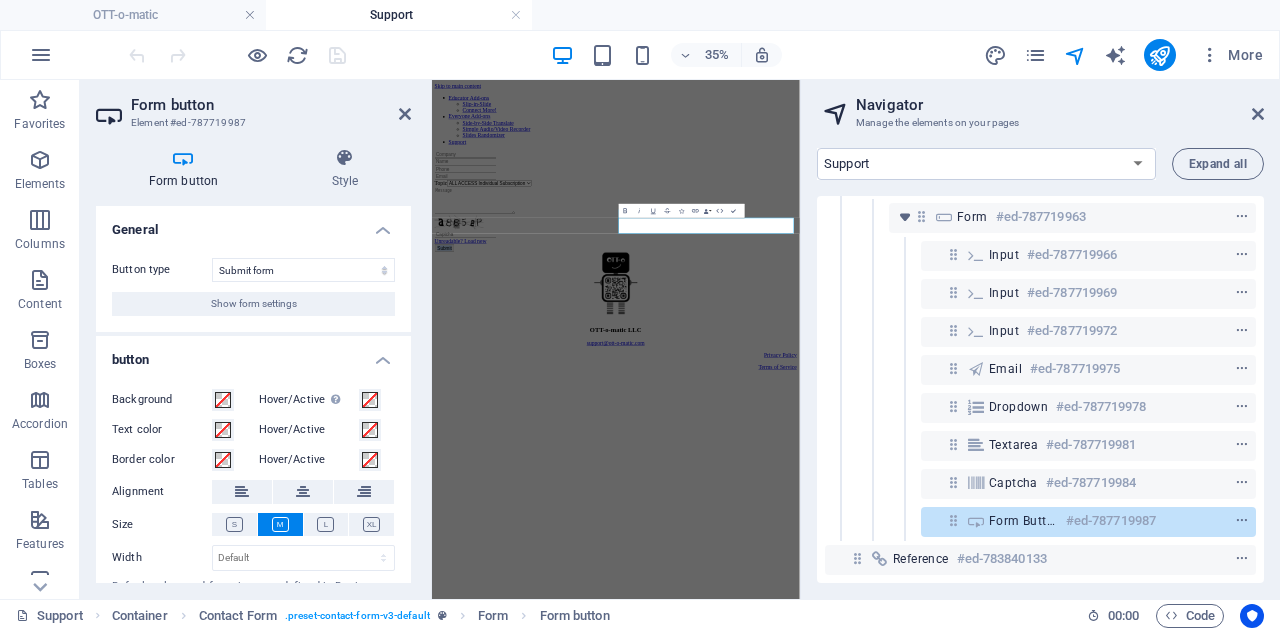 scroll, scrollTop: 60, scrollLeft: 0, axis: vertical 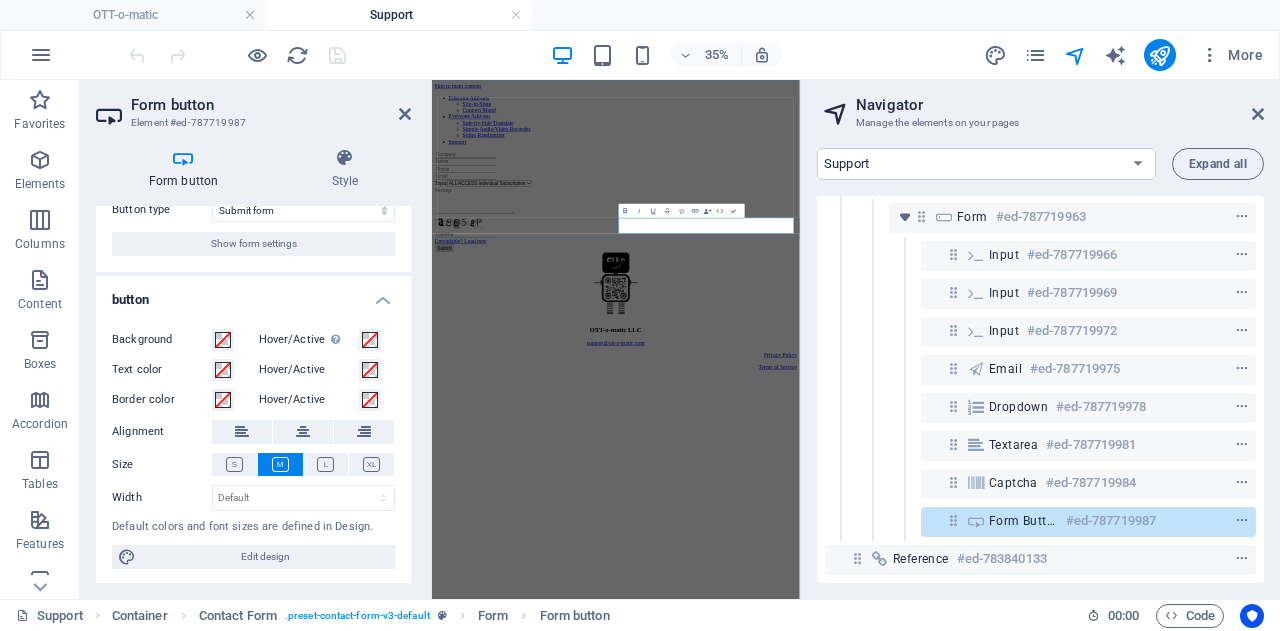 click on "#ed-787719987" at bounding box center [1111, 521] 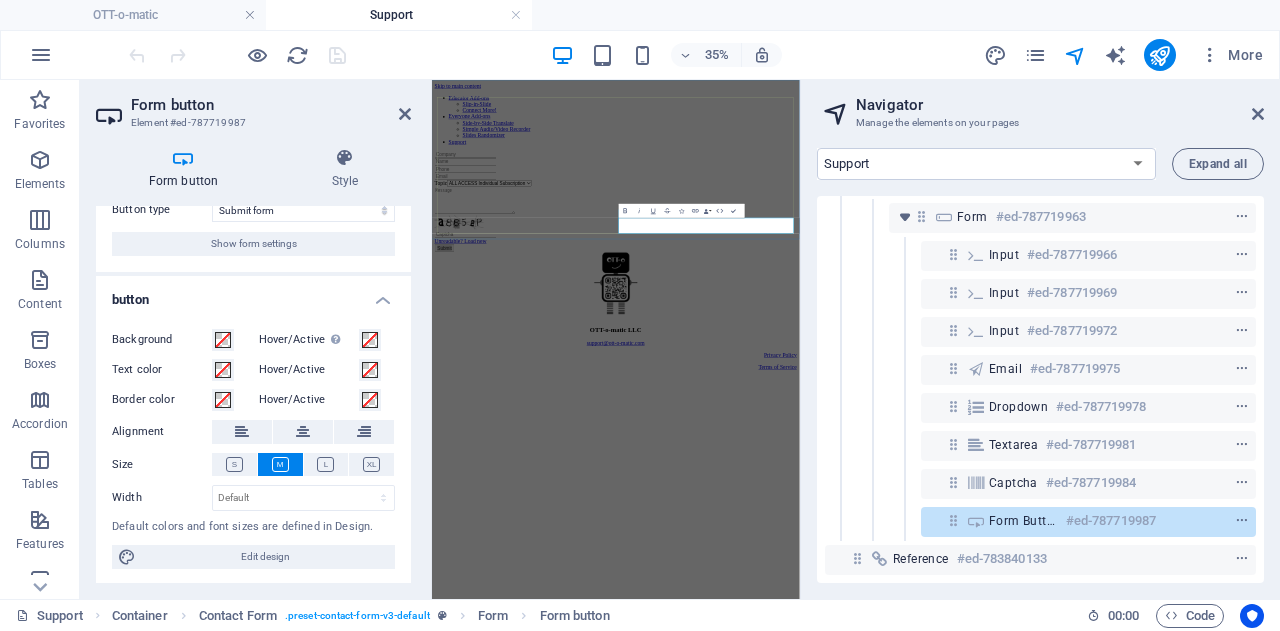 drag, startPoint x: 1074, startPoint y: 500, endPoint x: 1120, endPoint y: 180, distance: 323.28934 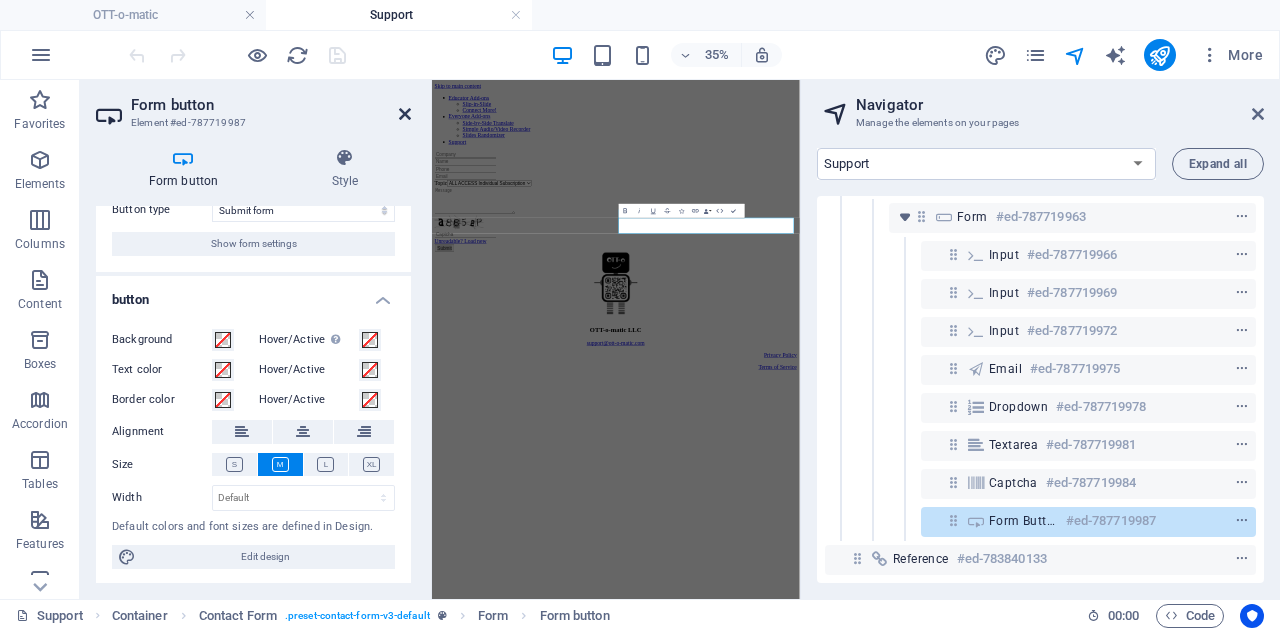click at bounding box center (405, 114) 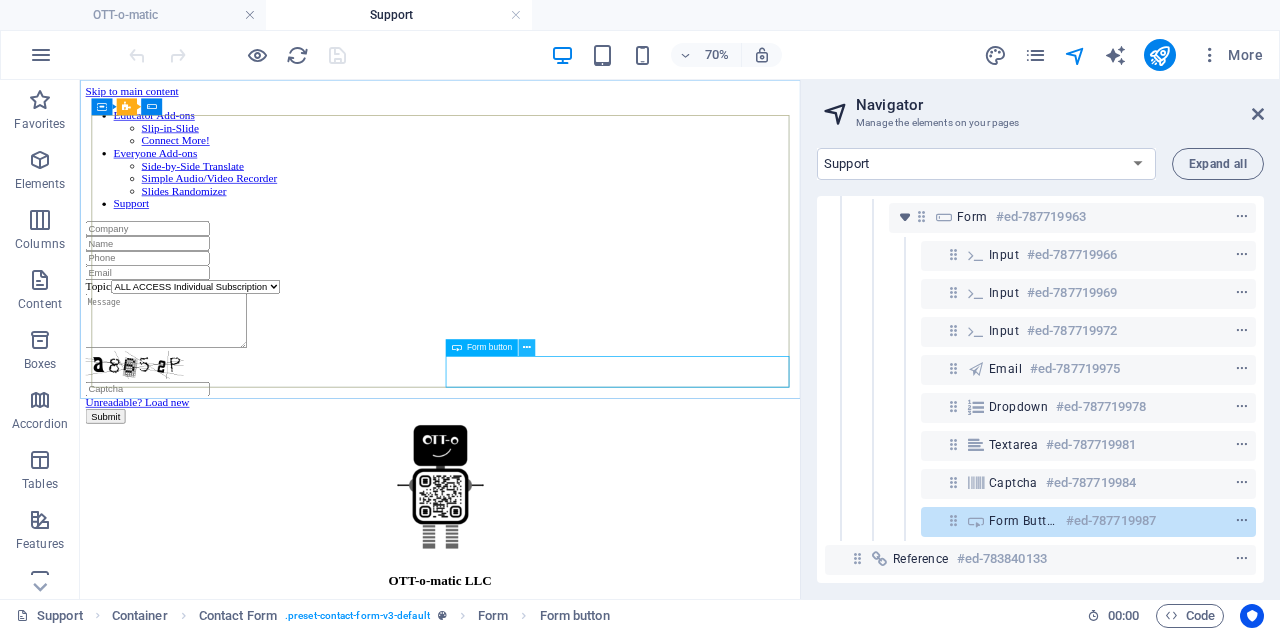 click at bounding box center (527, 347) 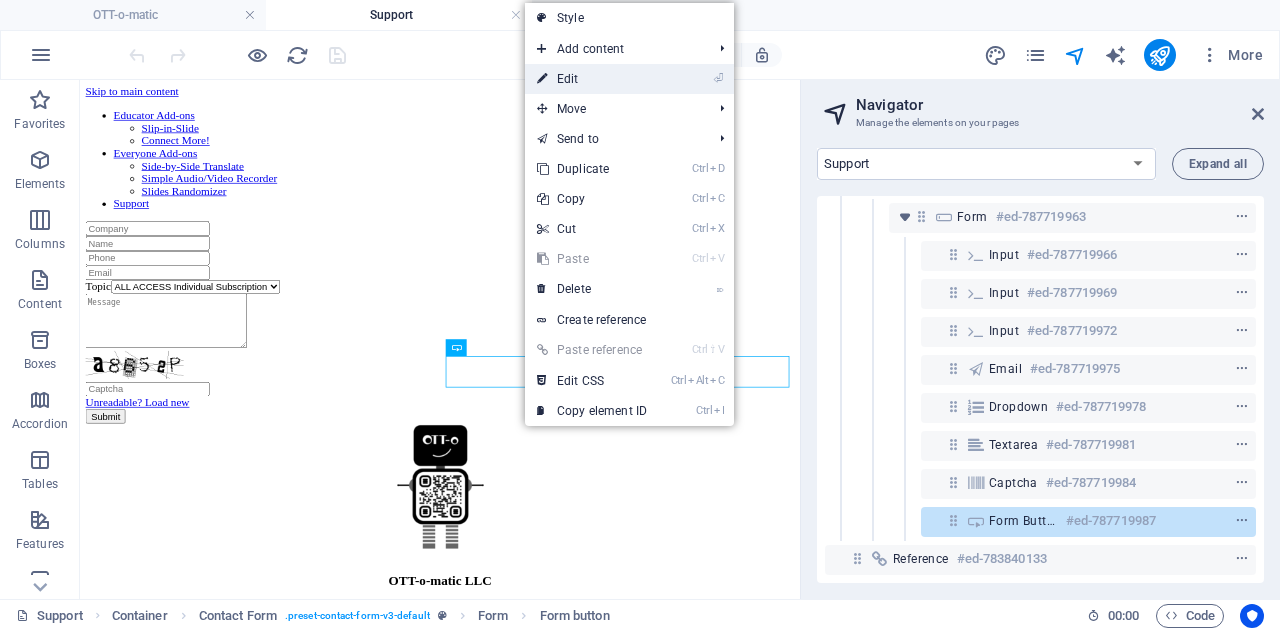 click on "⏎  Edit" at bounding box center [592, 79] 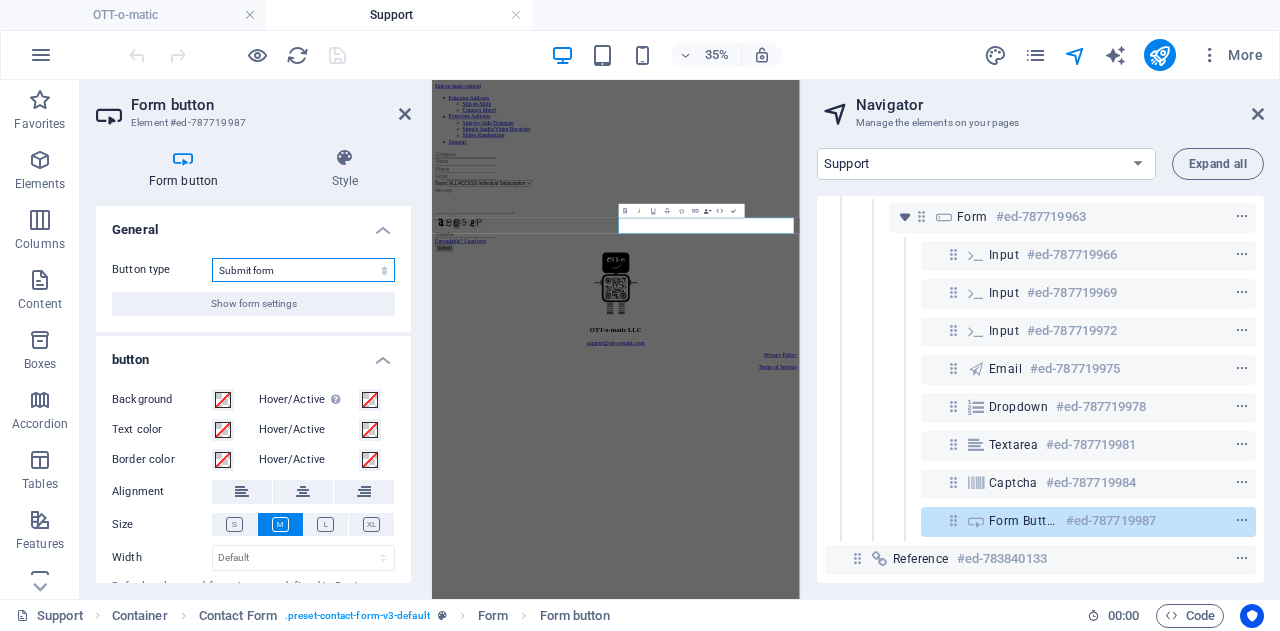 click on "Submit form Reset form No action" at bounding box center (303, 270) 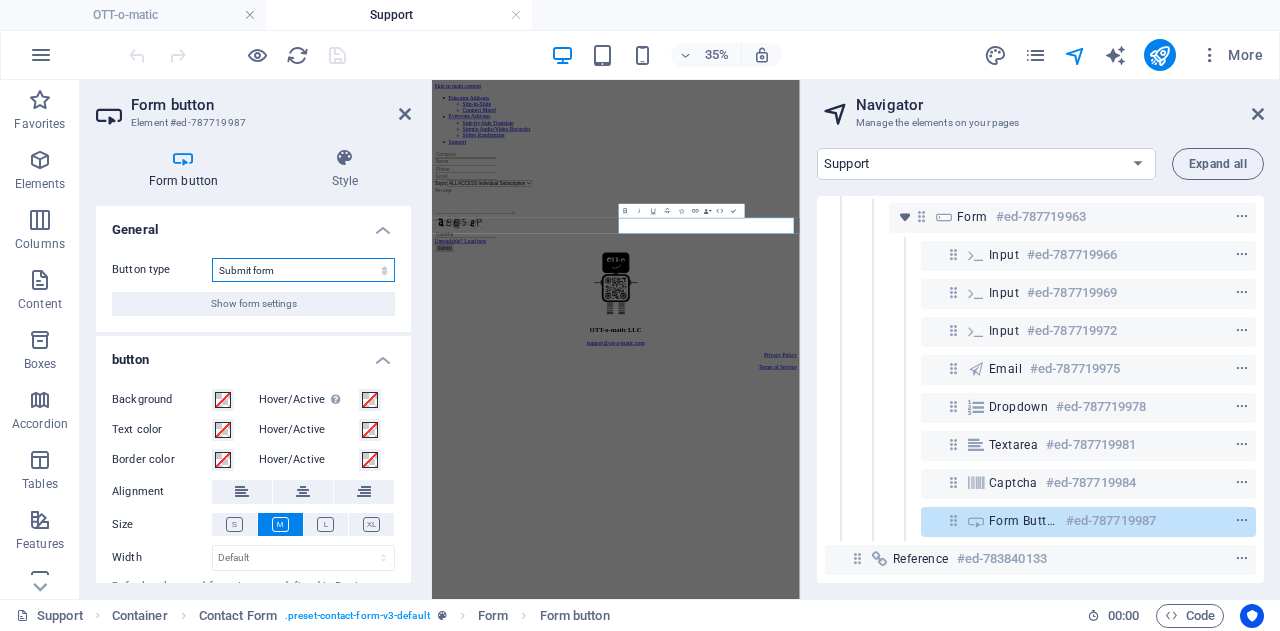 click on "Submit form Reset form No action" at bounding box center [303, 270] 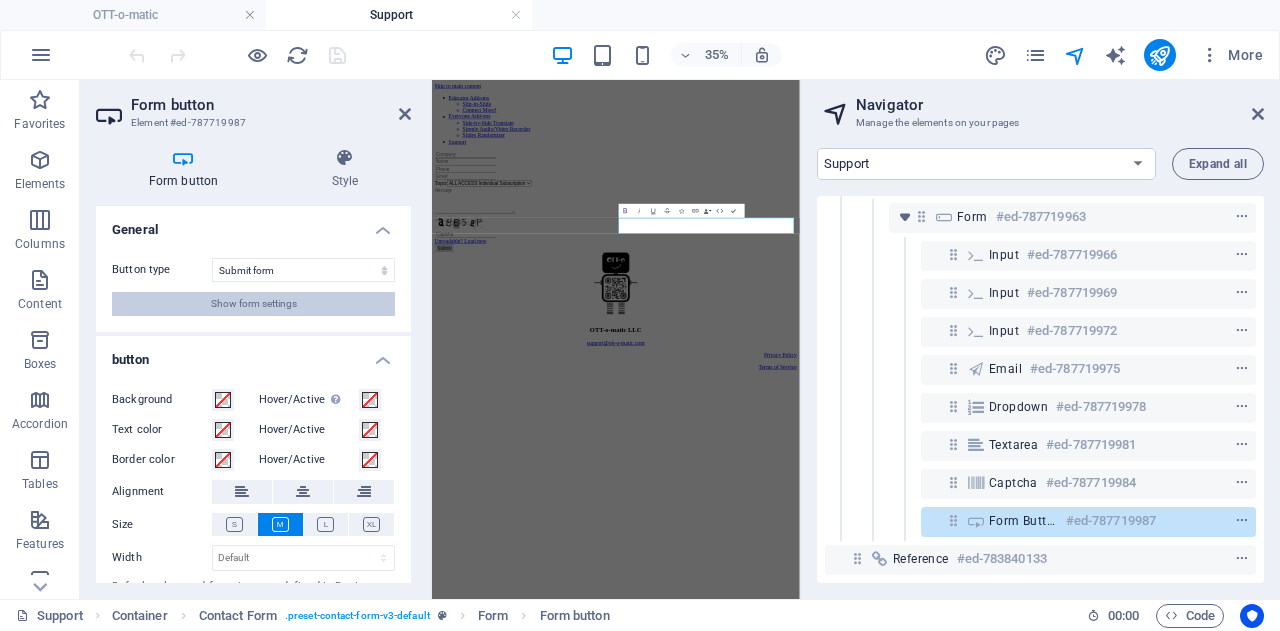 click on "Show form settings" at bounding box center (254, 304) 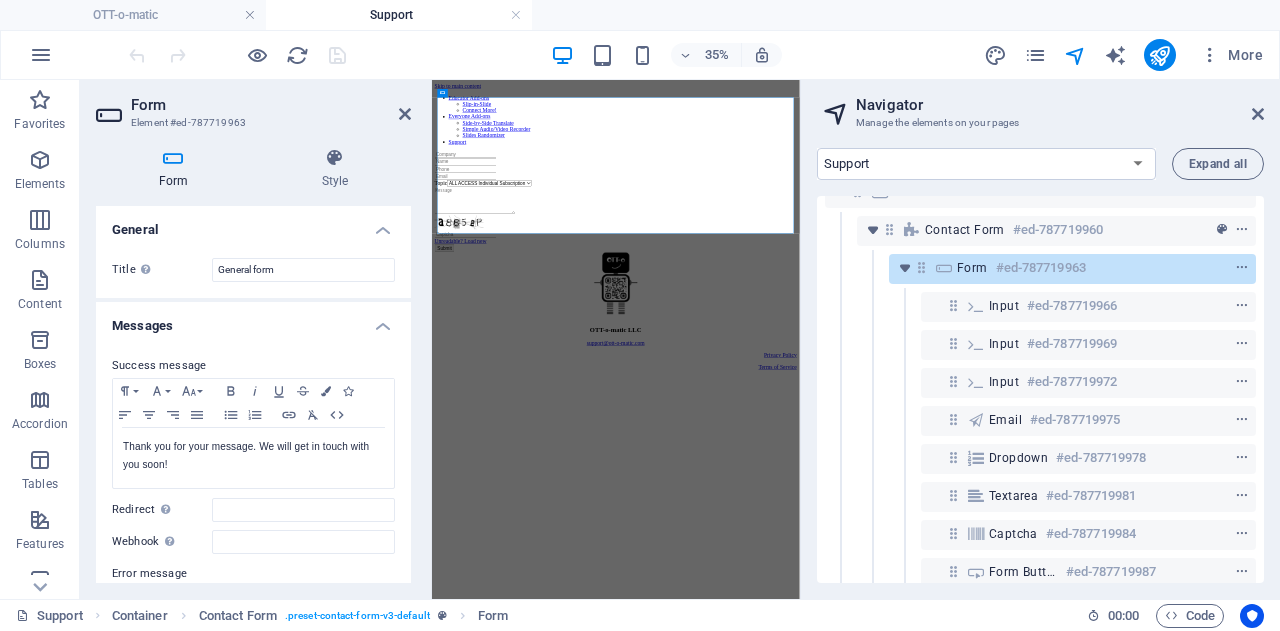 scroll, scrollTop: 0, scrollLeft: 0, axis: both 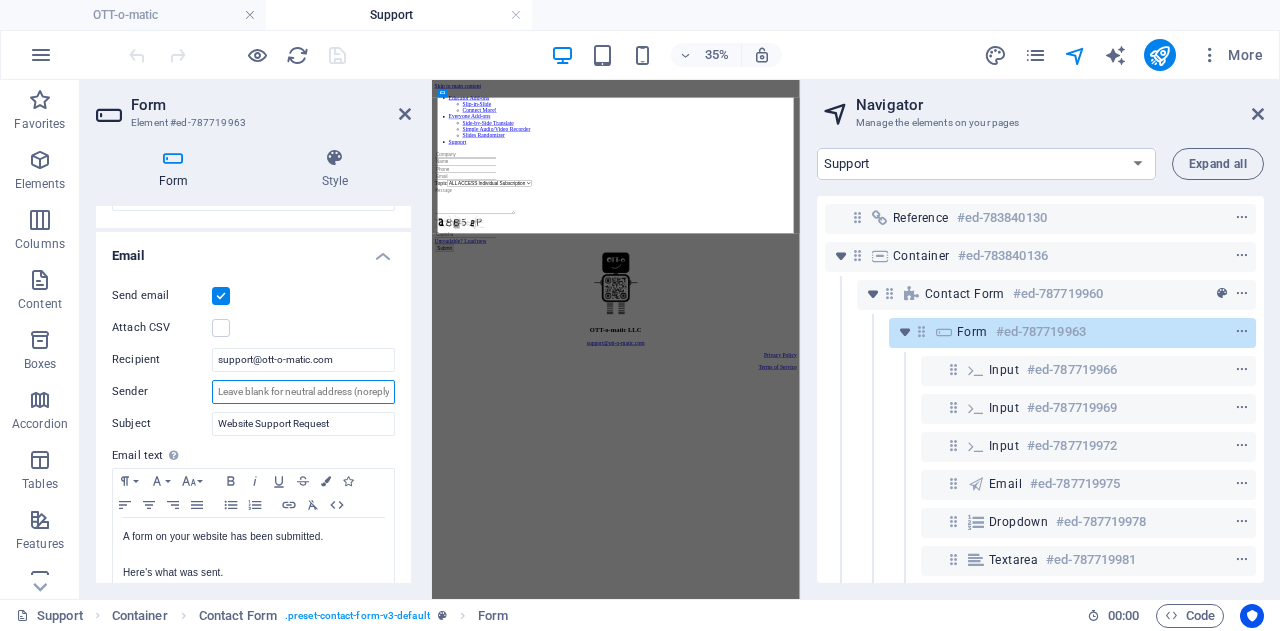 click on "Sender" at bounding box center [303, 392] 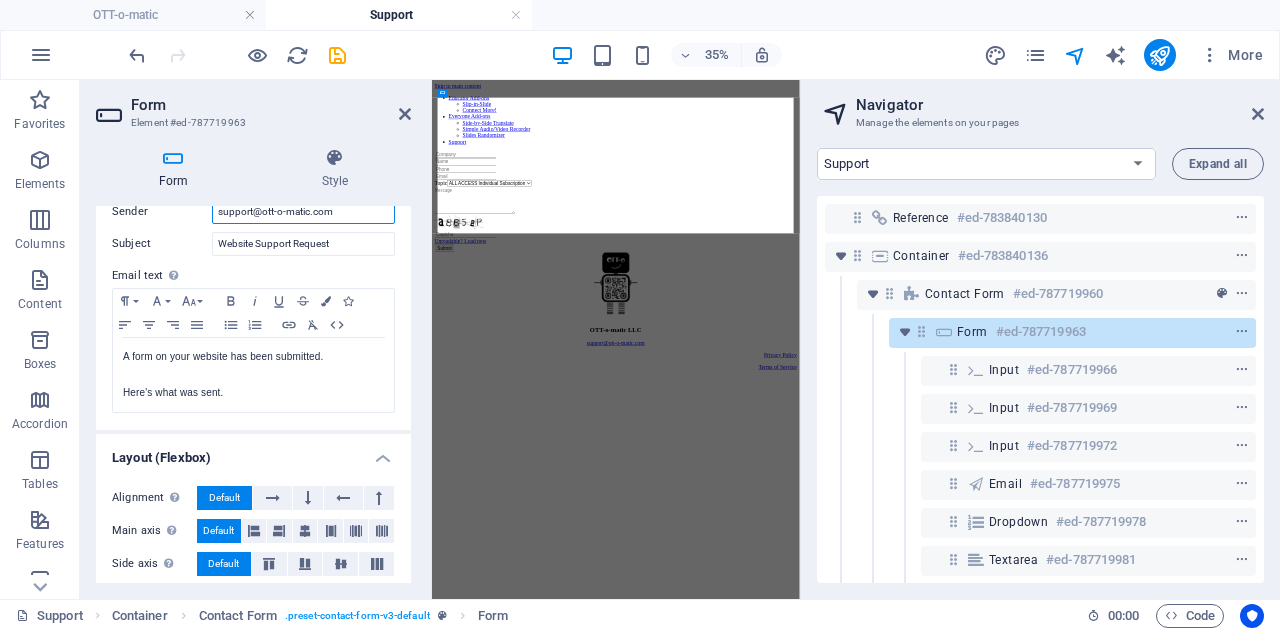 scroll, scrollTop: 686, scrollLeft: 0, axis: vertical 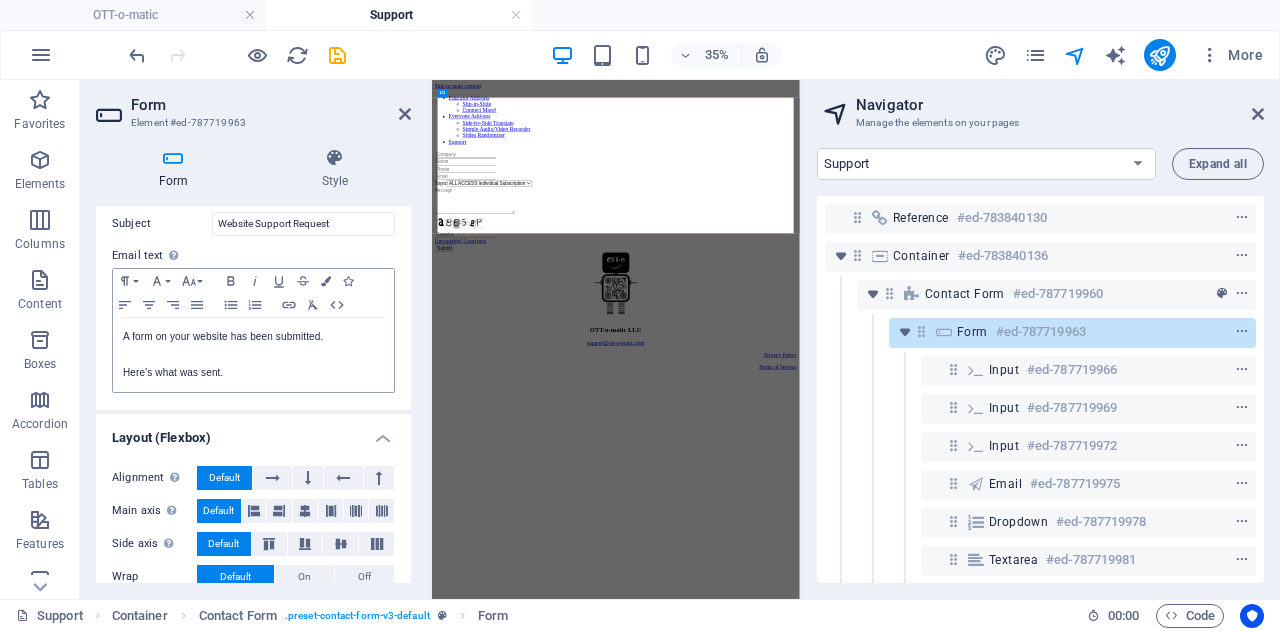 type on "support@ott-o-matic.com" 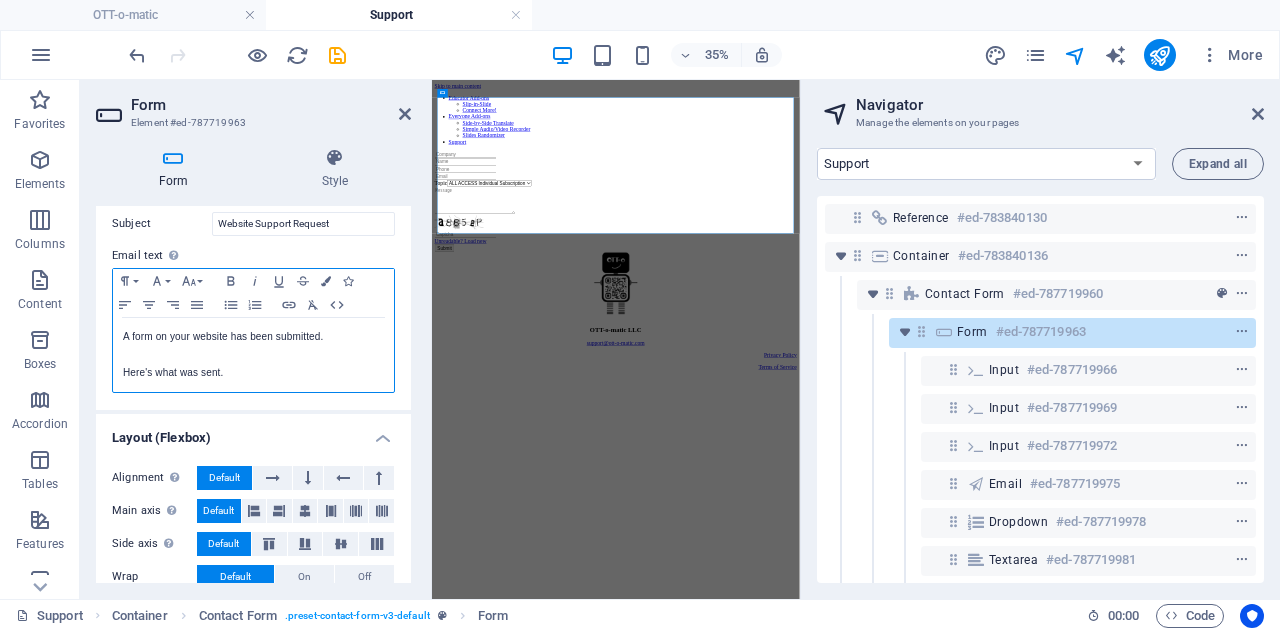 click on "Here's what was sent." at bounding box center [253, 373] 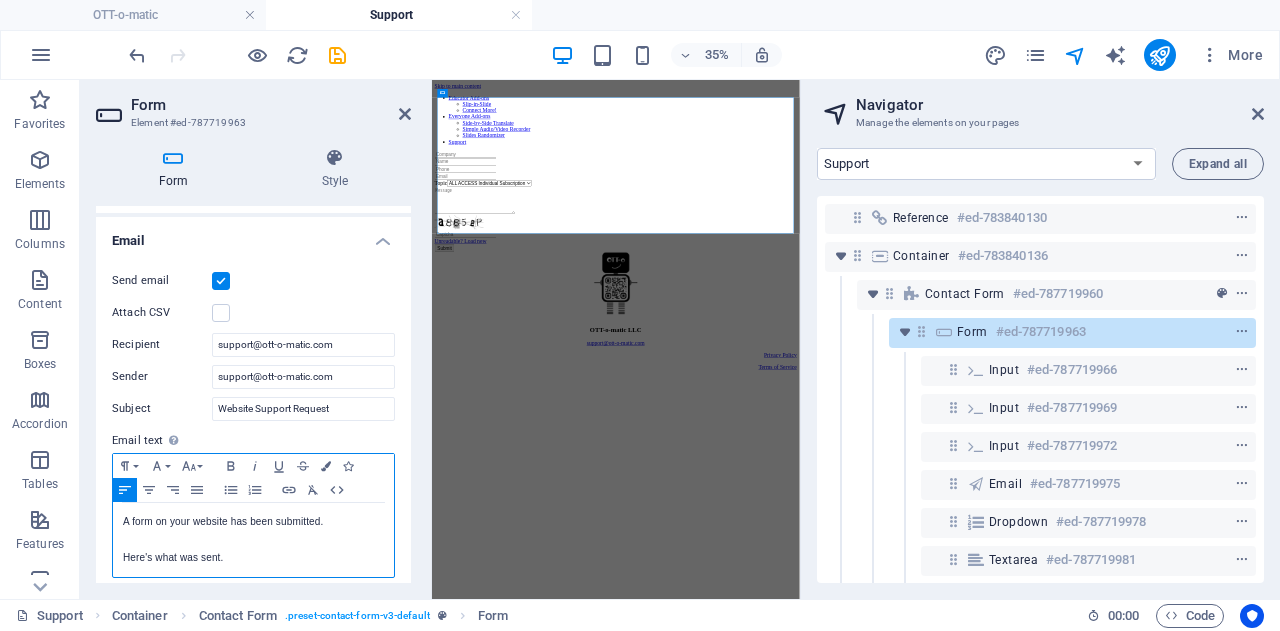 scroll, scrollTop: 739, scrollLeft: 0, axis: vertical 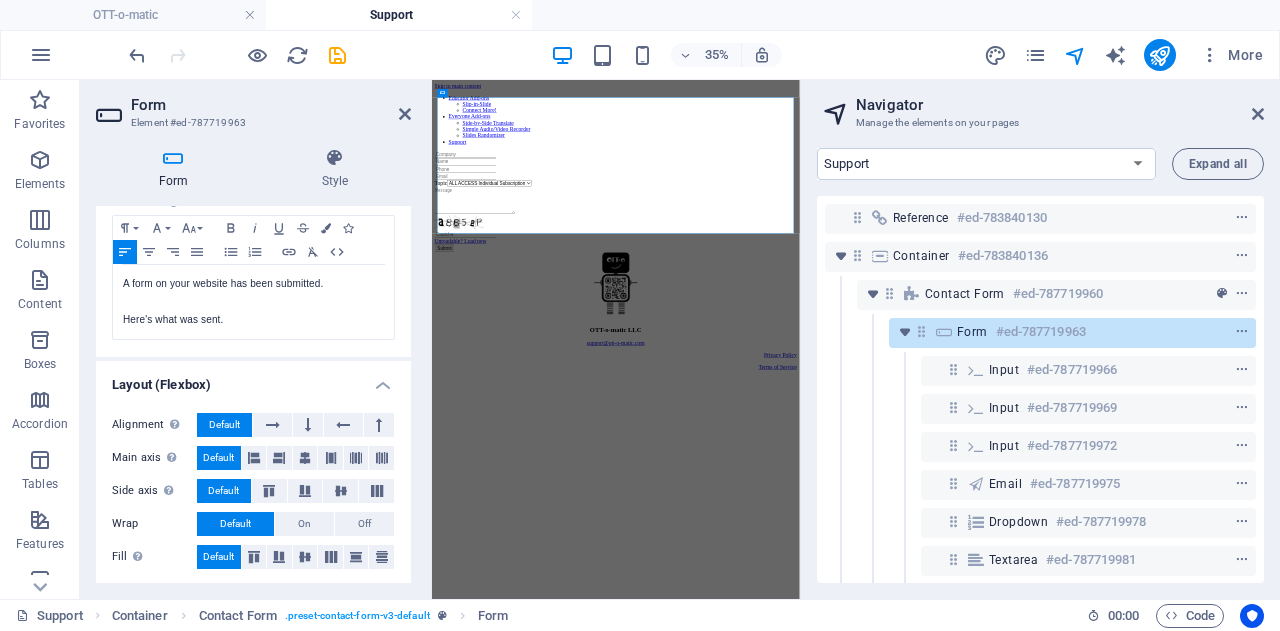 click on "Form" at bounding box center [177, 169] 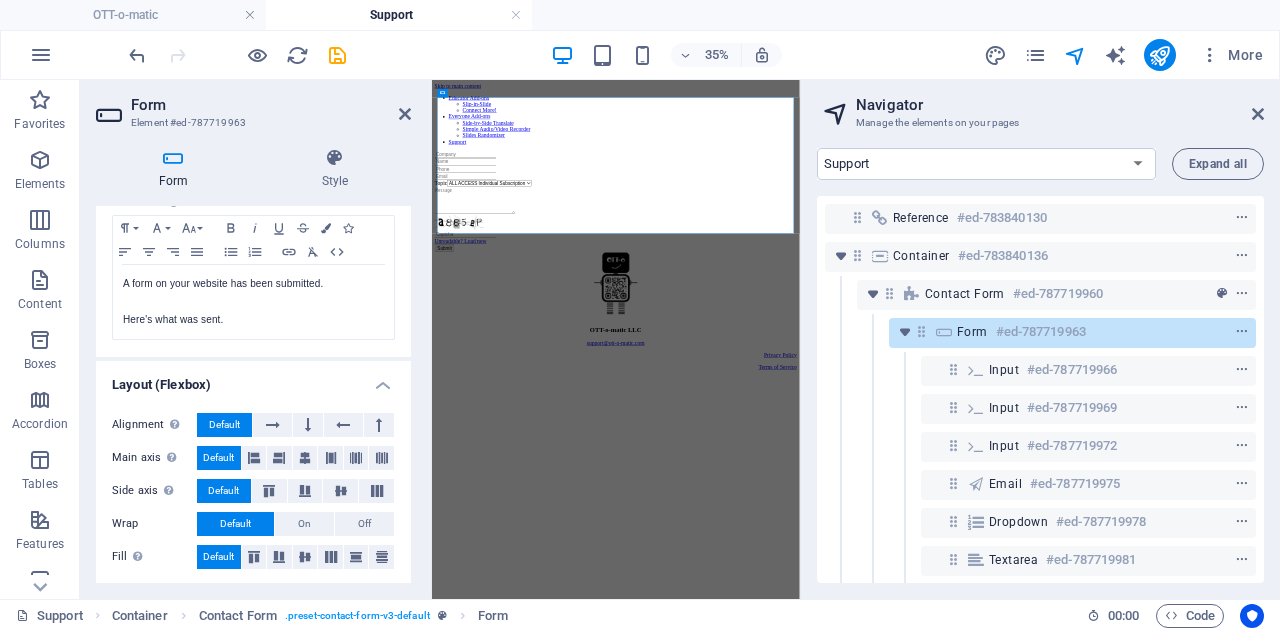 click at bounding box center [173, 158] 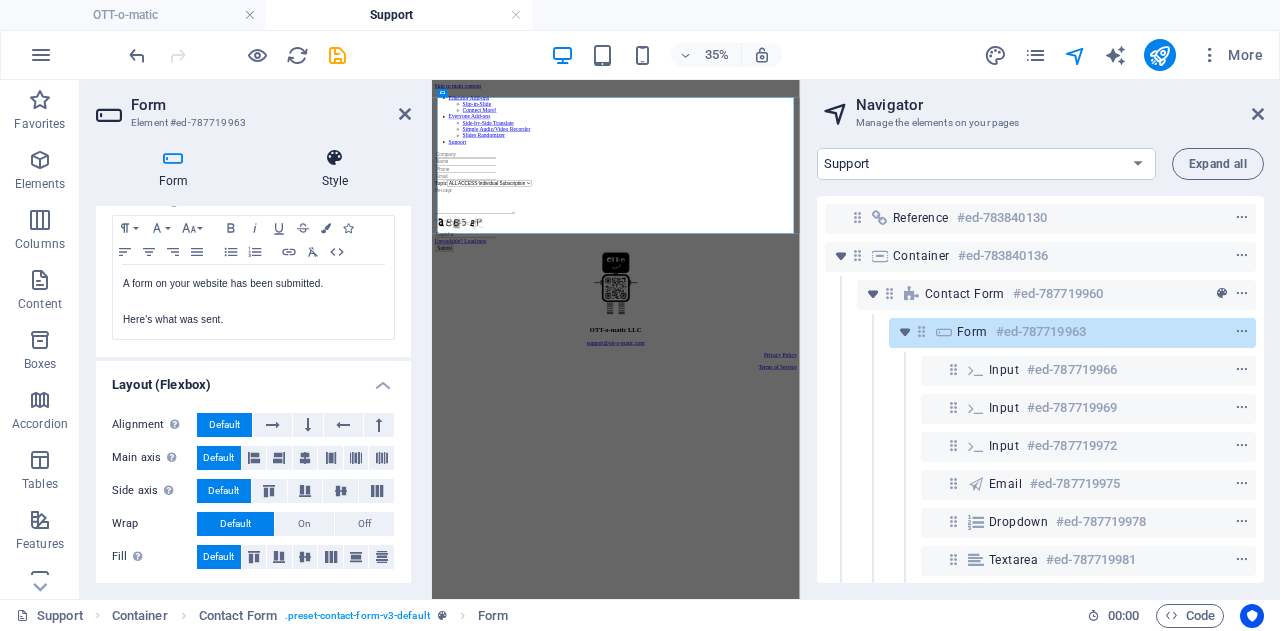 click on "Style" at bounding box center (335, 169) 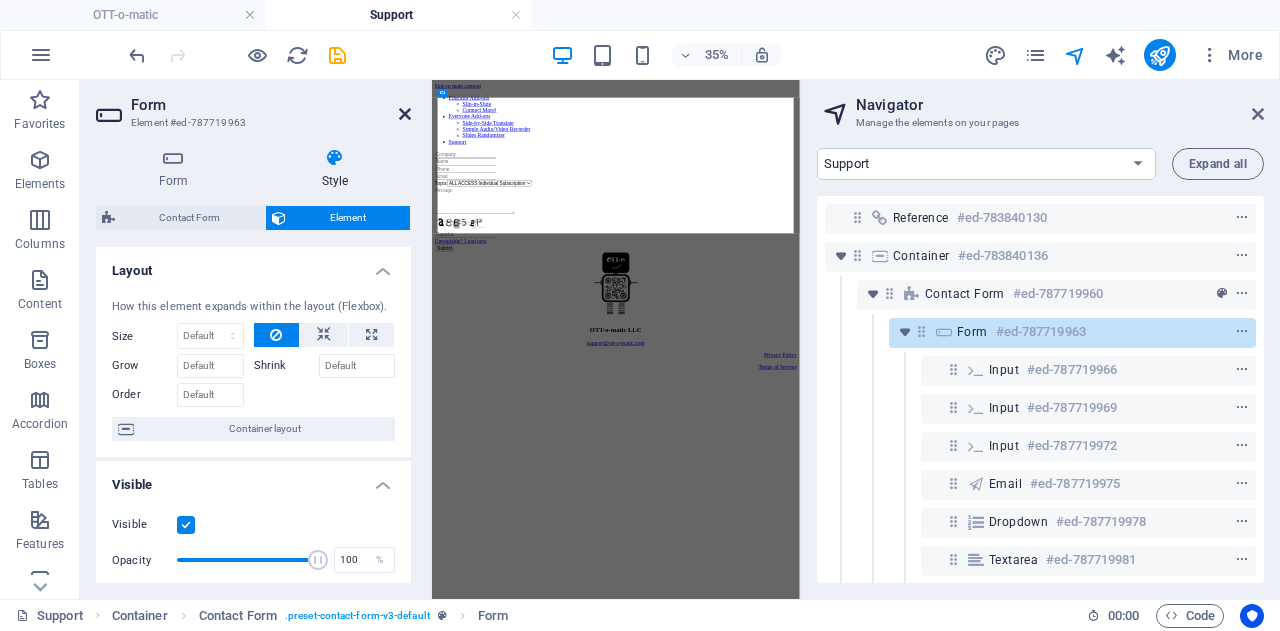 click at bounding box center [405, 114] 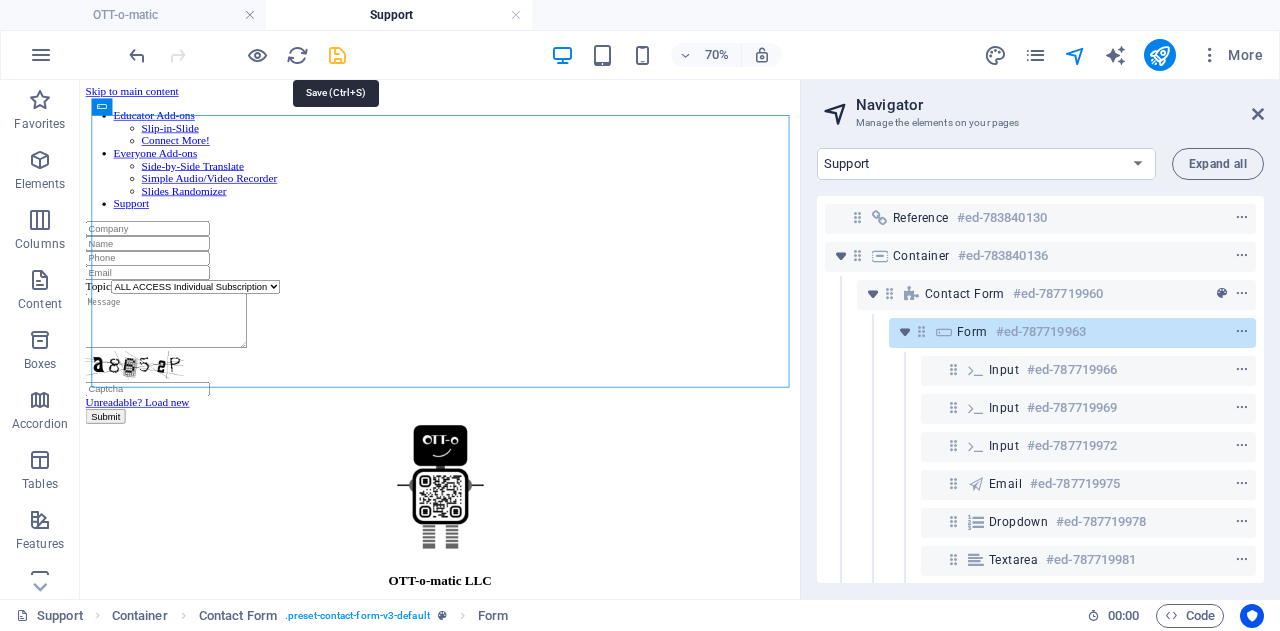 click at bounding box center [337, 55] 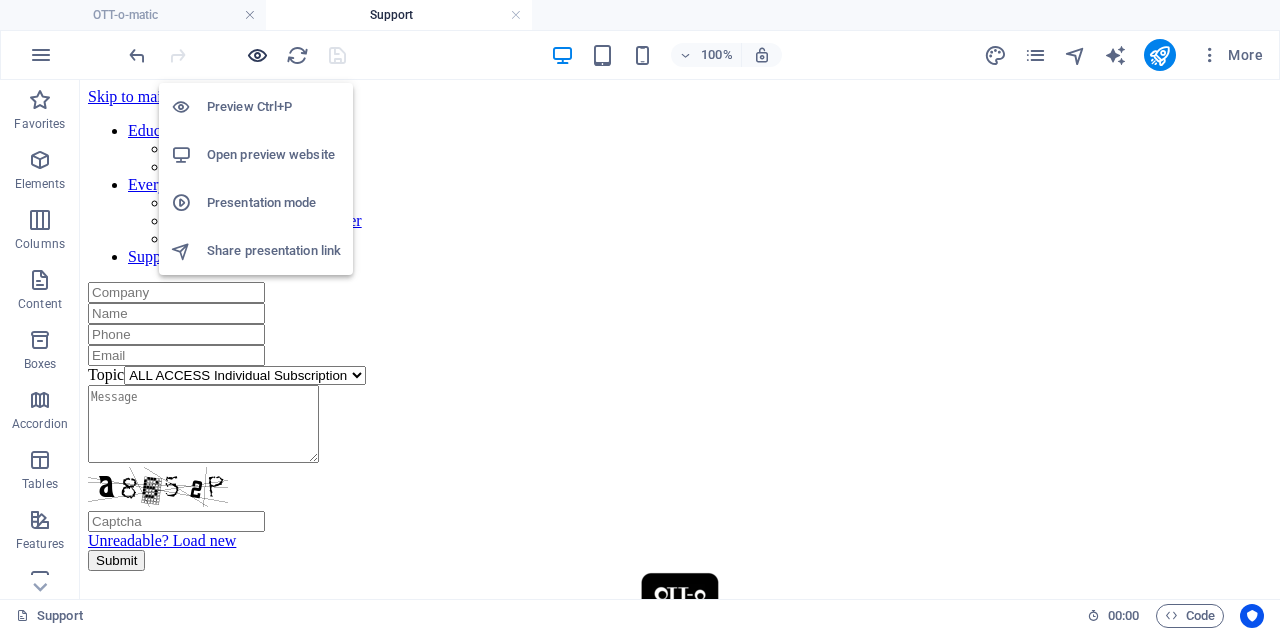 click at bounding box center [257, 55] 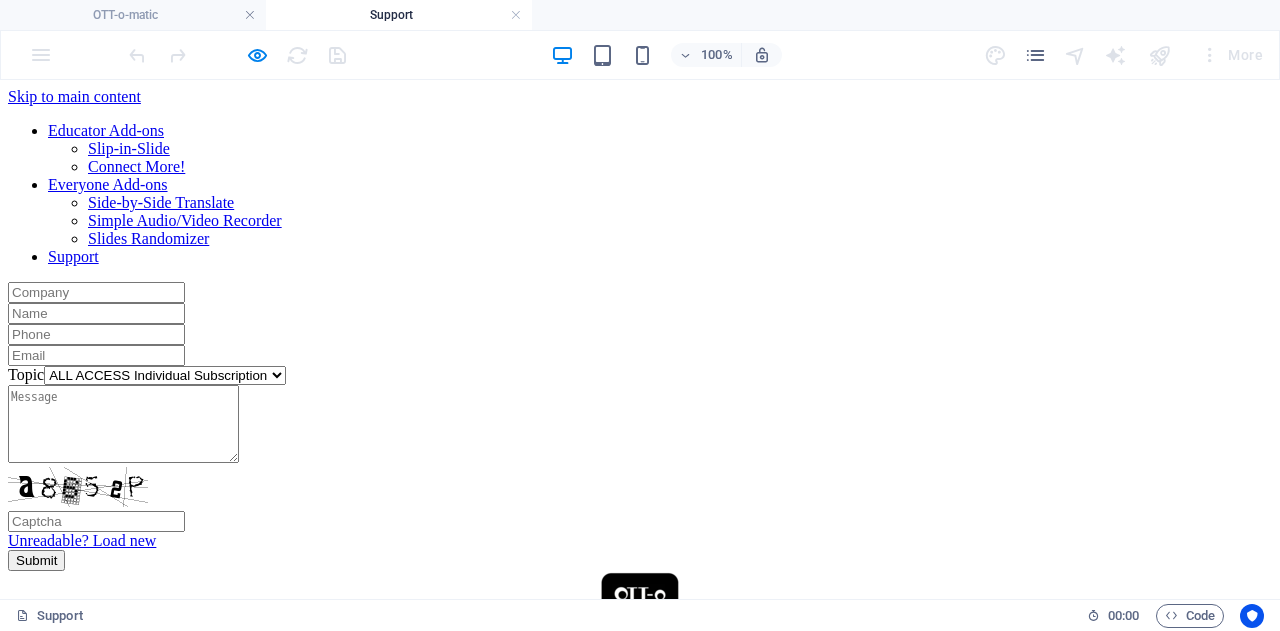 click at bounding box center [96, 292] 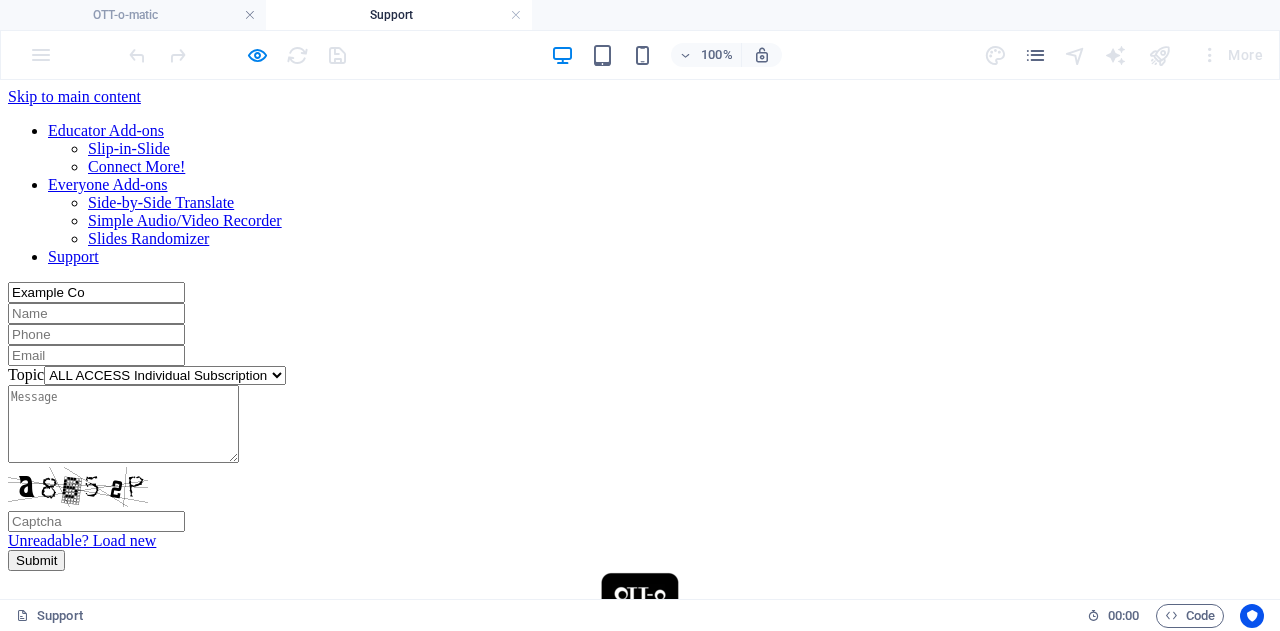 click at bounding box center (96, 313) 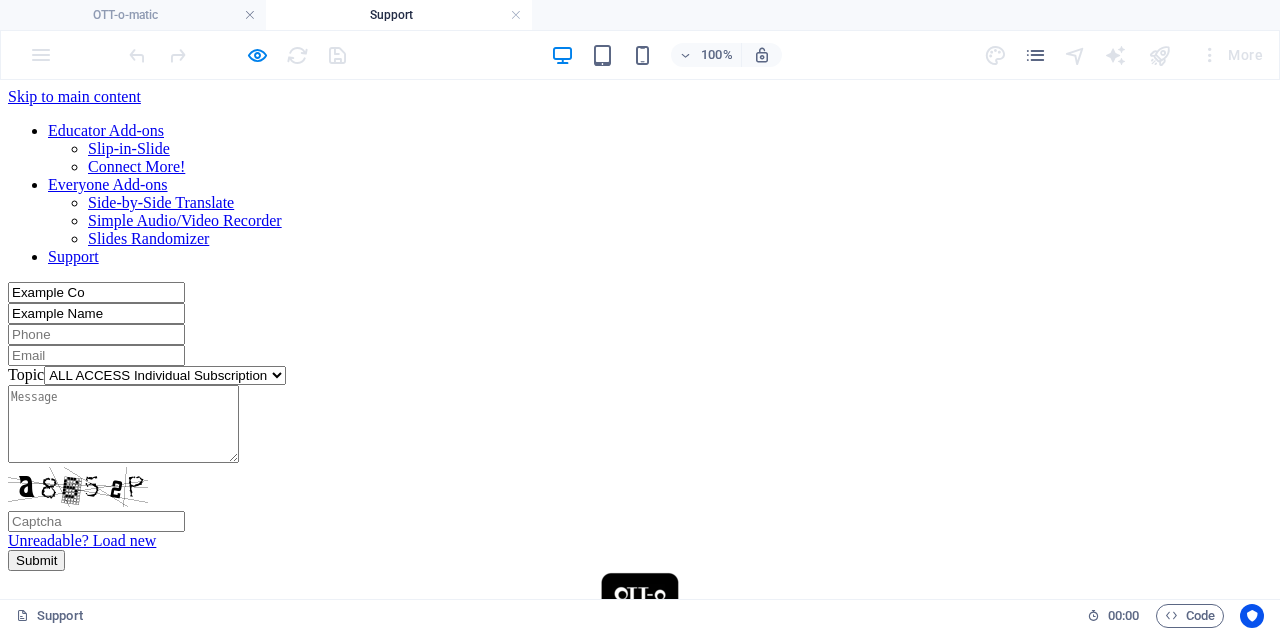 click on "Example Co Example Name Topic ALL ACCESS Individual Subscription ALL ACCESS Domain Subscription Slip-in-Slide Connect More! Side-by-Sdie Translate Simple Audio/Video Recorder Slides Randomizer Unreadable? Load new Submit" at bounding box center [640, 426] 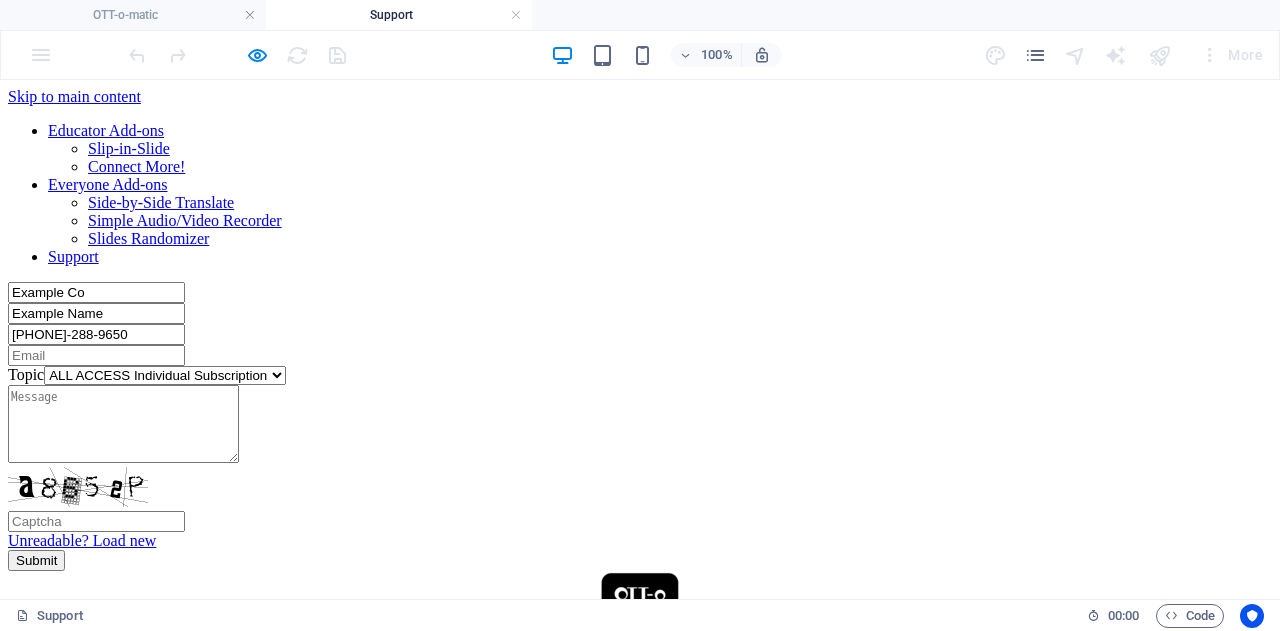 type on "[PHONE]-288-9650" 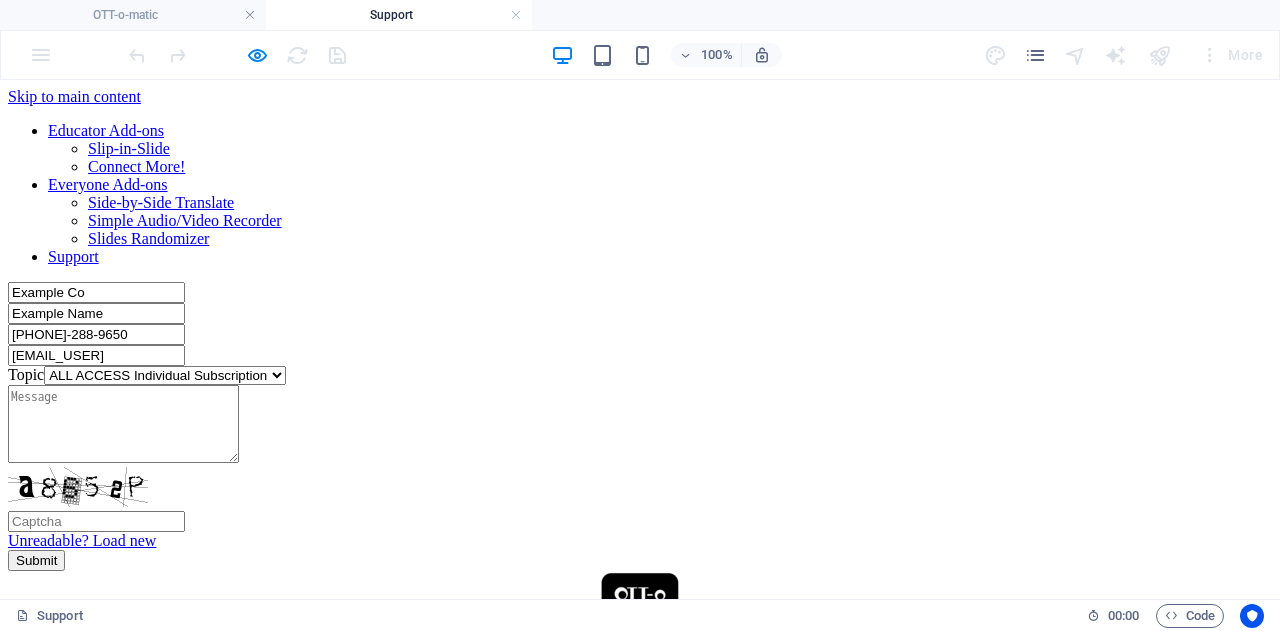 type on "[EMAIL]" 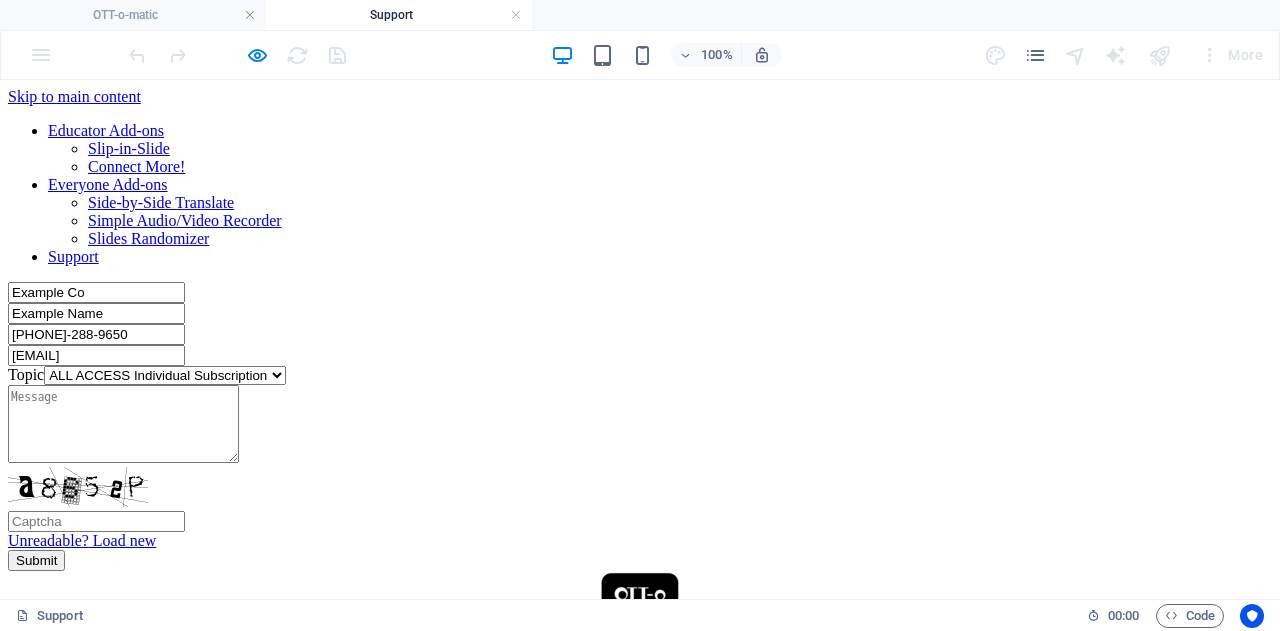 click at bounding box center [123, 424] 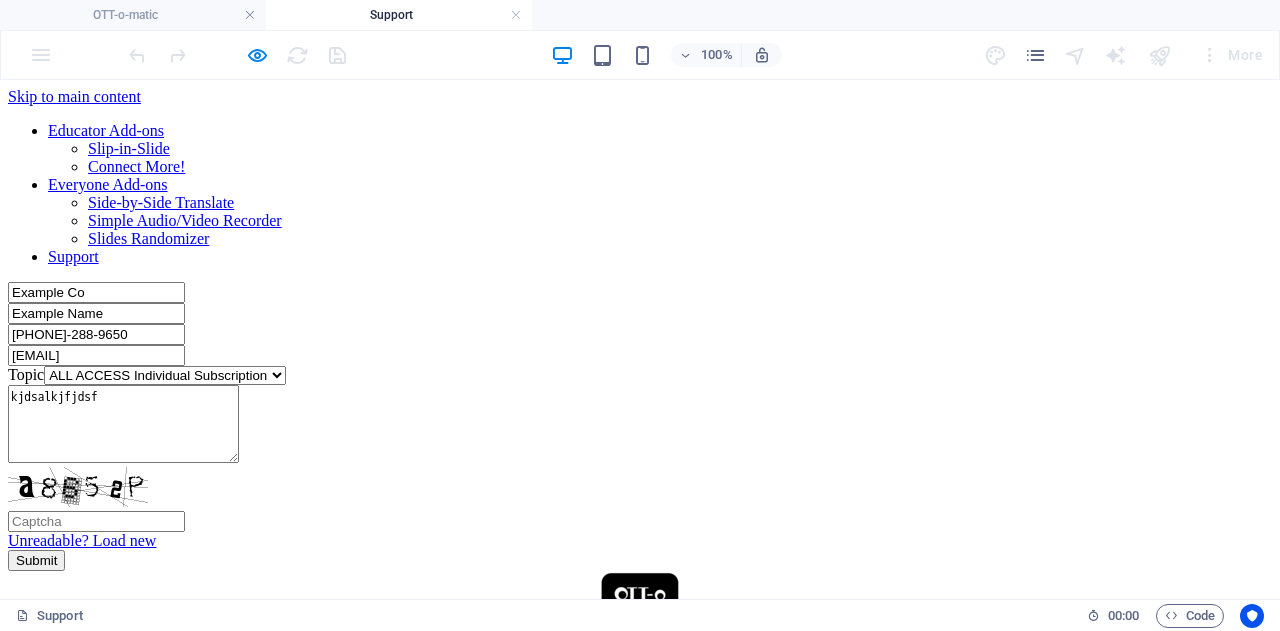 type on "kjdsalkjfjdsf" 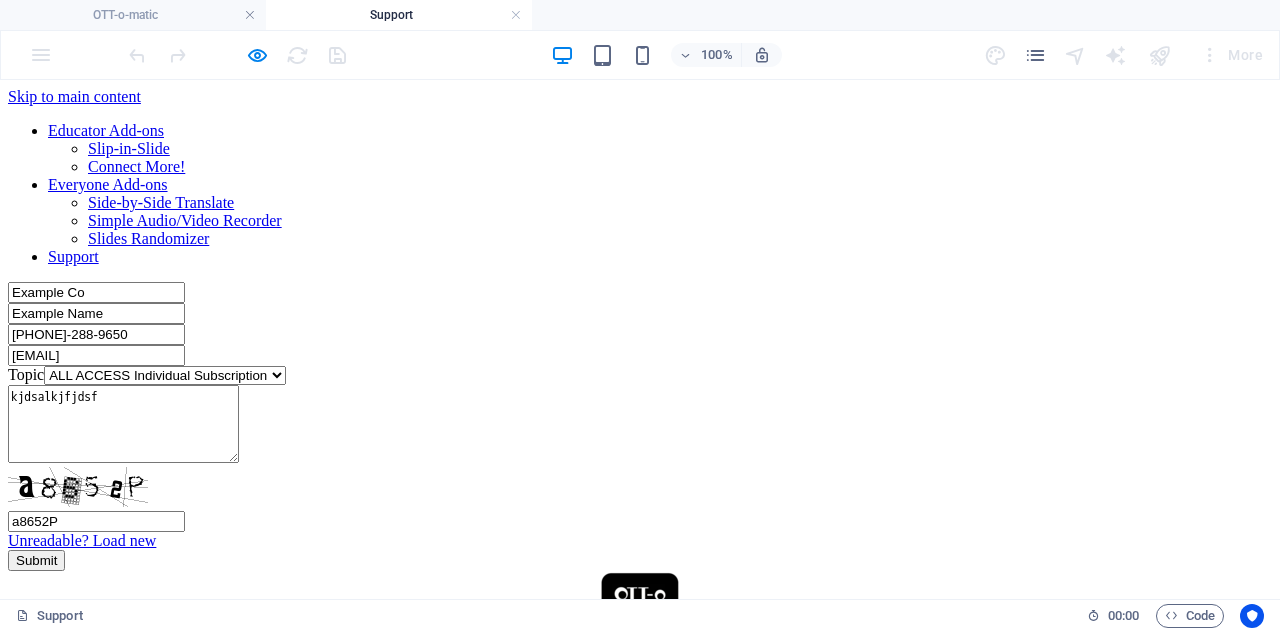 type on "a8652P" 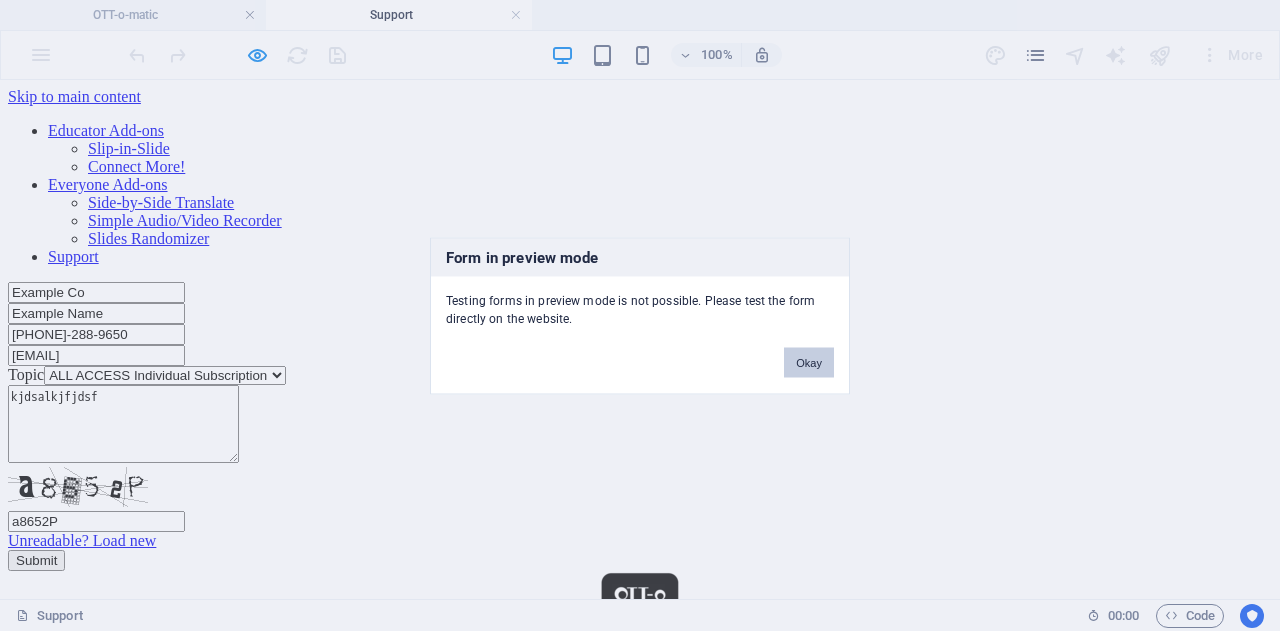 click on "Okay" at bounding box center (809, 362) 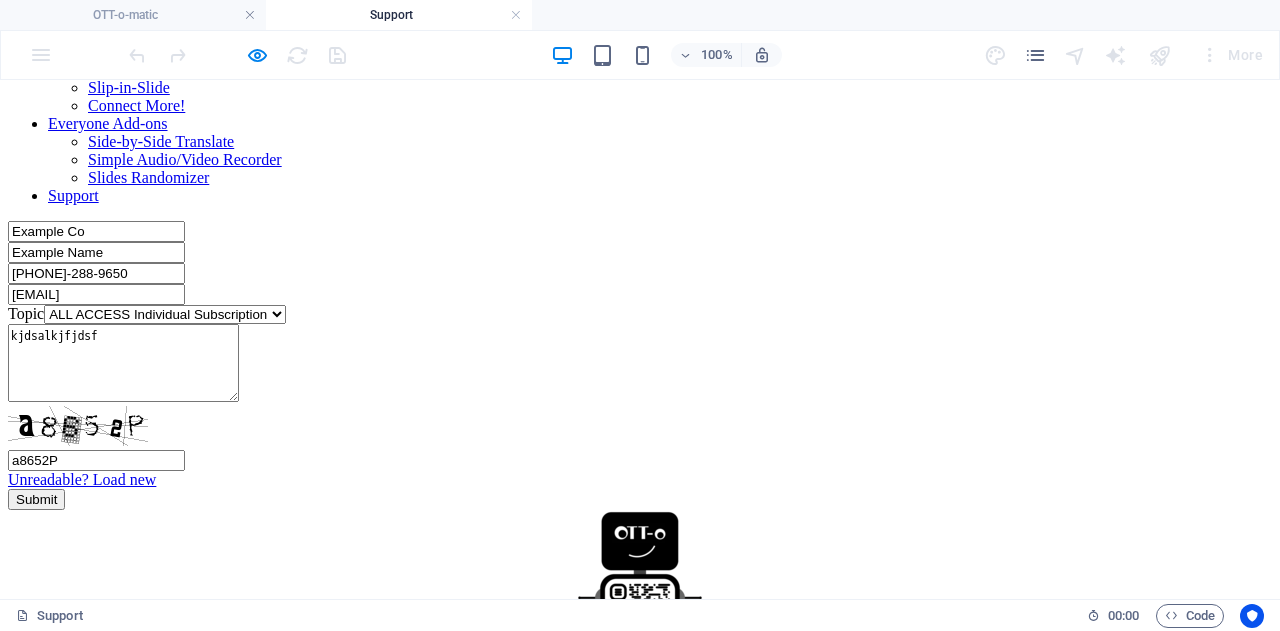 scroll, scrollTop: 0, scrollLeft: 0, axis: both 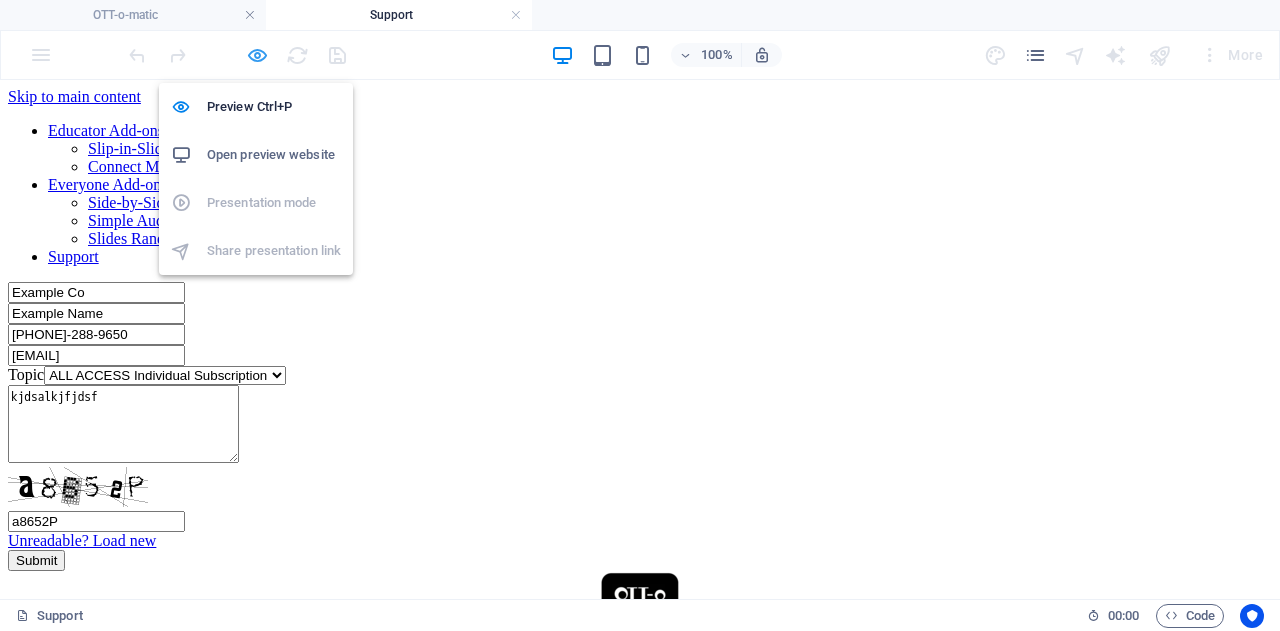 click at bounding box center (257, 55) 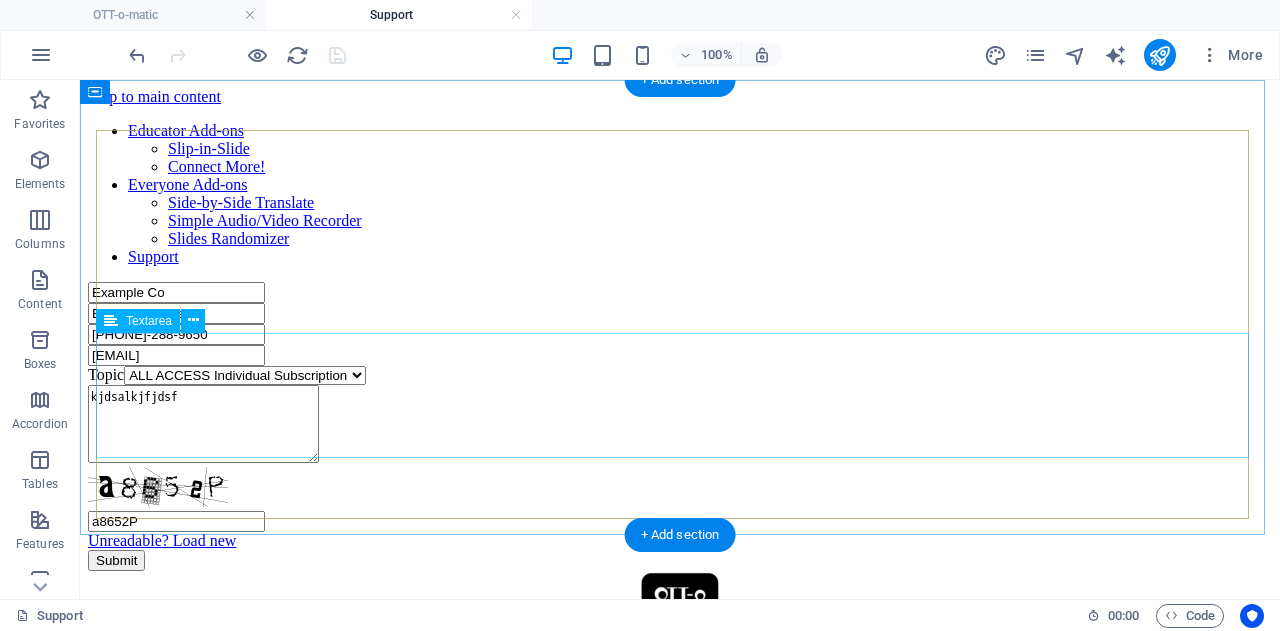 click on "kjdsalkjfjdsf" at bounding box center [680, 426] 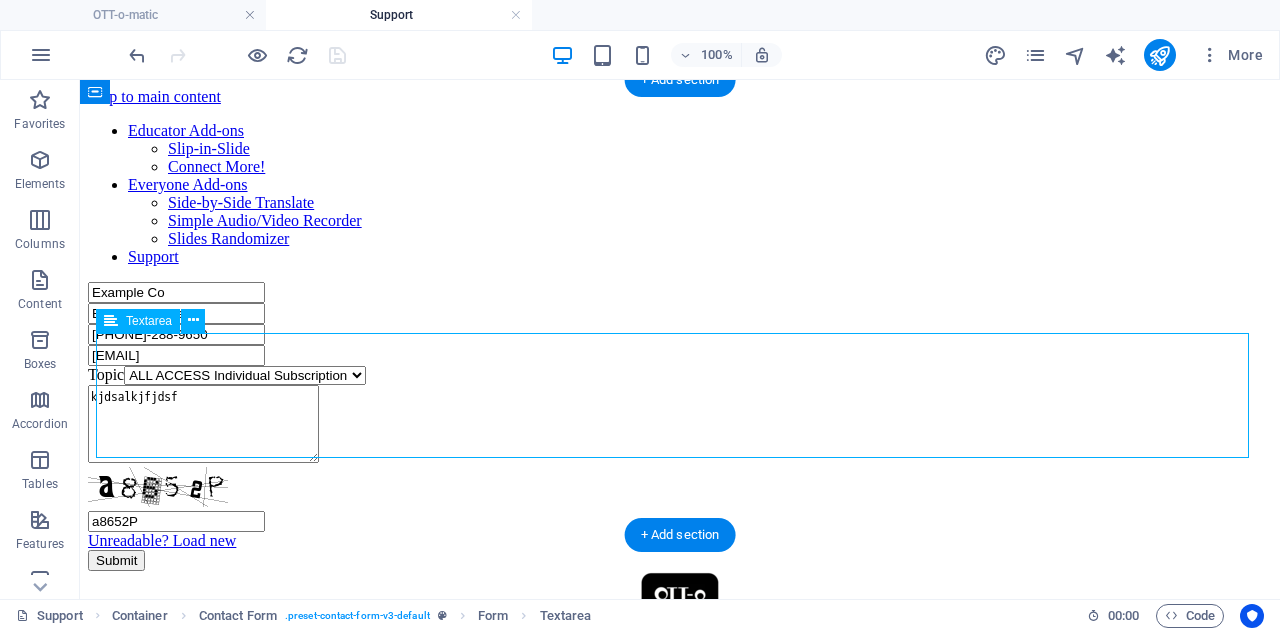click on "kjdsalkjfjdsf" at bounding box center (680, 426) 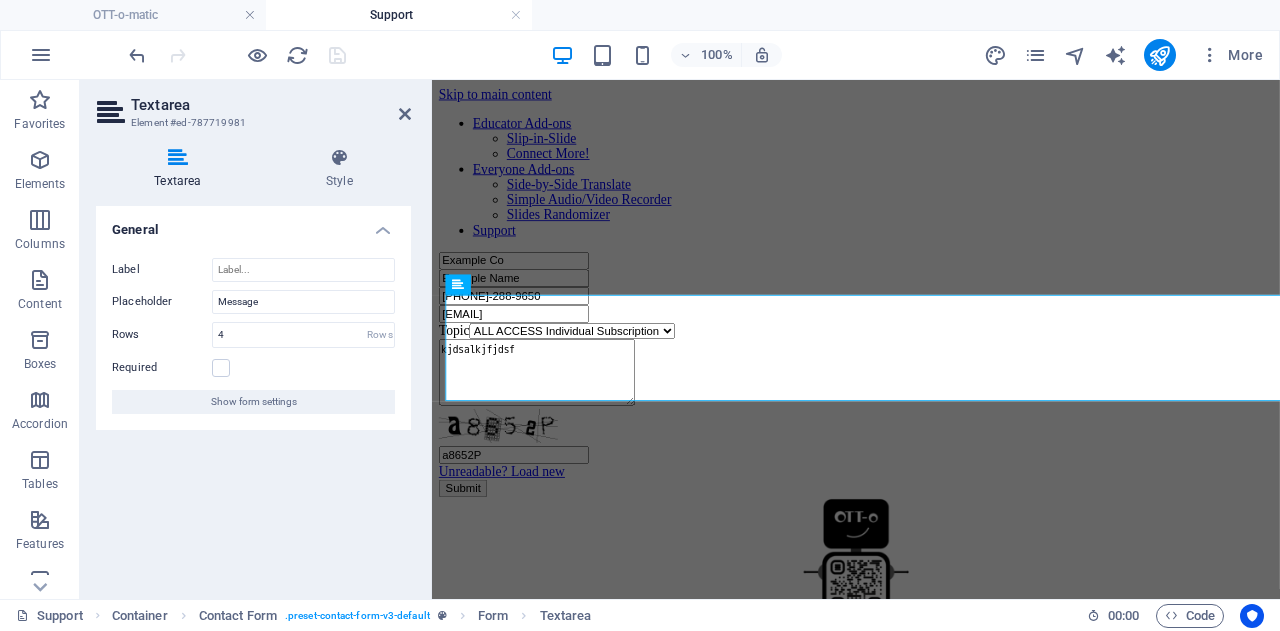 click on "Label Placeholder Message Rows 4 Rows Required Show form settings" at bounding box center (253, 336) 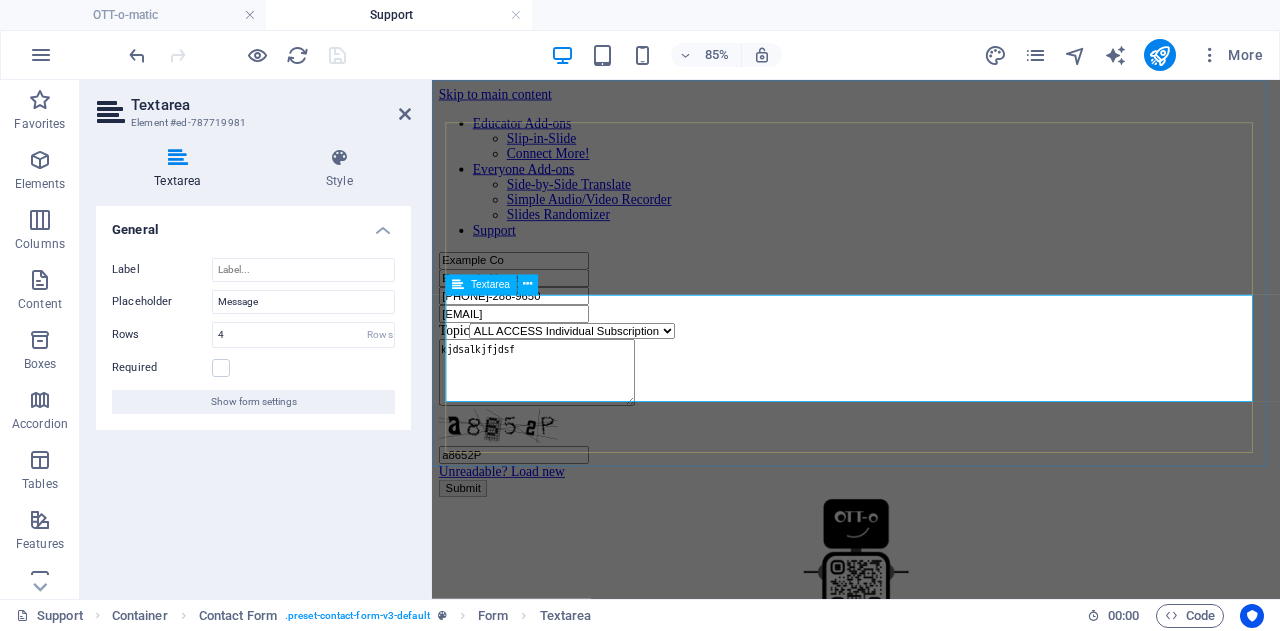 click on "kjdsalkjfjdsf" at bounding box center (555, 424) 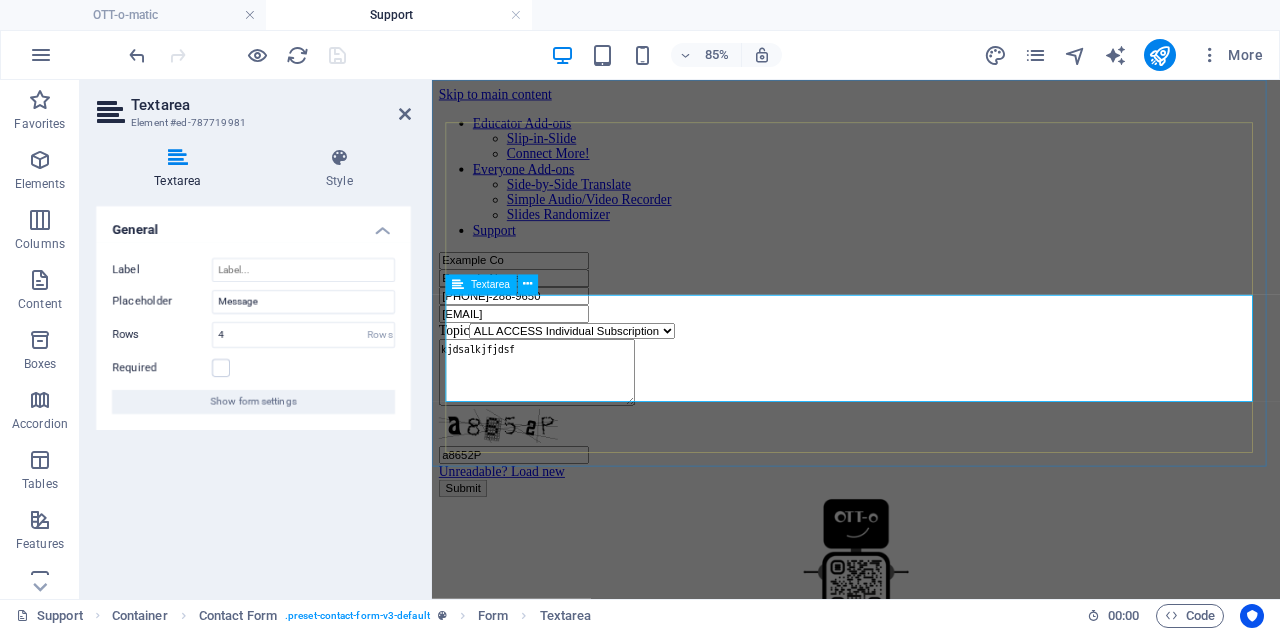 click on "kjdsalkjfjdsf" at bounding box center [555, 424] 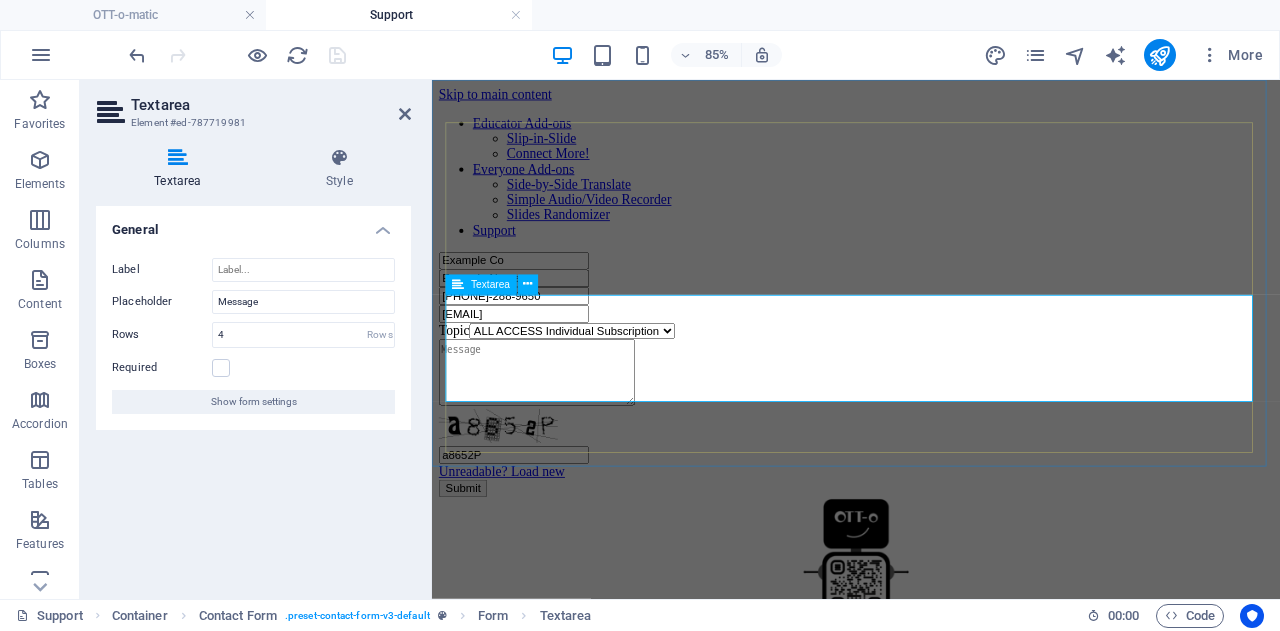 click at bounding box center [555, 424] 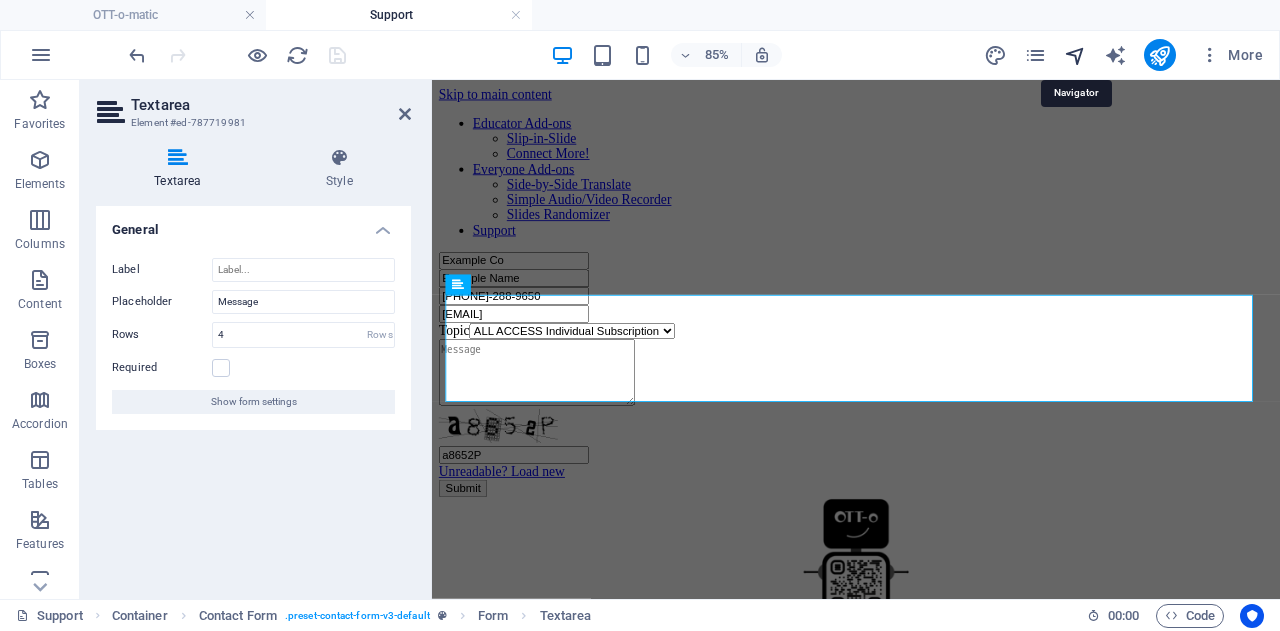 type 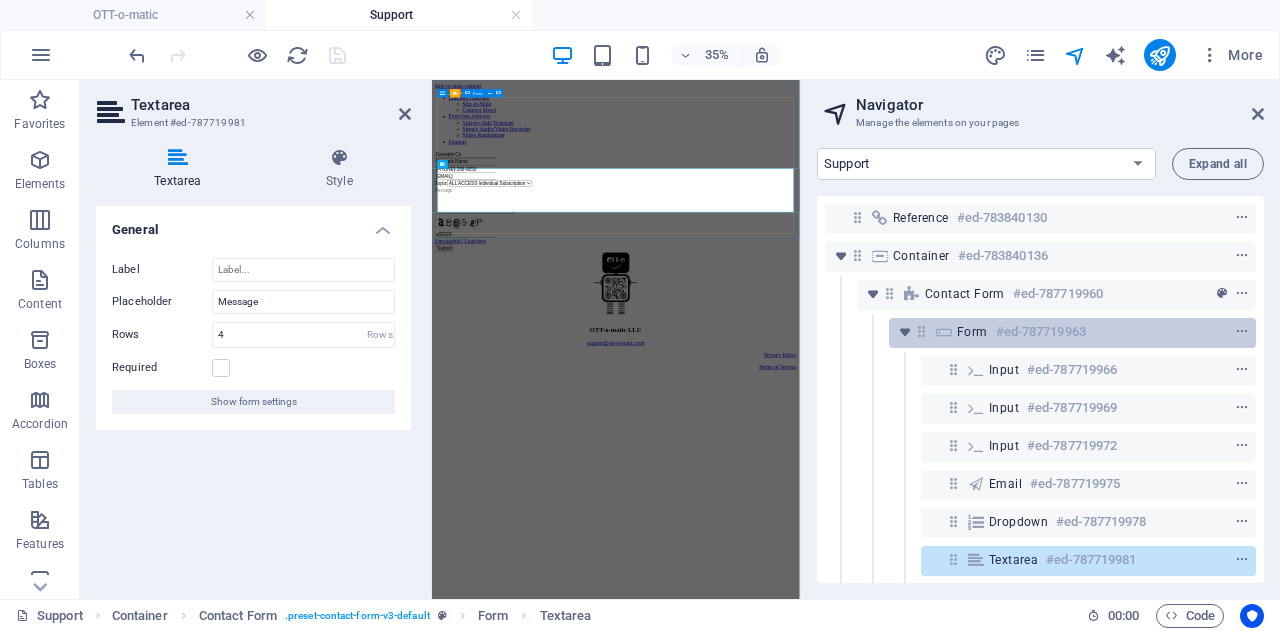 click on "#ed-787719963" at bounding box center [1041, 332] 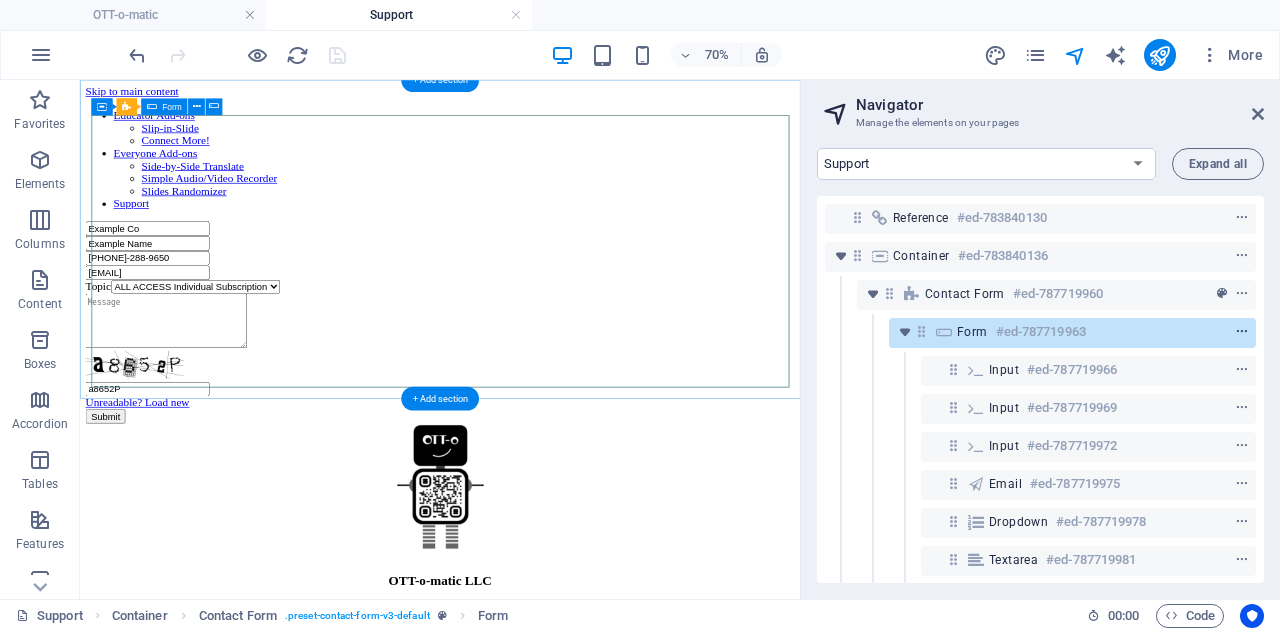 click at bounding box center (1242, 332) 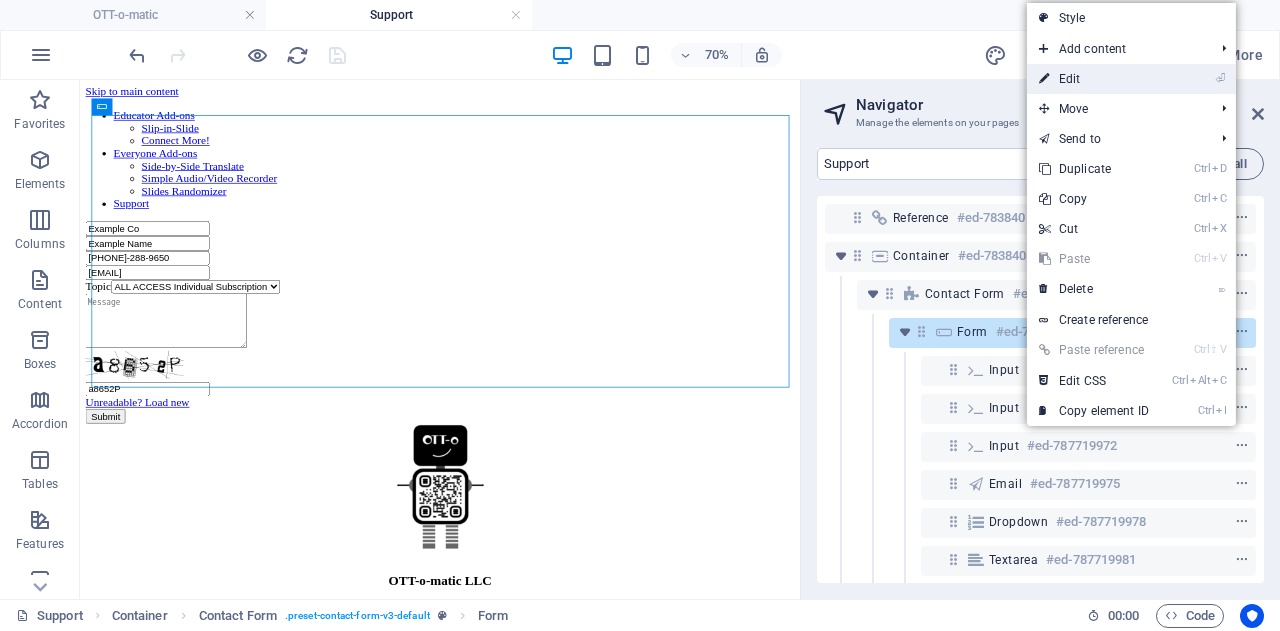 click on "⏎  Edit" at bounding box center (1094, 79) 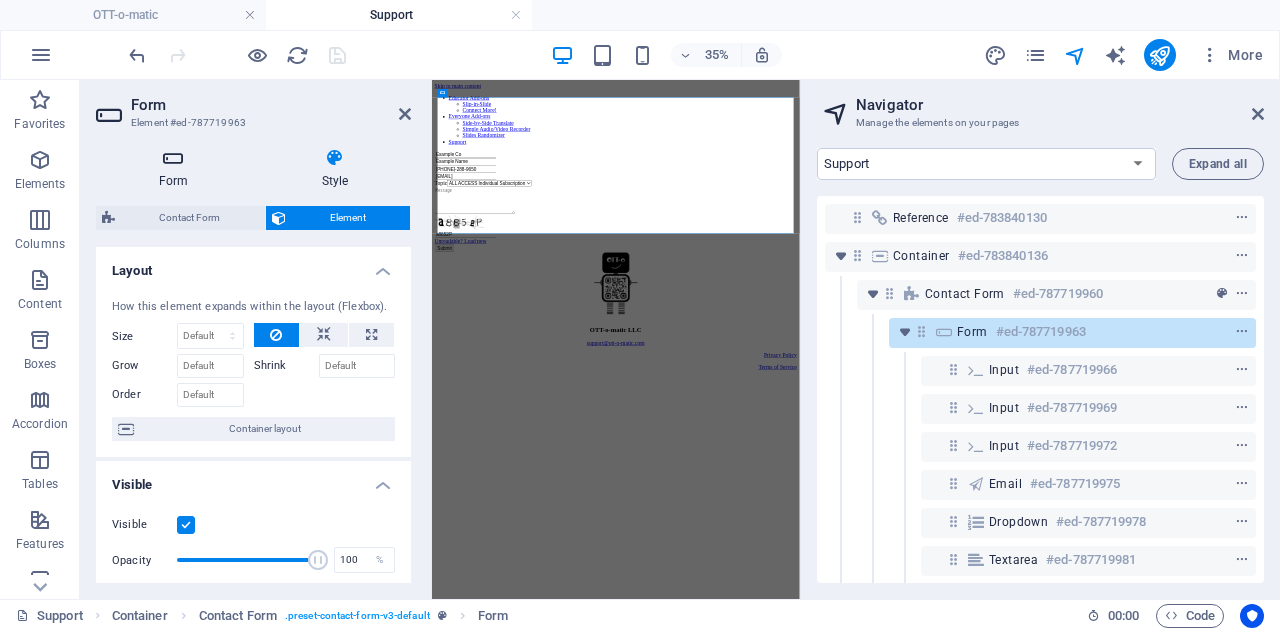 click at bounding box center [173, 158] 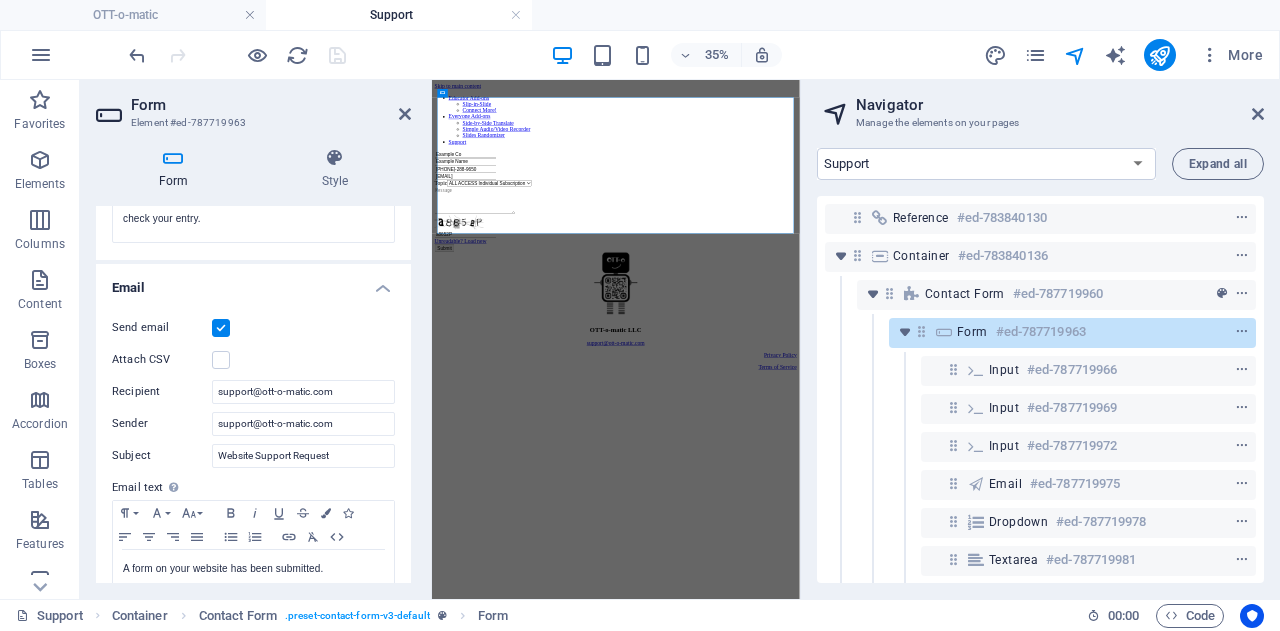 scroll, scrollTop: 455, scrollLeft: 0, axis: vertical 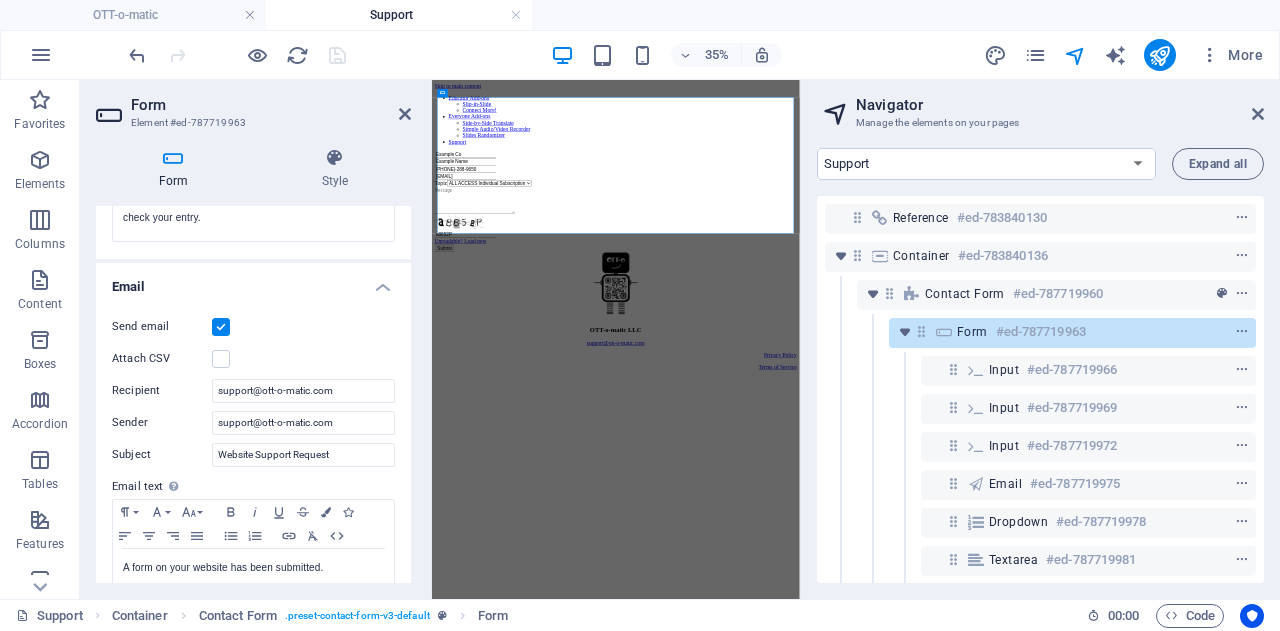 click on "Email" at bounding box center [253, 281] 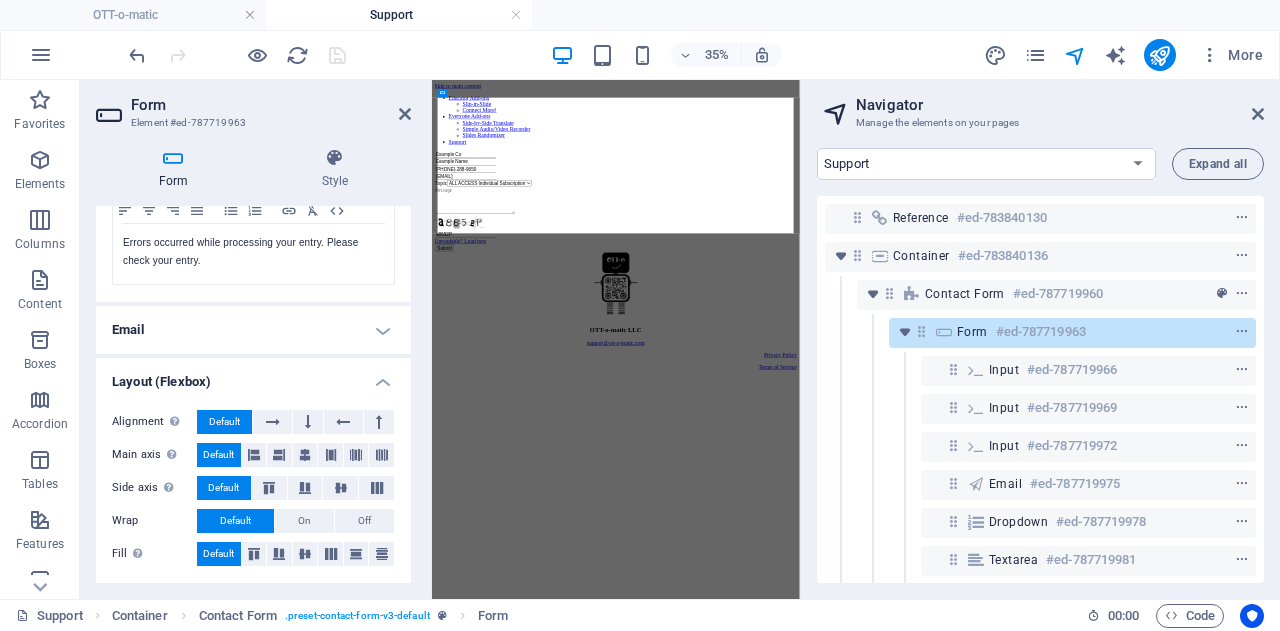 scroll, scrollTop: 410, scrollLeft: 0, axis: vertical 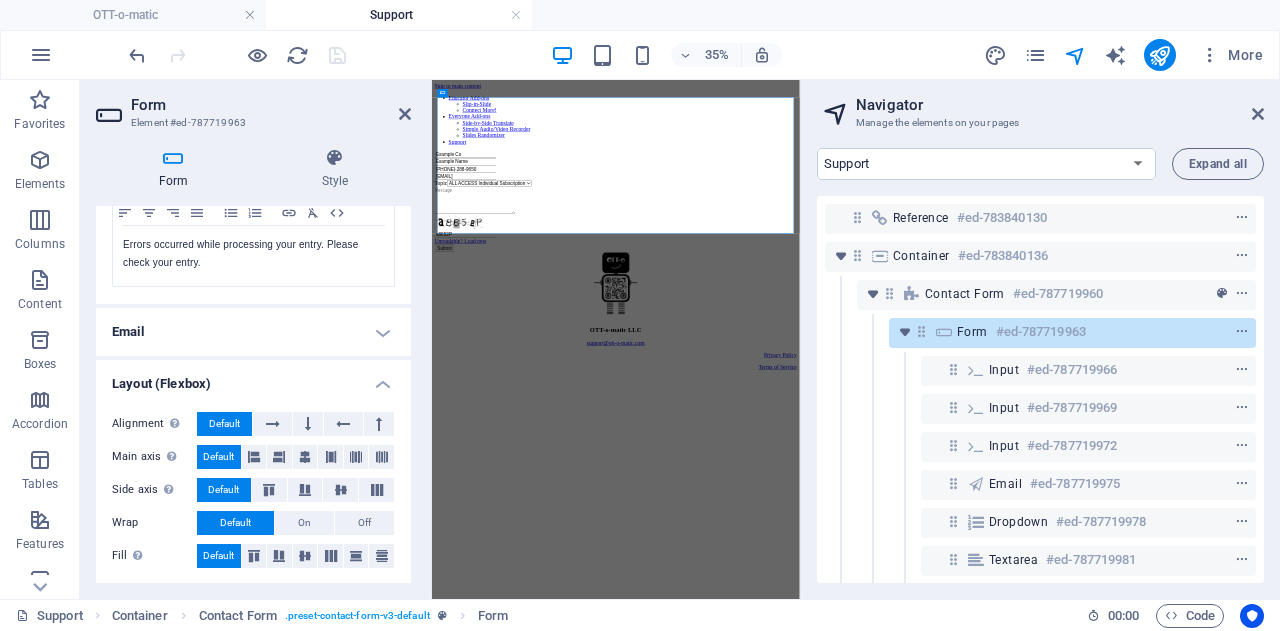 click on "Layout (Flexbox)" at bounding box center [253, 378] 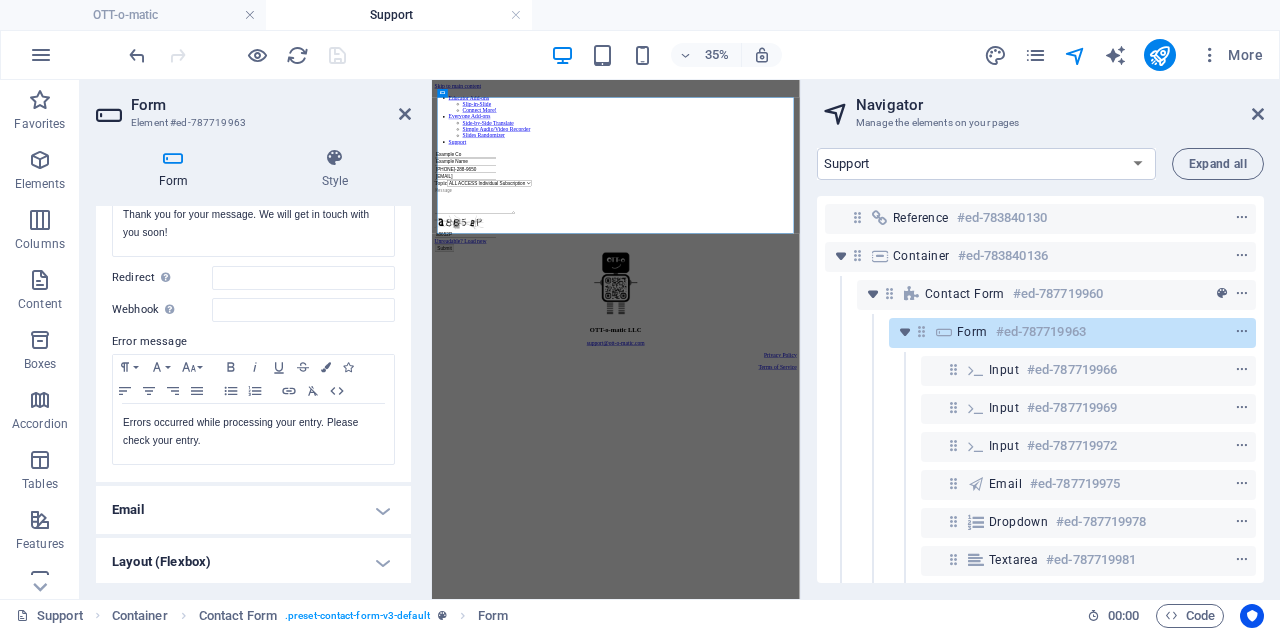 click on "Email" at bounding box center [253, 510] 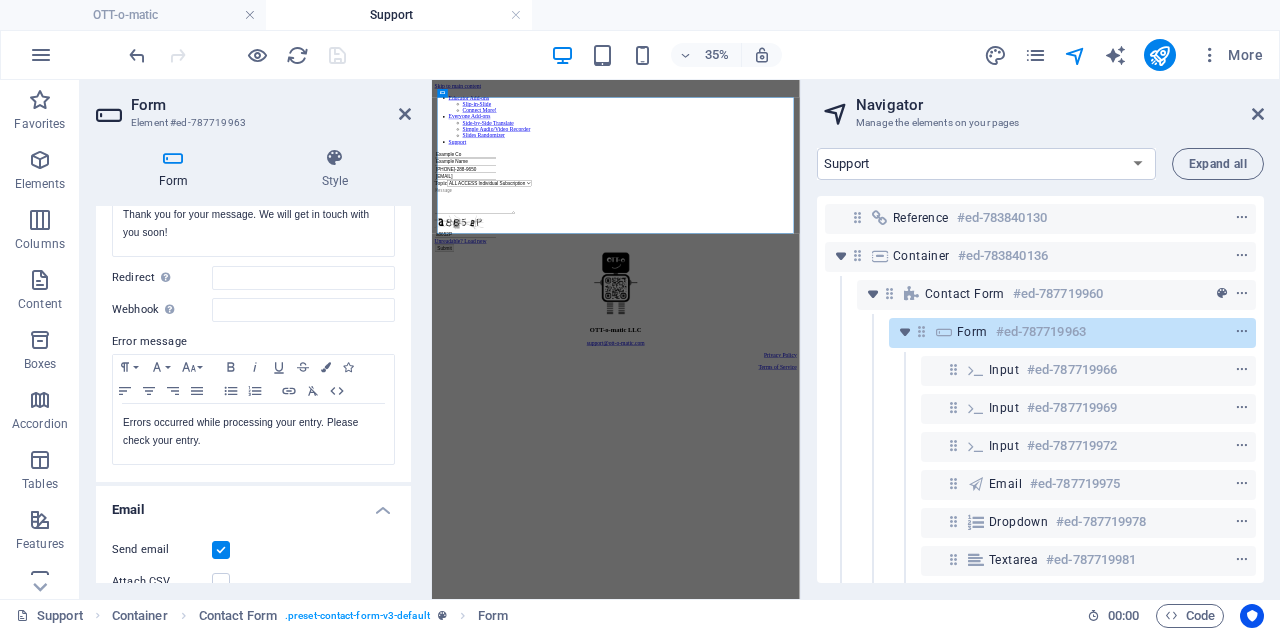 scroll, scrollTop: 455, scrollLeft: 0, axis: vertical 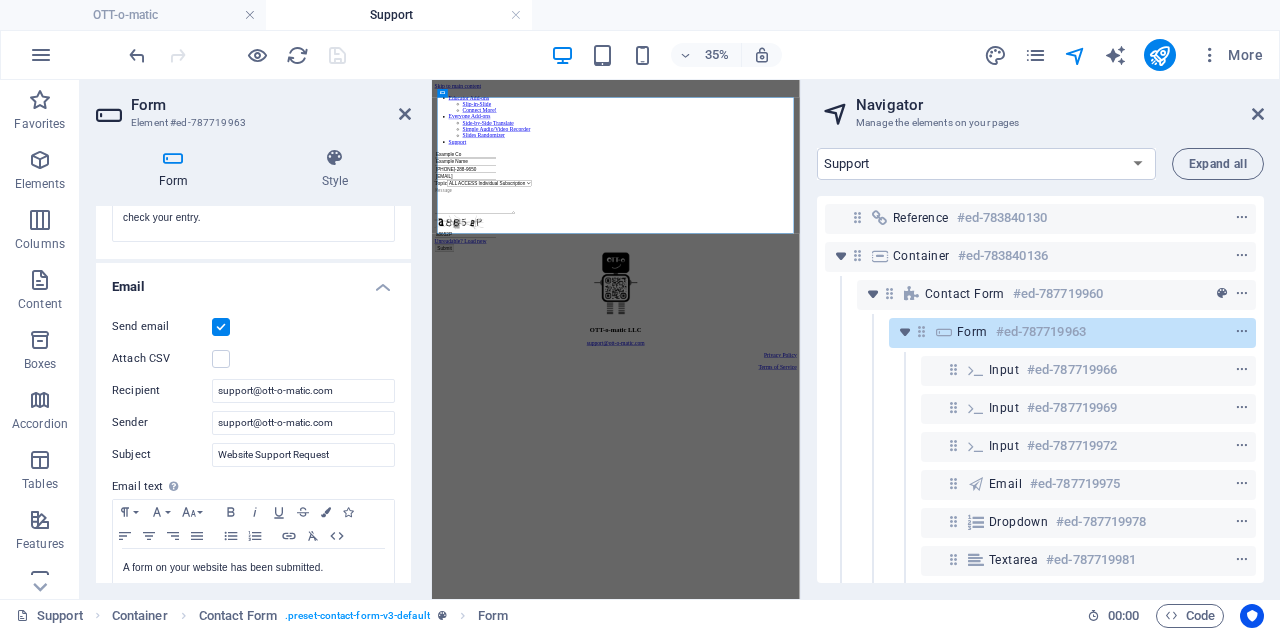 click at bounding box center [221, 327] 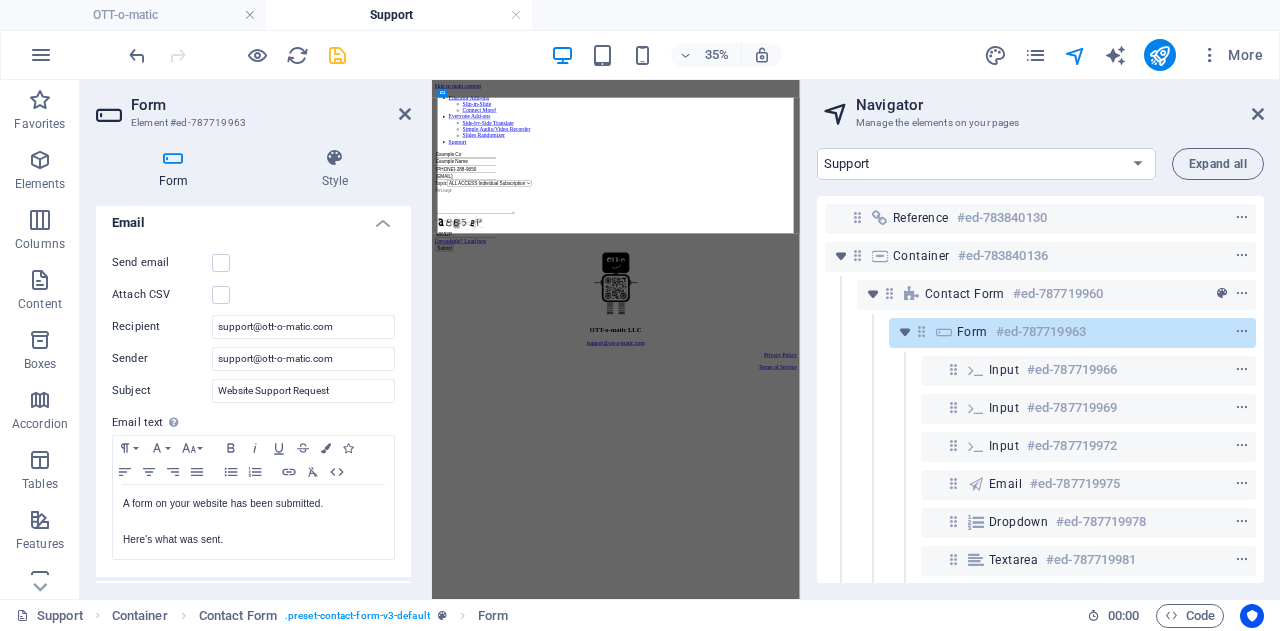 scroll, scrollTop: 562, scrollLeft: 0, axis: vertical 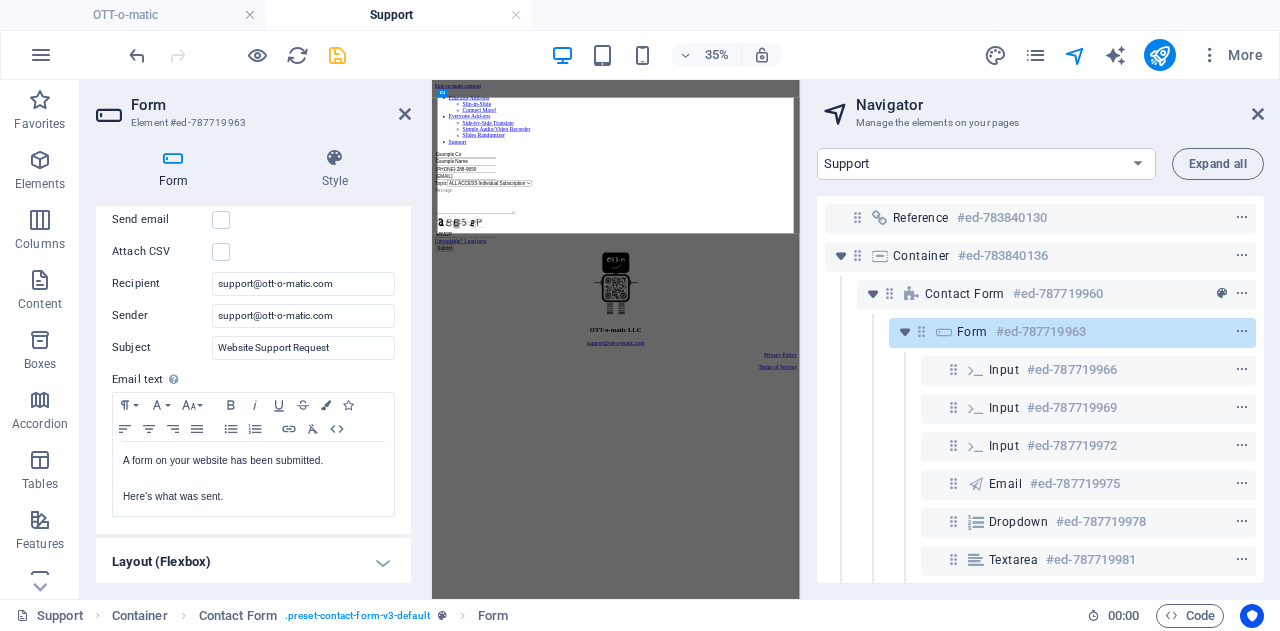 click on "Layout (Flexbox)" at bounding box center [253, 562] 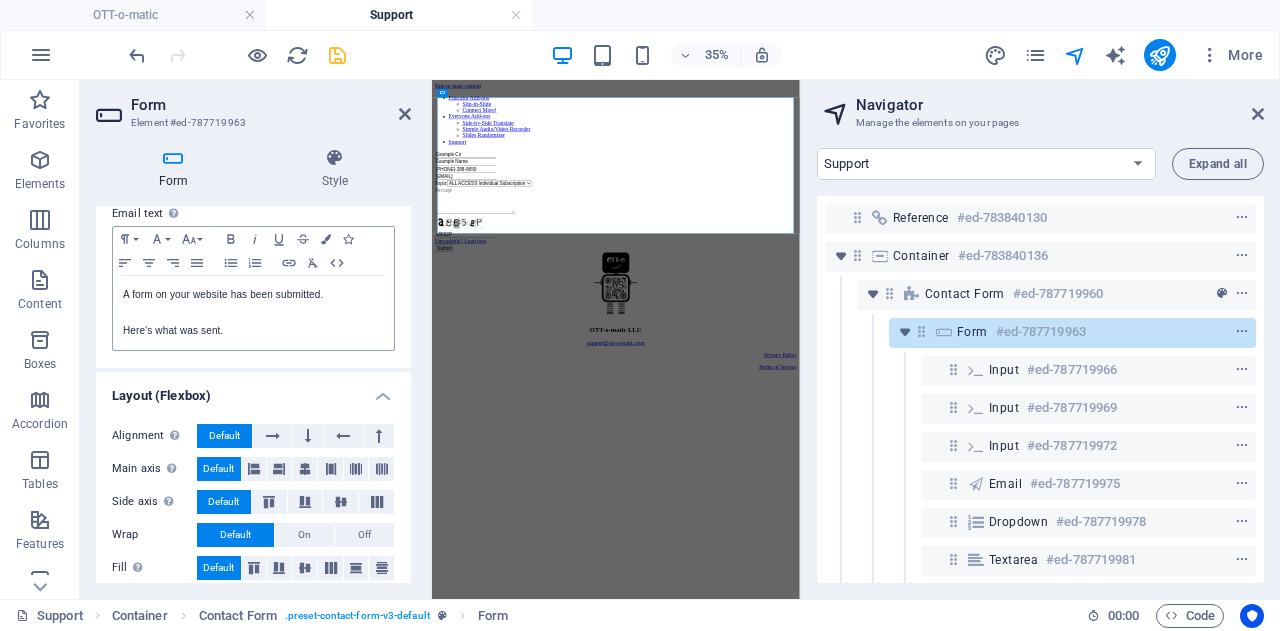 scroll, scrollTop: 739, scrollLeft: 0, axis: vertical 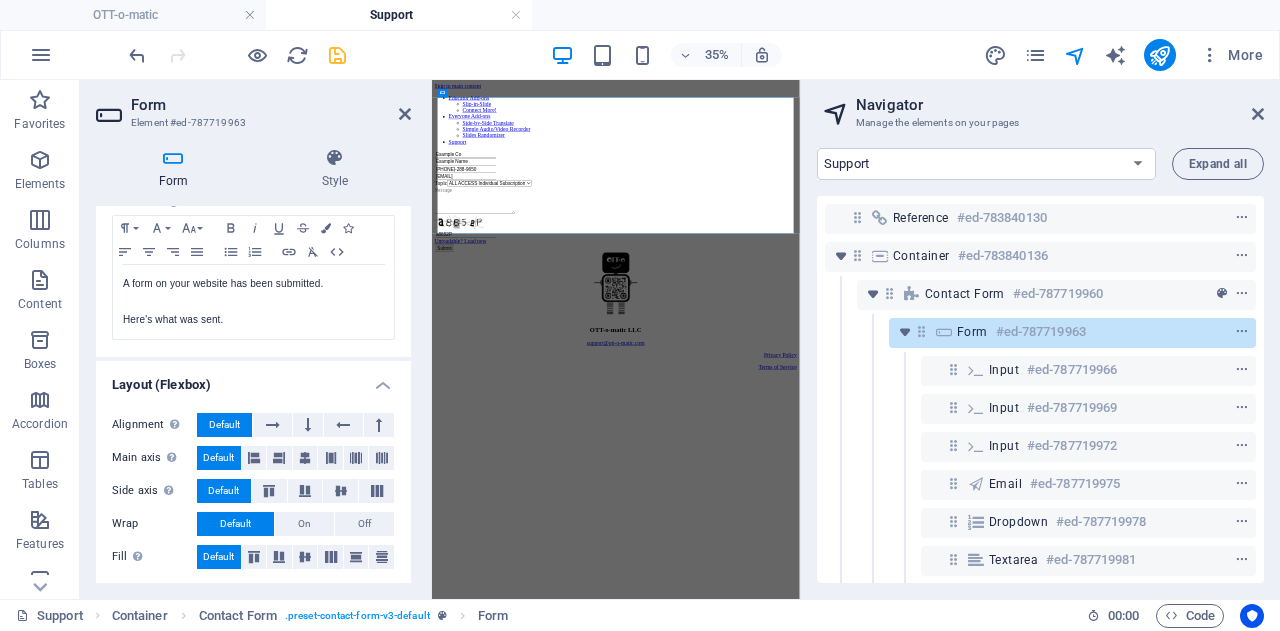 click on "Layout (Flexbox)" at bounding box center (253, 379) 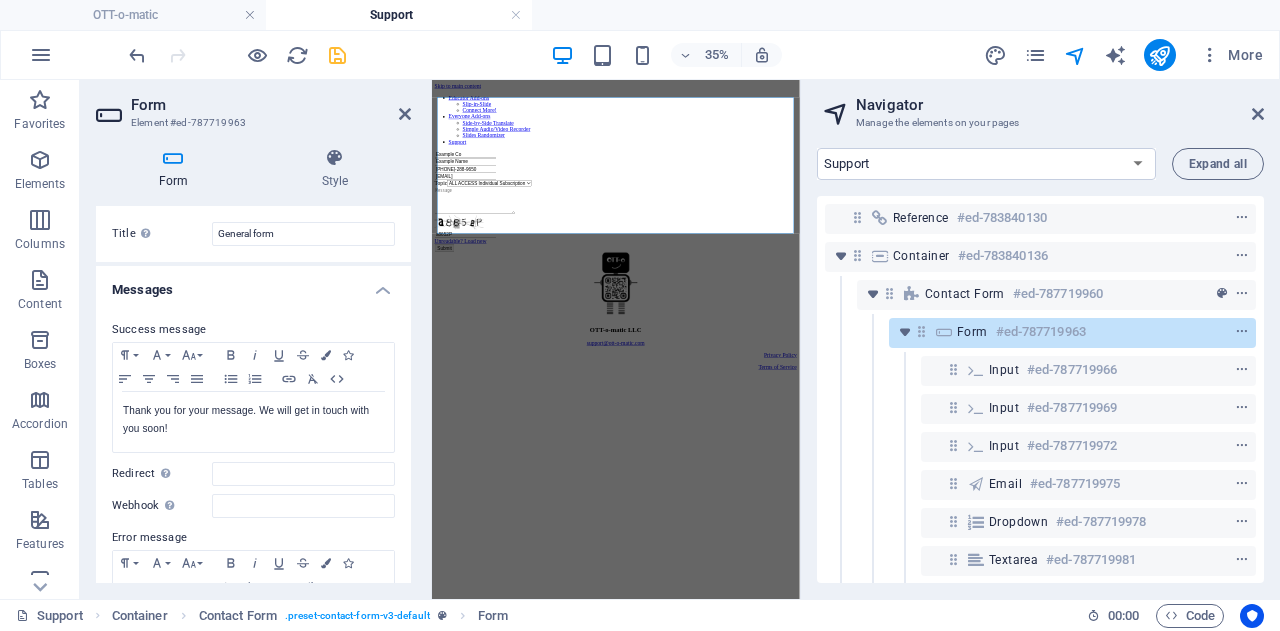 scroll, scrollTop: 0, scrollLeft: 0, axis: both 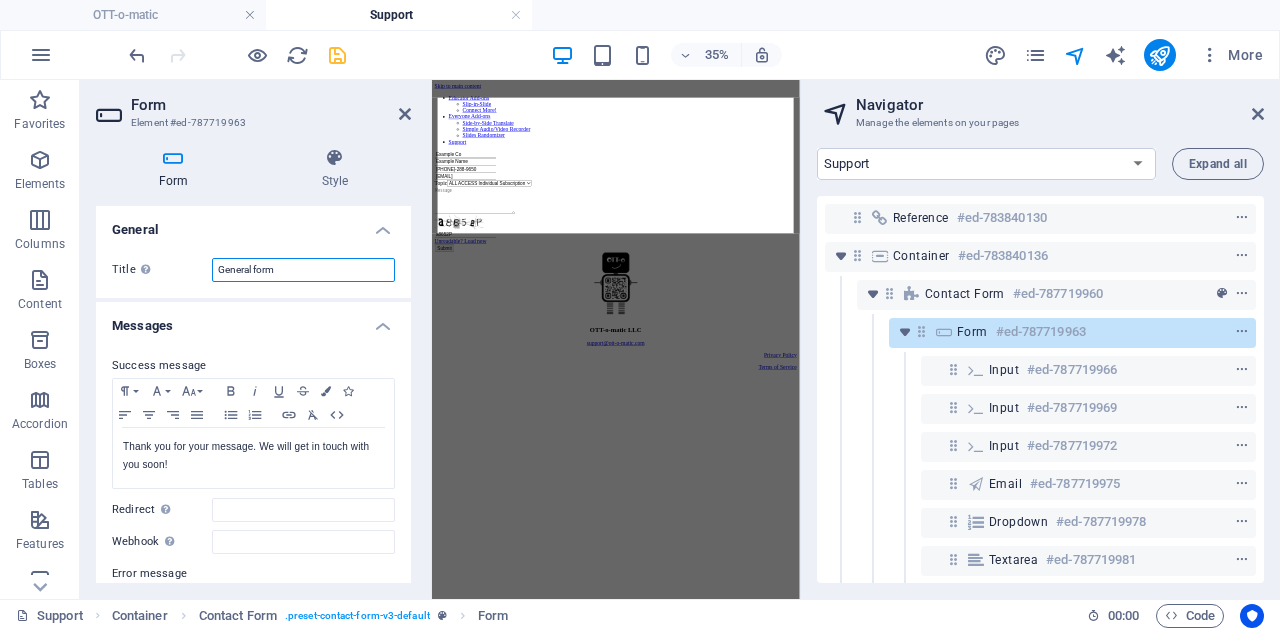 click on "General form" at bounding box center (303, 270) 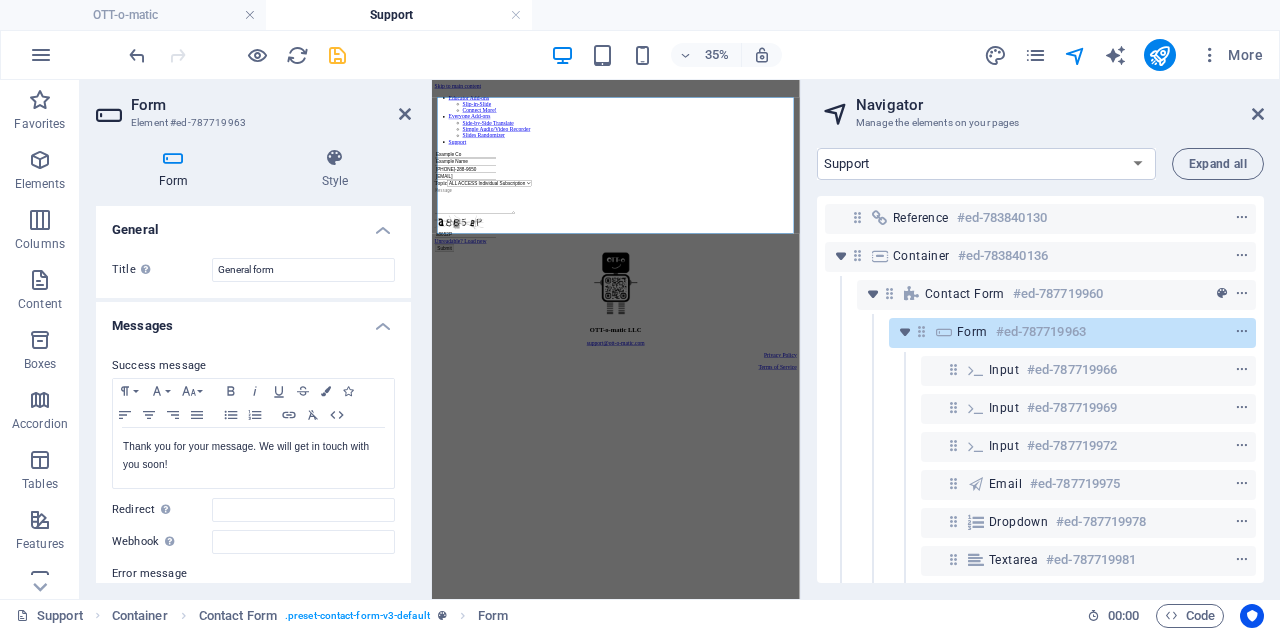 click at bounding box center [173, 158] 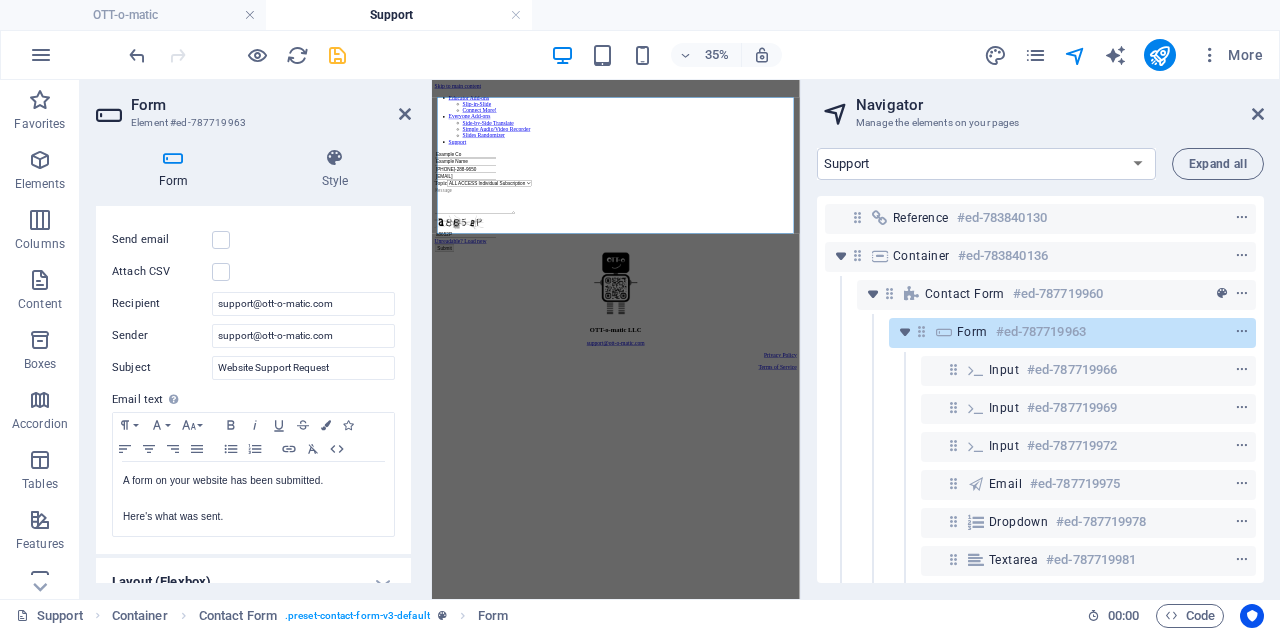 scroll, scrollTop: 562, scrollLeft: 0, axis: vertical 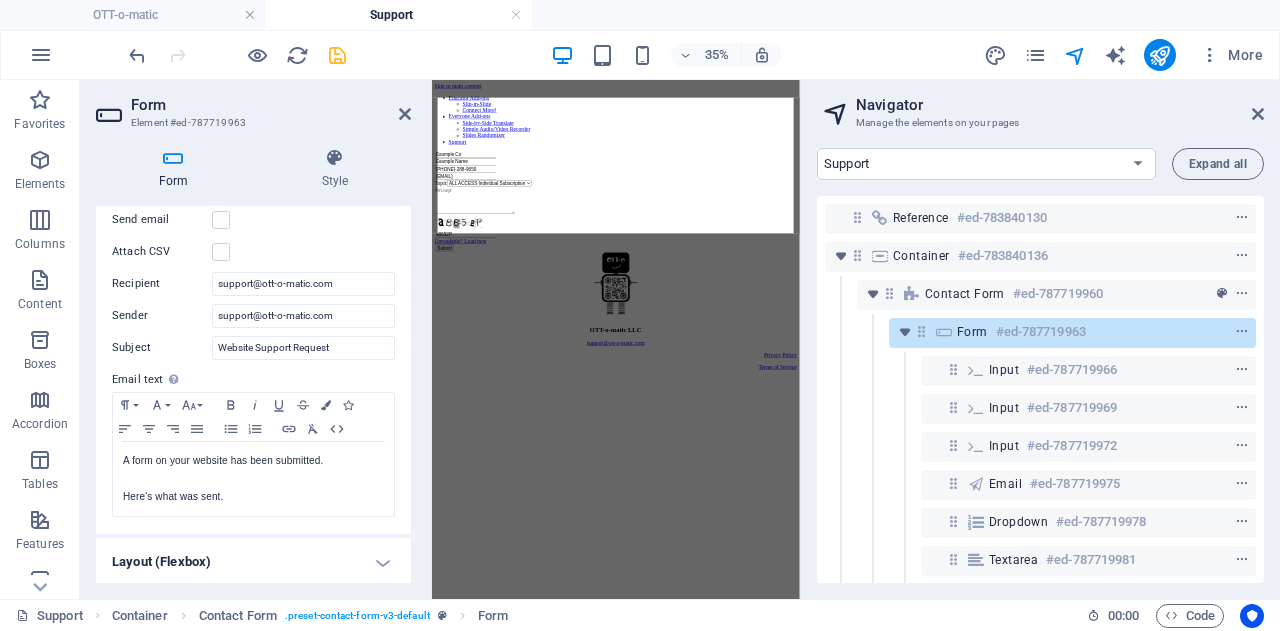 click at bounding box center (173, 158) 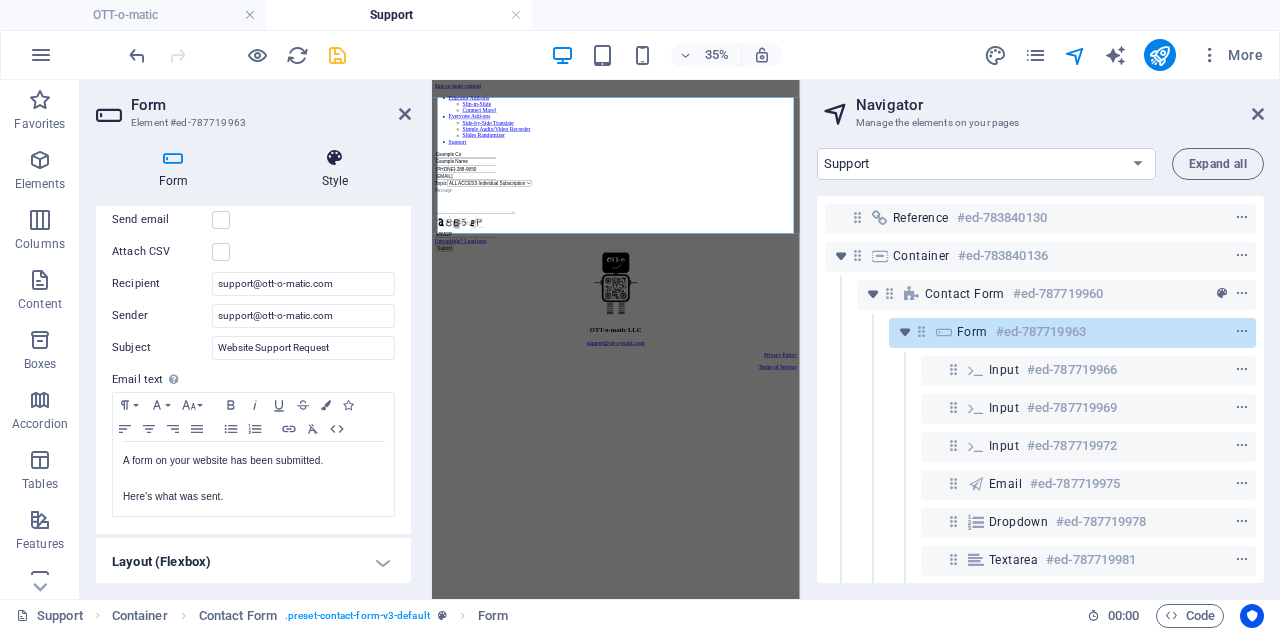 click at bounding box center (335, 158) 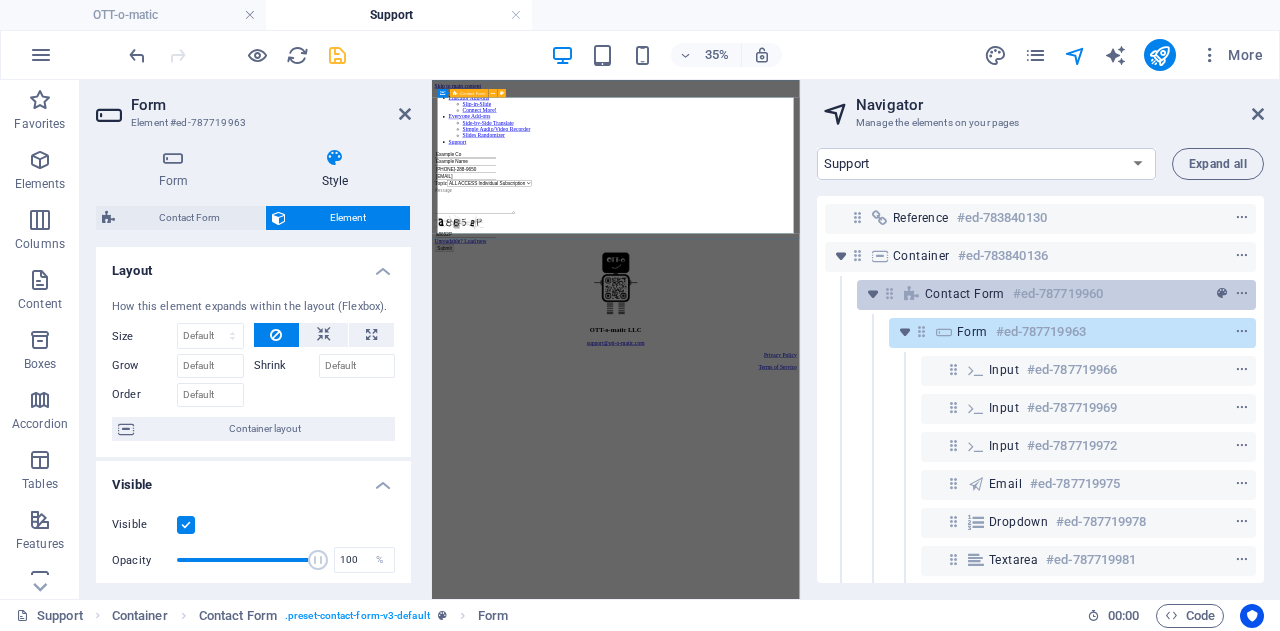 click on "Contact Form" at bounding box center (965, 294) 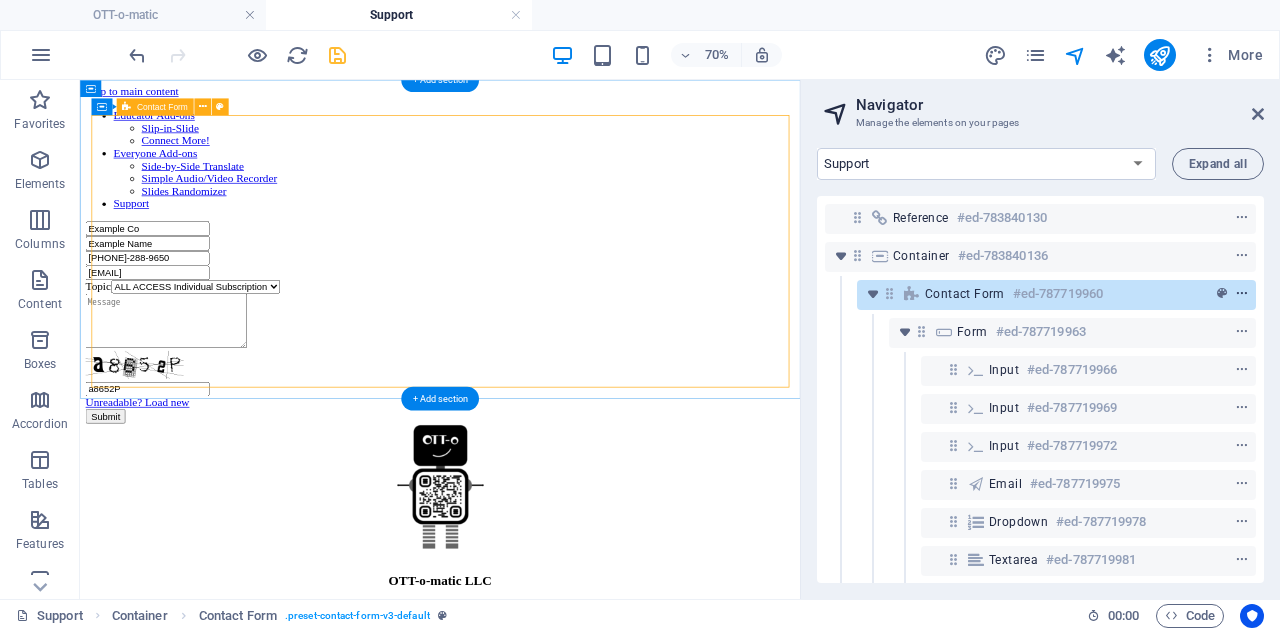 click at bounding box center [1242, 294] 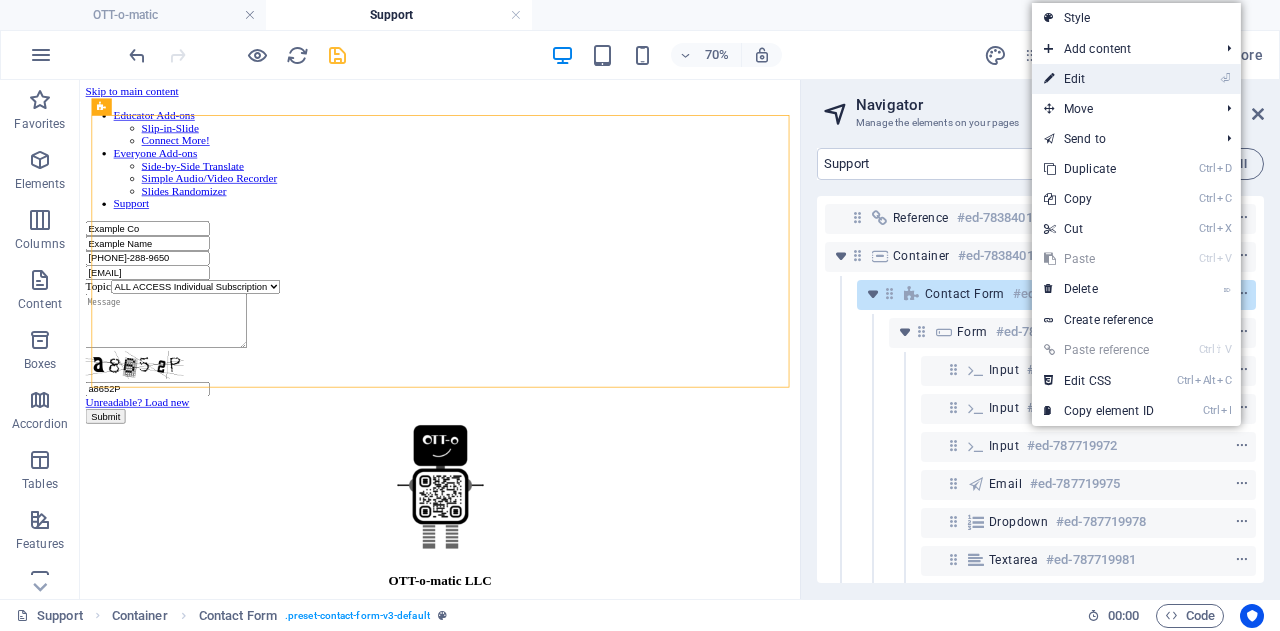 click on "⏎  Edit" at bounding box center (1099, 79) 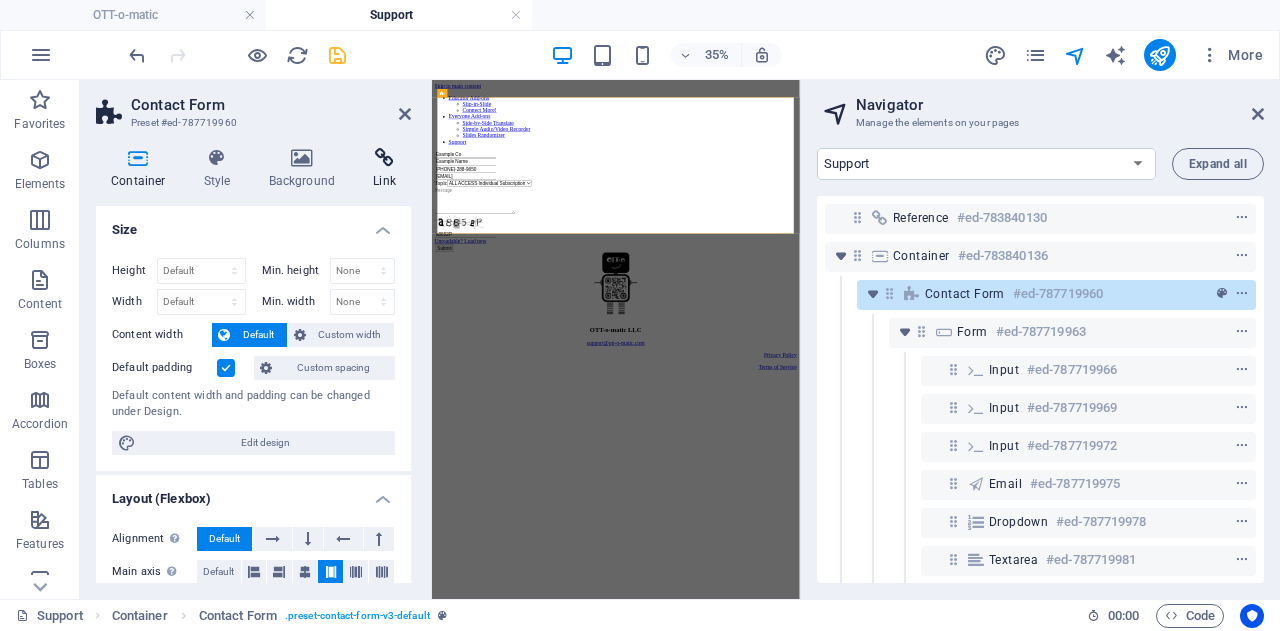 click at bounding box center (384, 158) 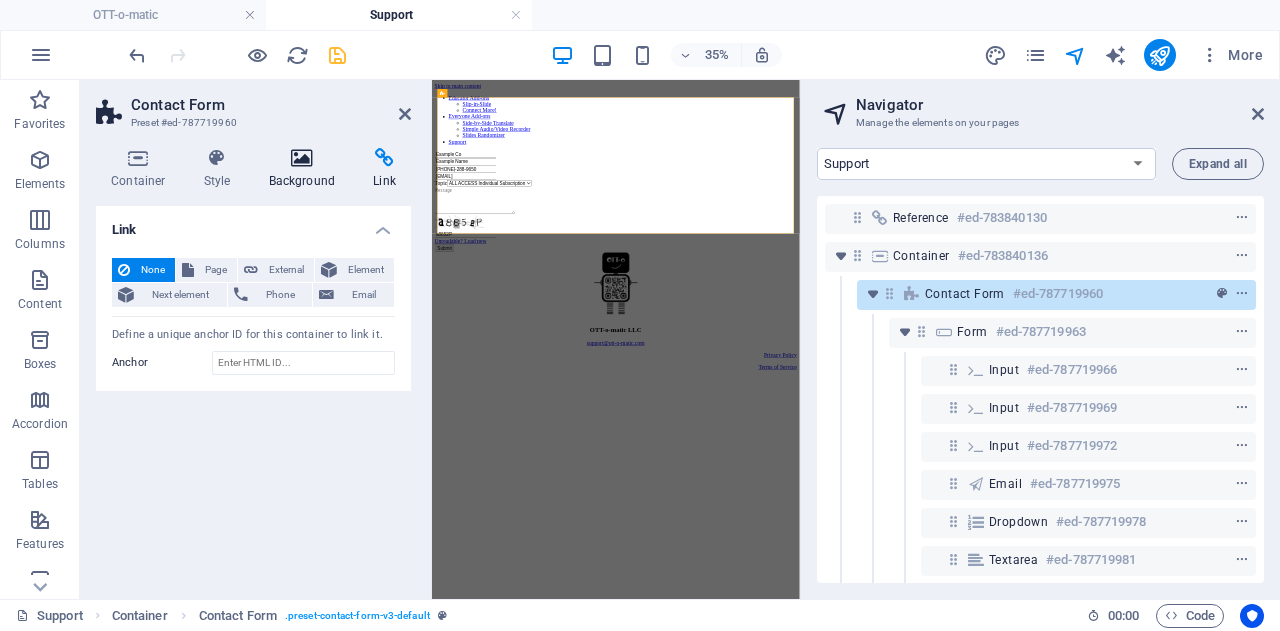click at bounding box center (302, 158) 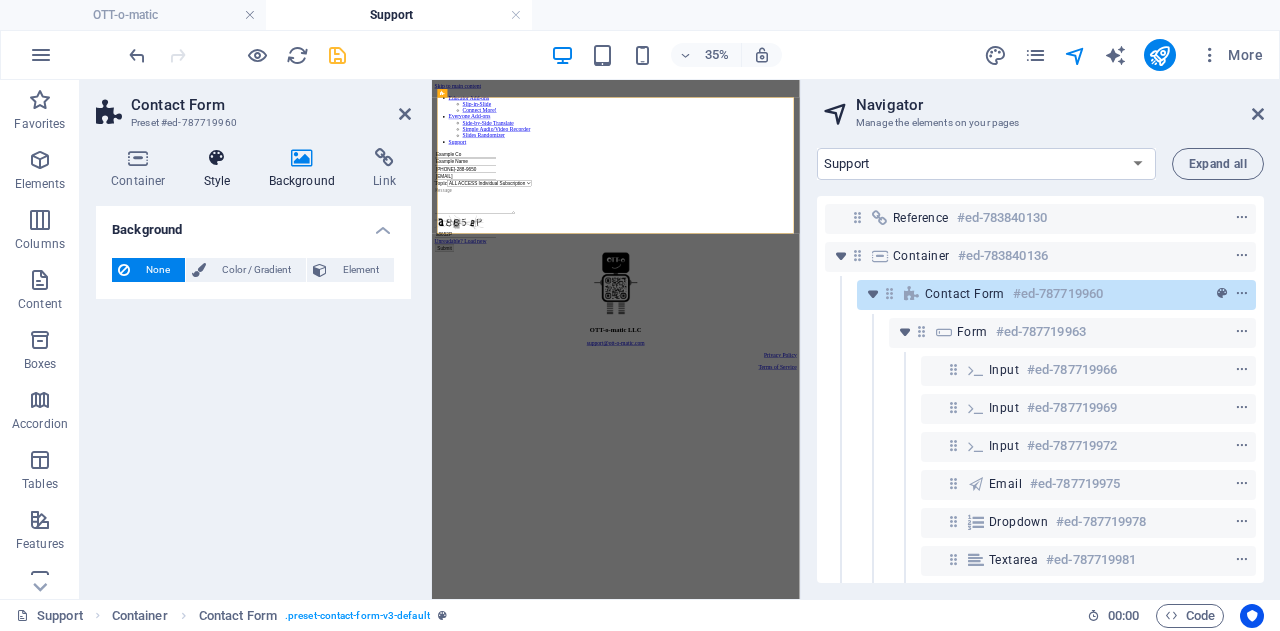 click at bounding box center [217, 158] 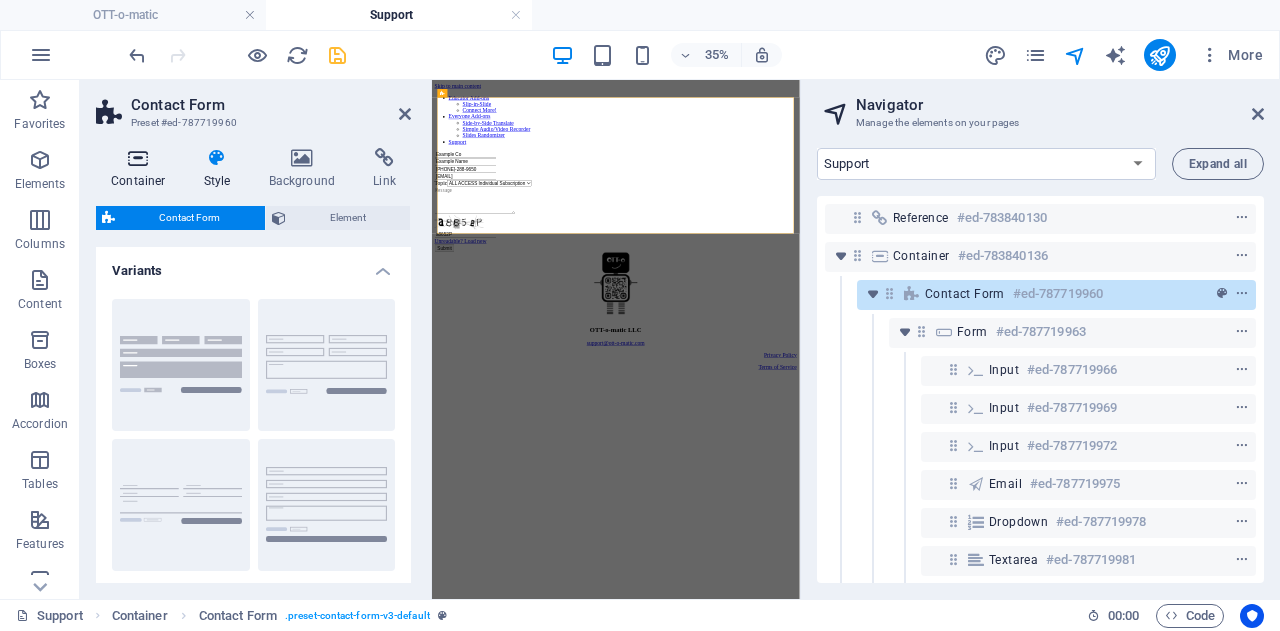click at bounding box center (138, 158) 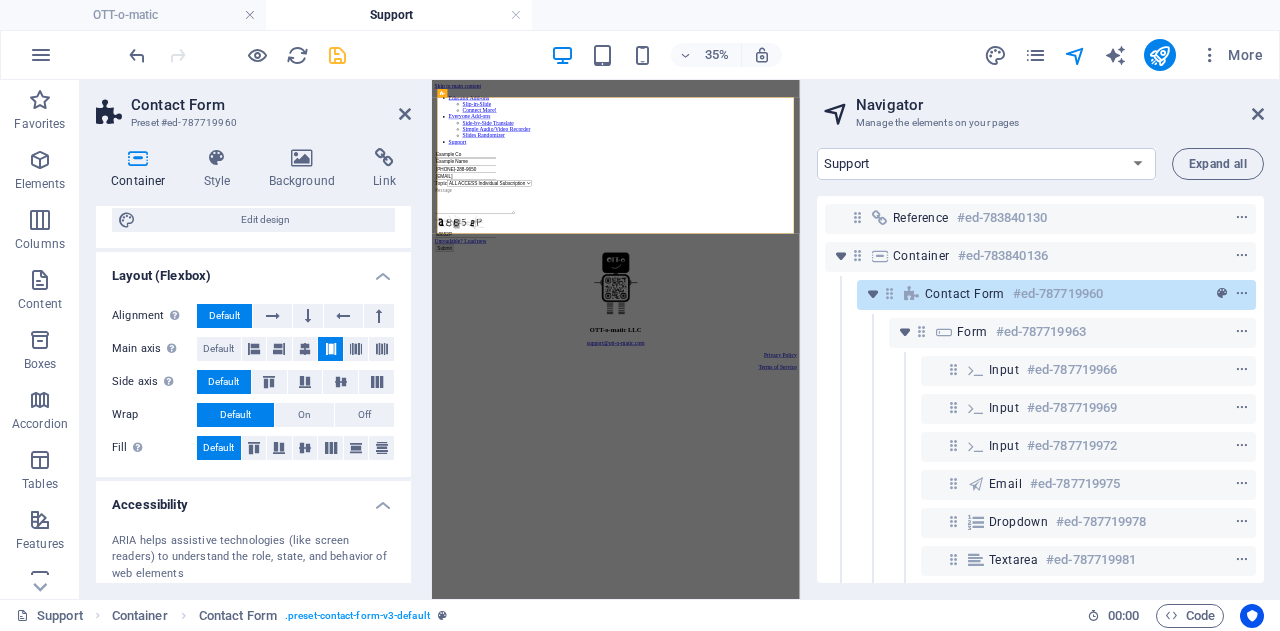 scroll, scrollTop: 396, scrollLeft: 0, axis: vertical 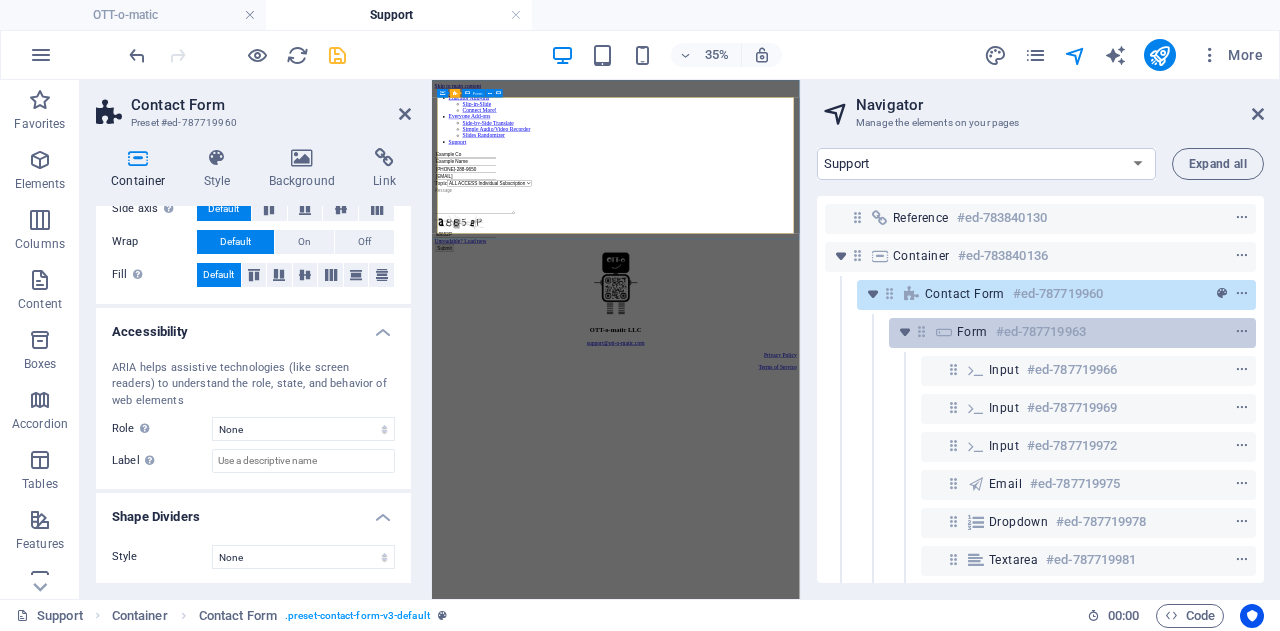 click at bounding box center [1205, 332] 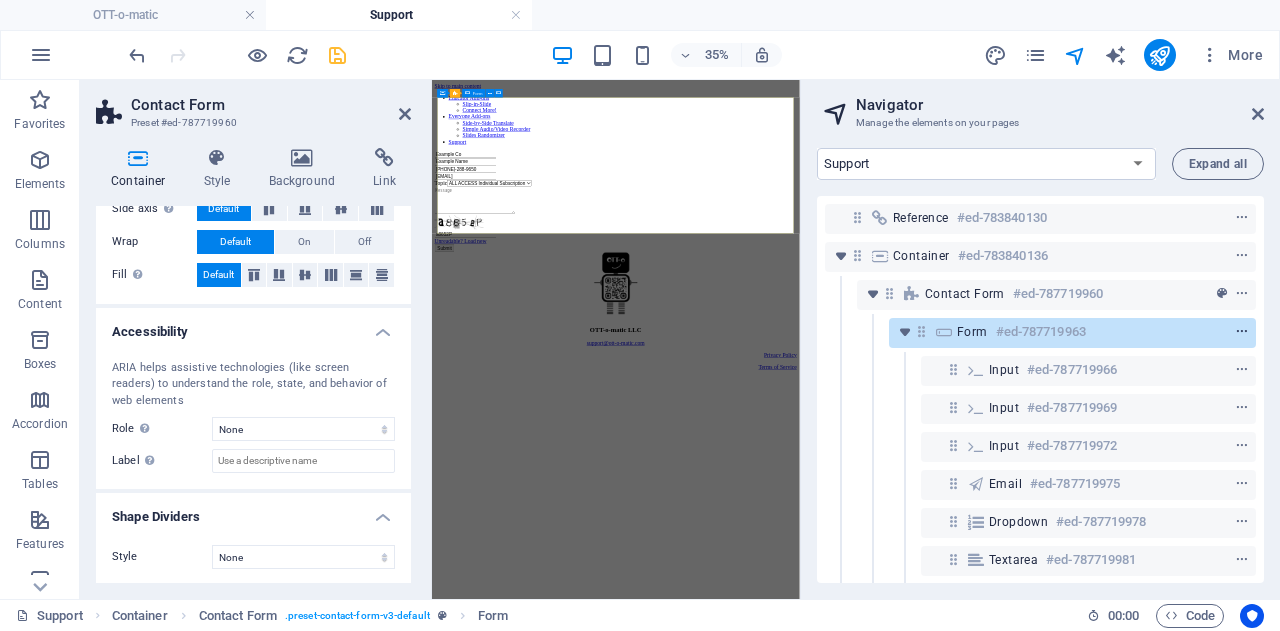 click at bounding box center (1242, 332) 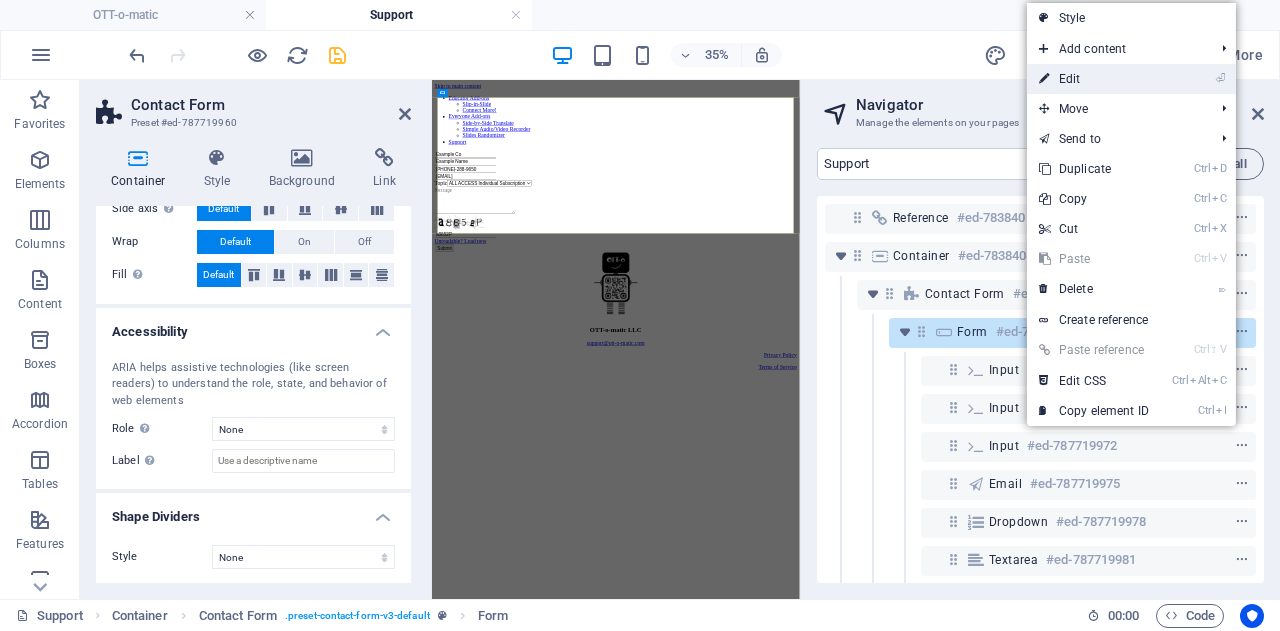 click on "⏎  Edit" at bounding box center (1094, 79) 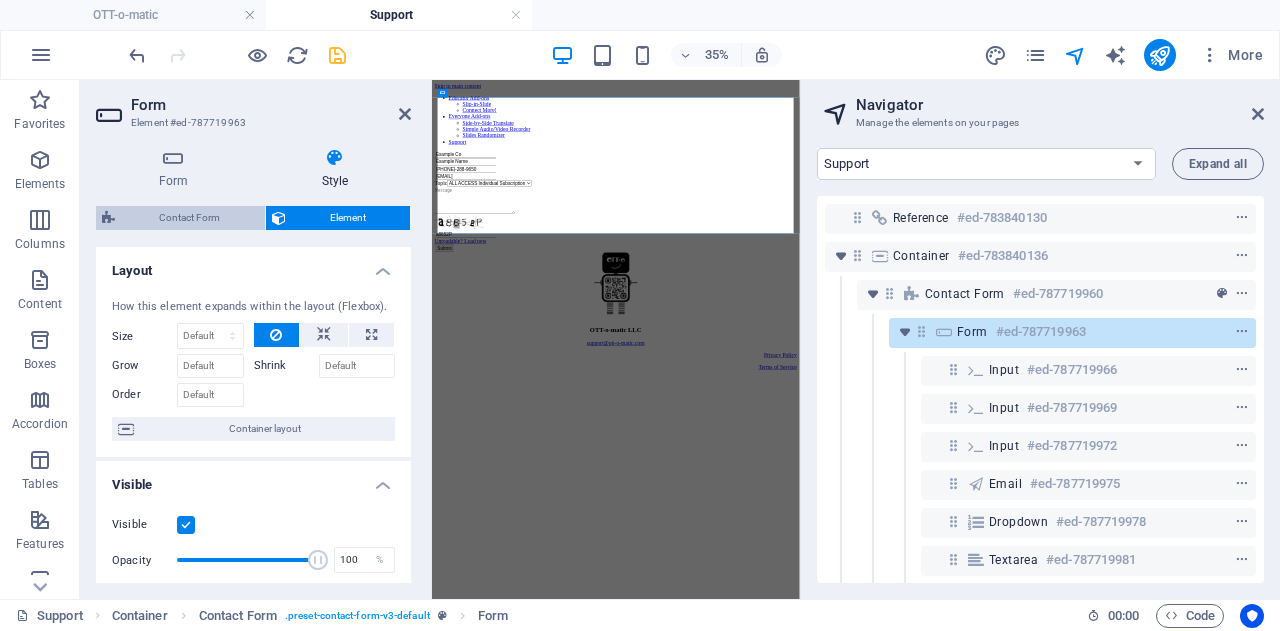 click on "Contact Form" at bounding box center (190, 218) 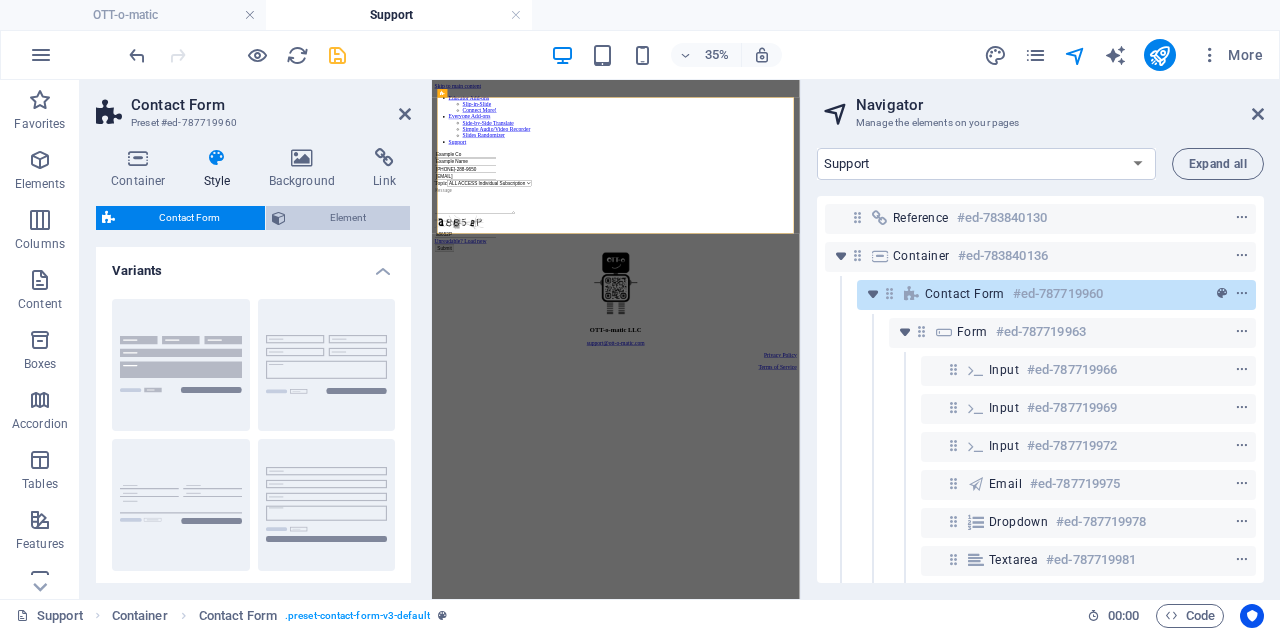 click on "Element" at bounding box center [348, 218] 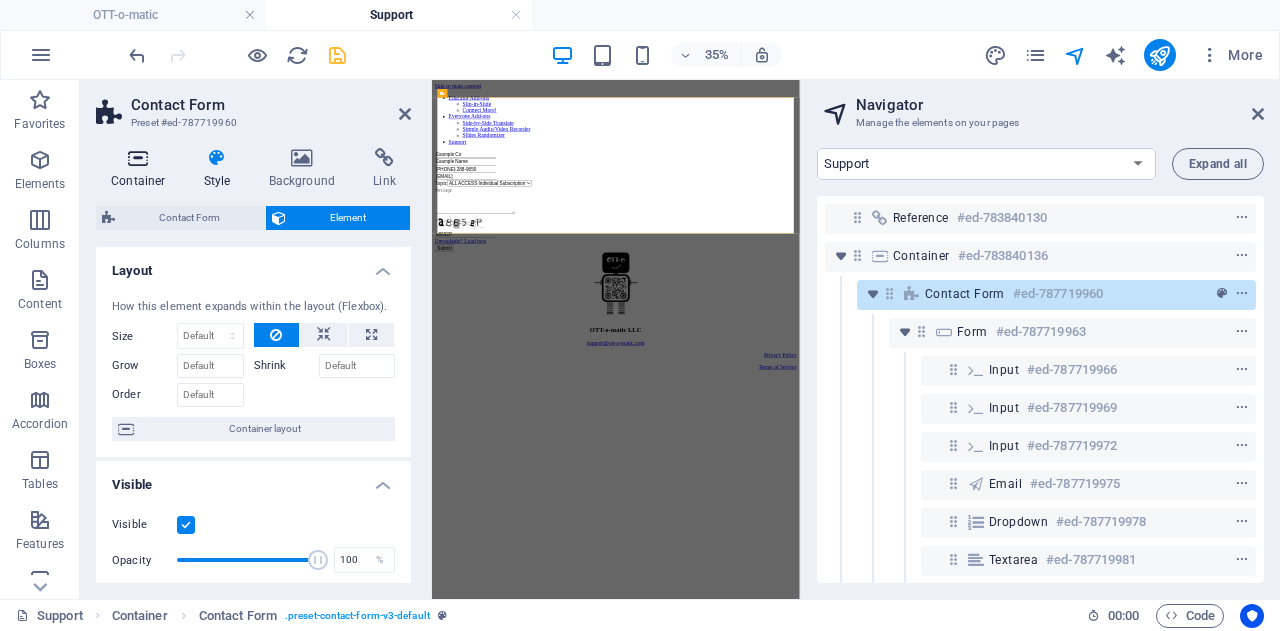 click at bounding box center [138, 158] 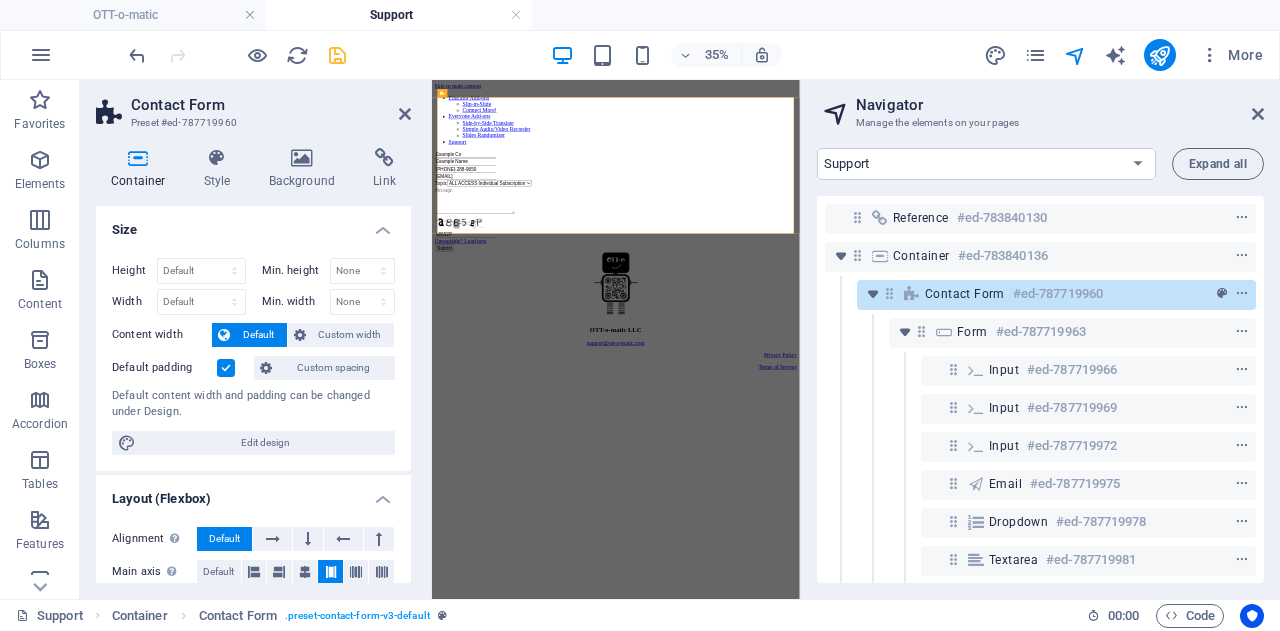 scroll, scrollTop: 30, scrollLeft: 0, axis: vertical 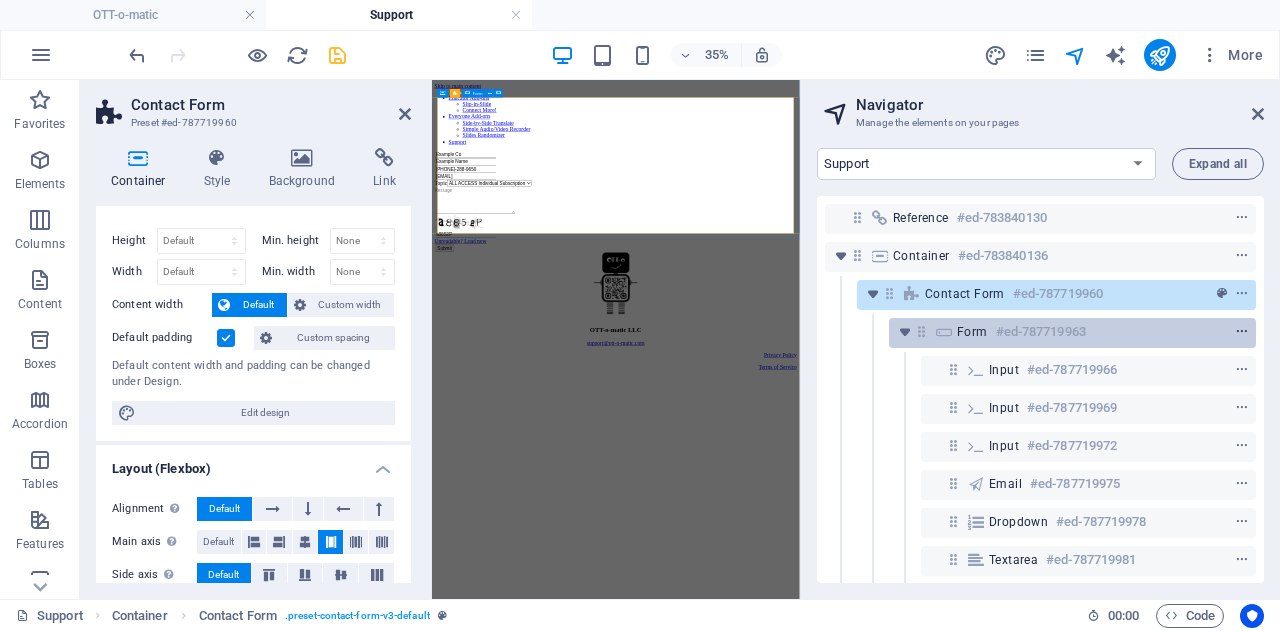 click at bounding box center (1242, 332) 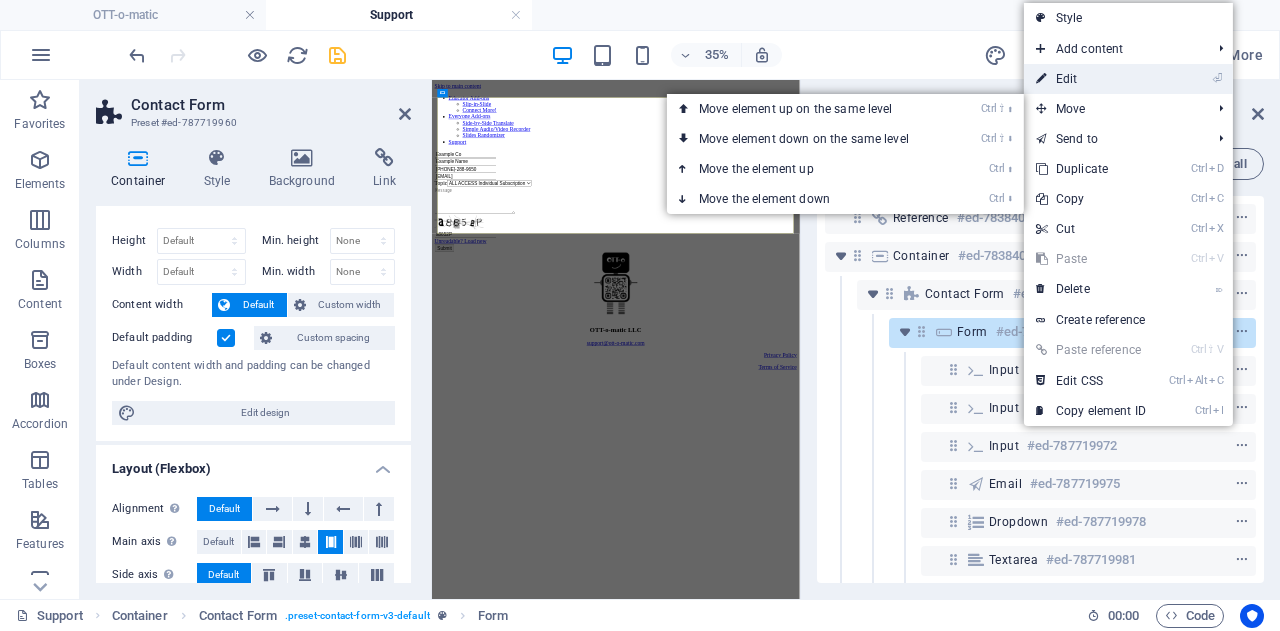 click on "⏎  Edit" at bounding box center (1091, 79) 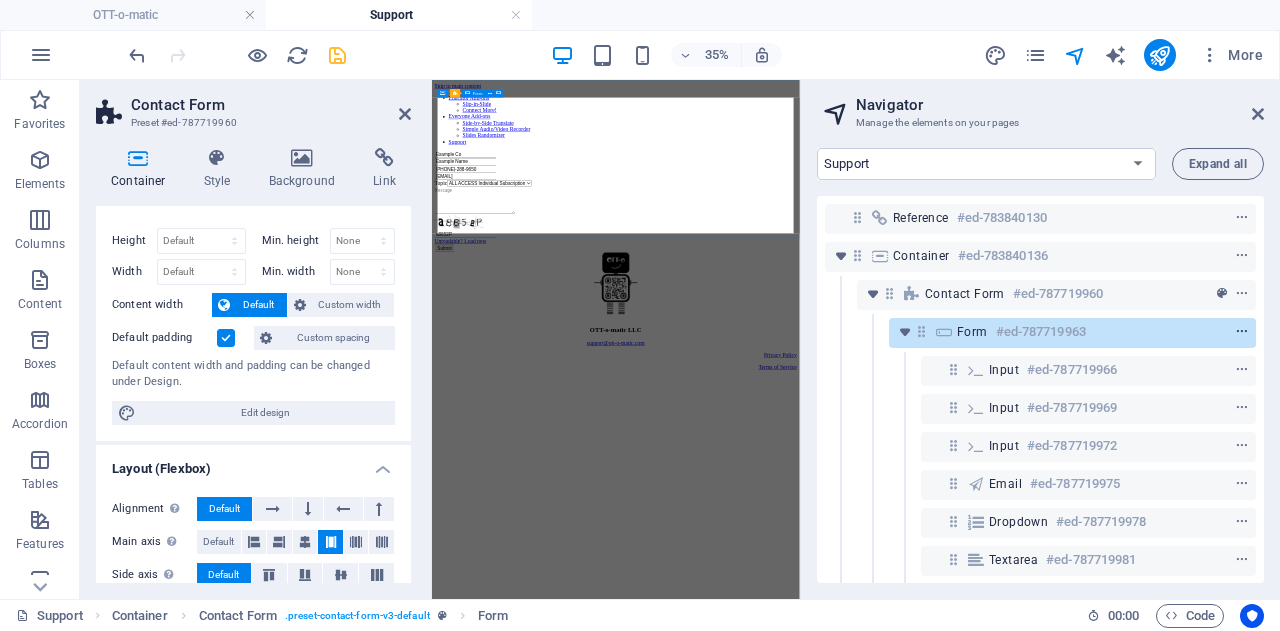 click at bounding box center [1242, 332] 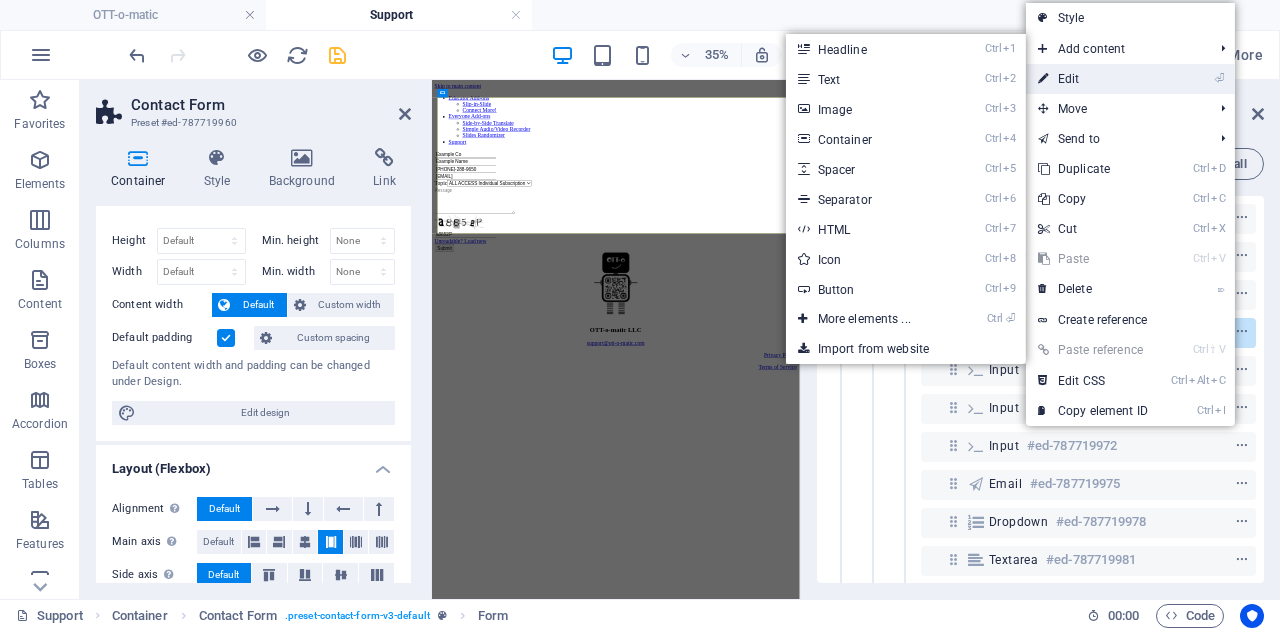 click on "⏎  Edit" at bounding box center (1093, 79) 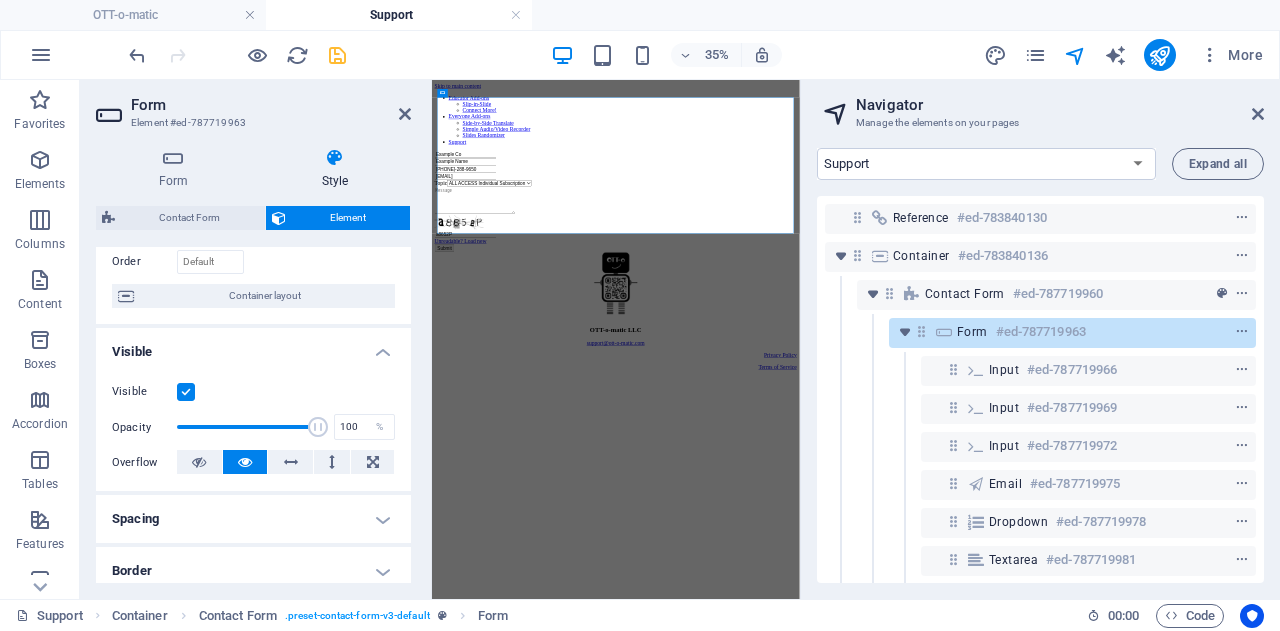 scroll, scrollTop: 0, scrollLeft: 0, axis: both 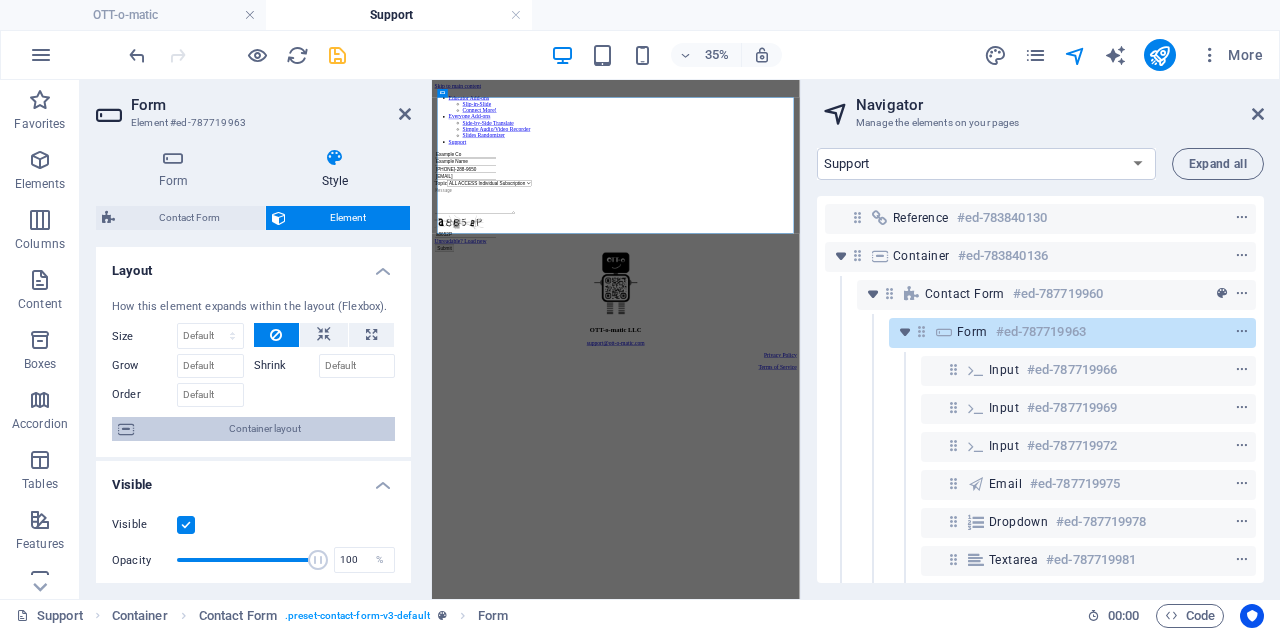 click at bounding box center [126, 429] 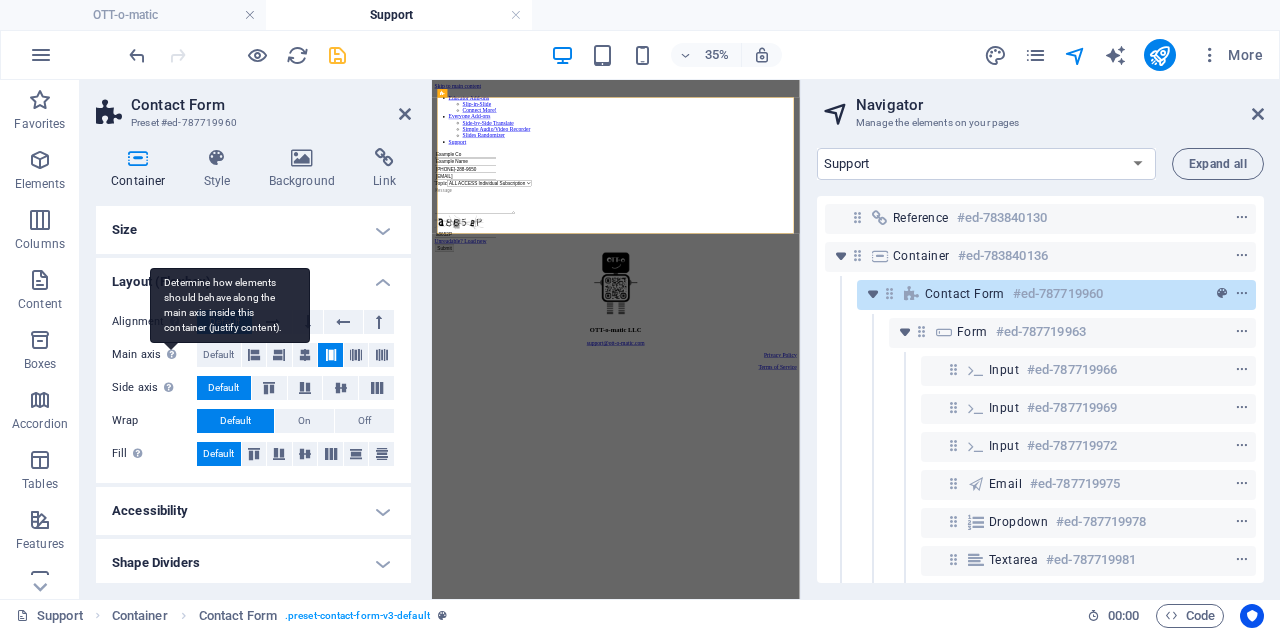 scroll, scrollTop: 3, scrollLeft: 0, axis: vertical 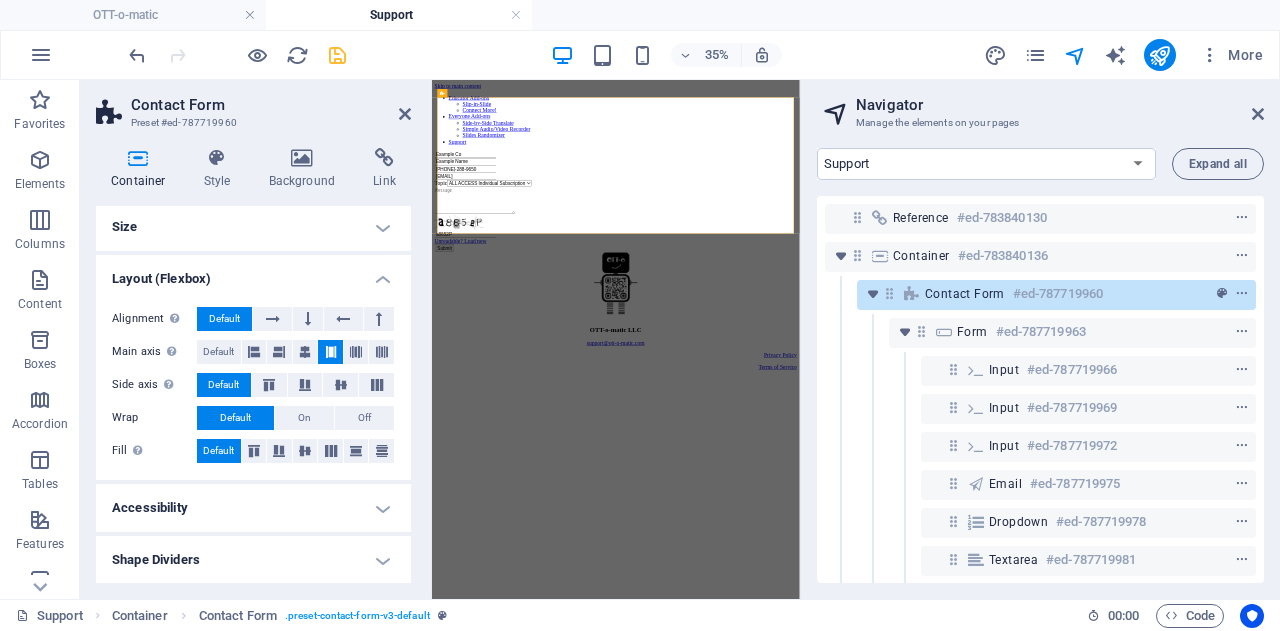 click on "Size" at bounding box center [253, 227] 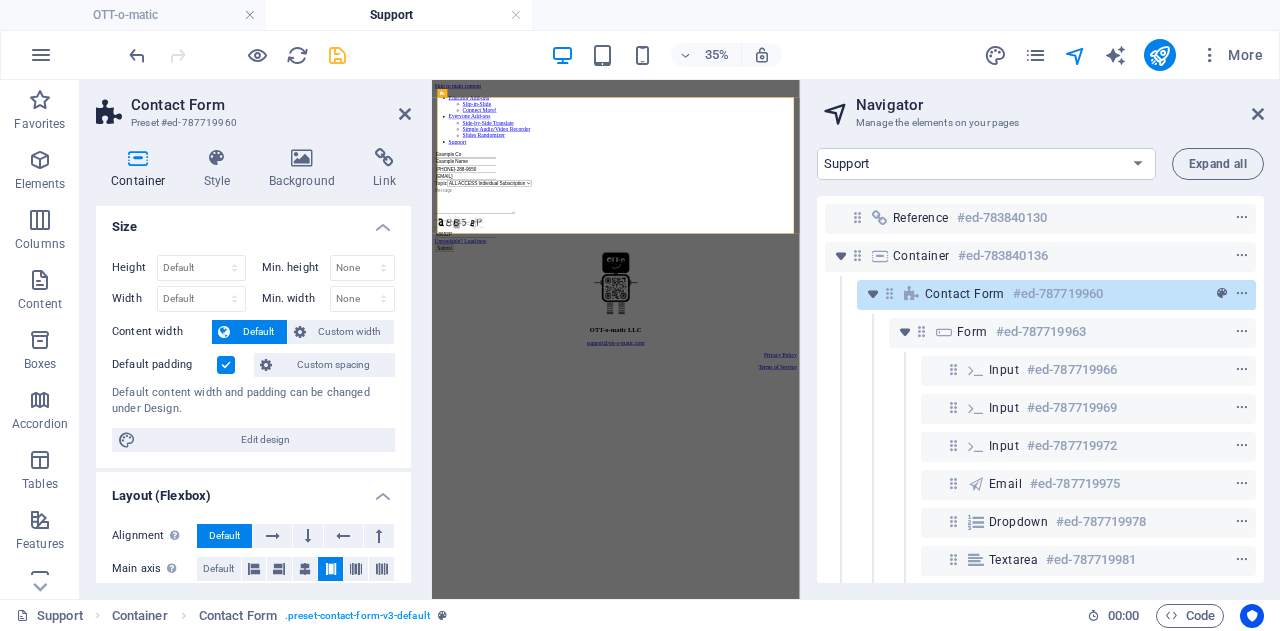 click on "Size" at bounding box center (253, 221) 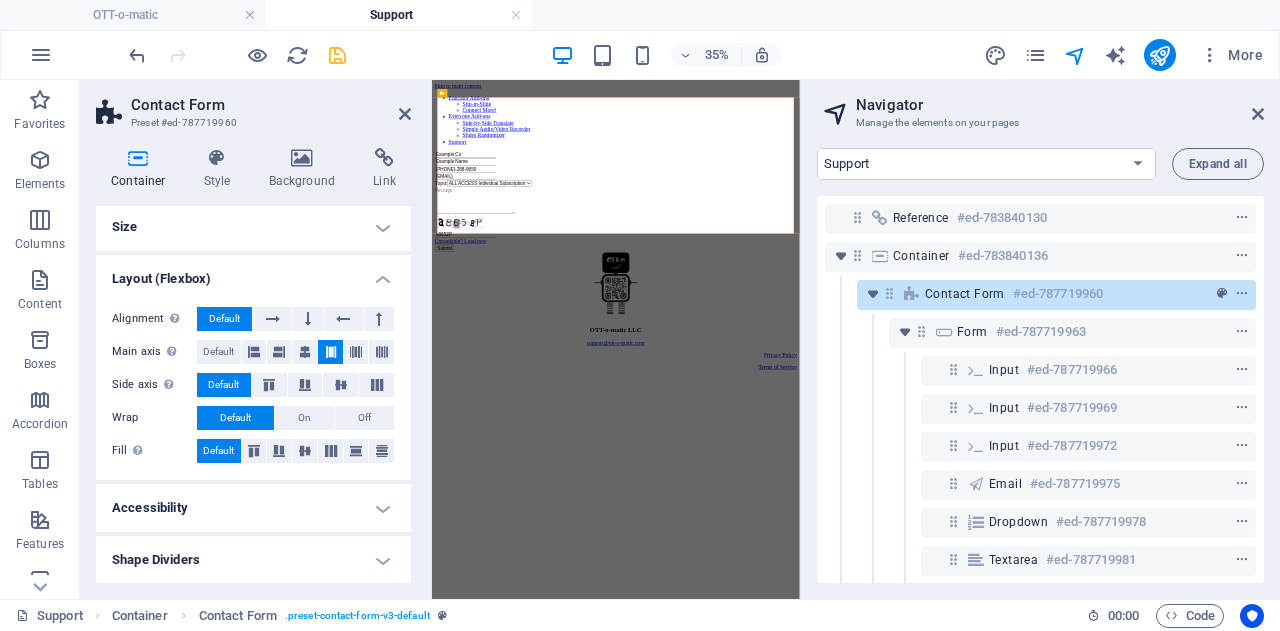click on "Size" at bounding box center [253, 227] 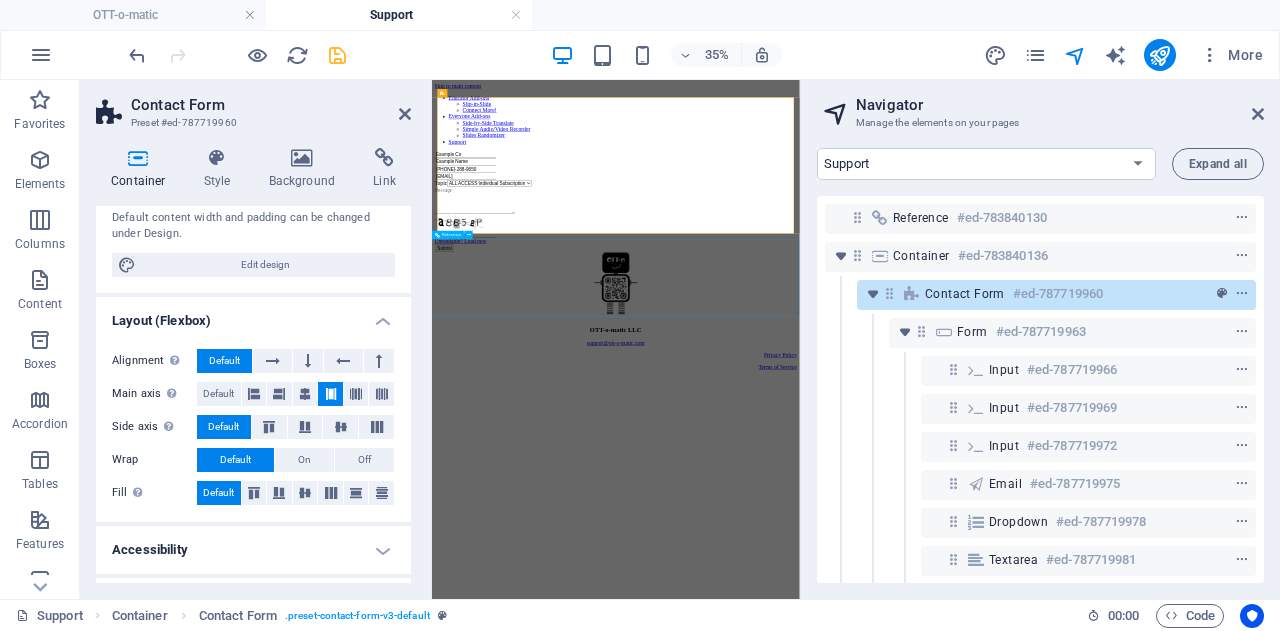 scroll, scrollTop: 179, scrollLeft: 0, axis: vertical 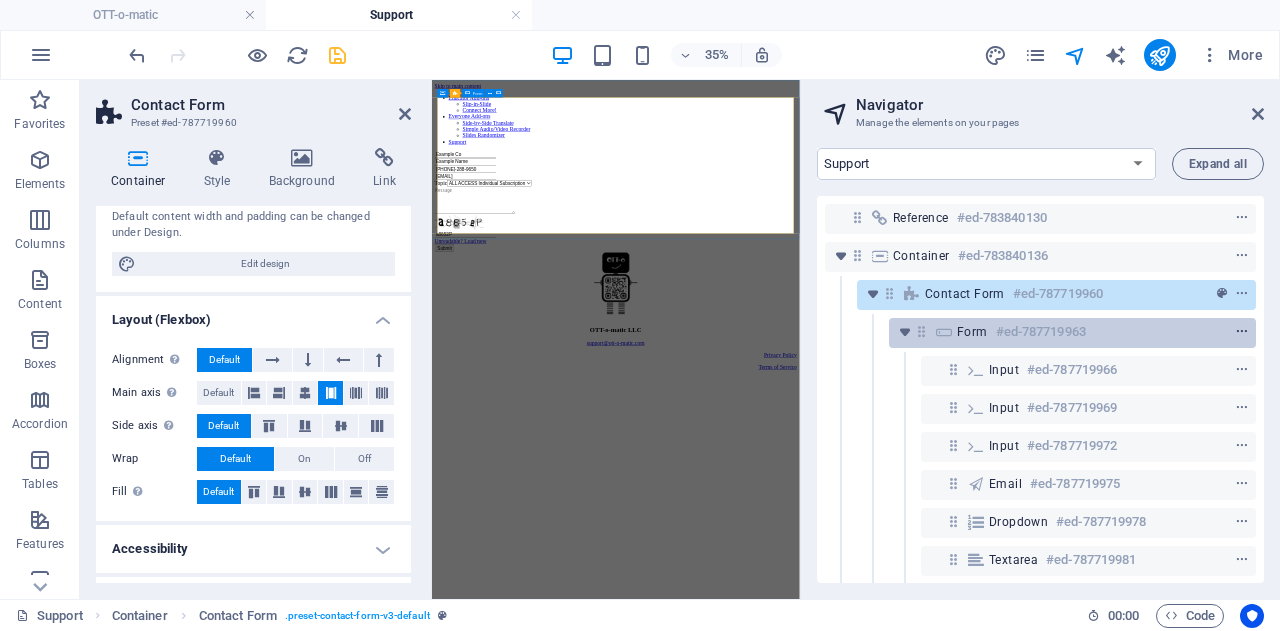 click at bounding box center [1242, 332] 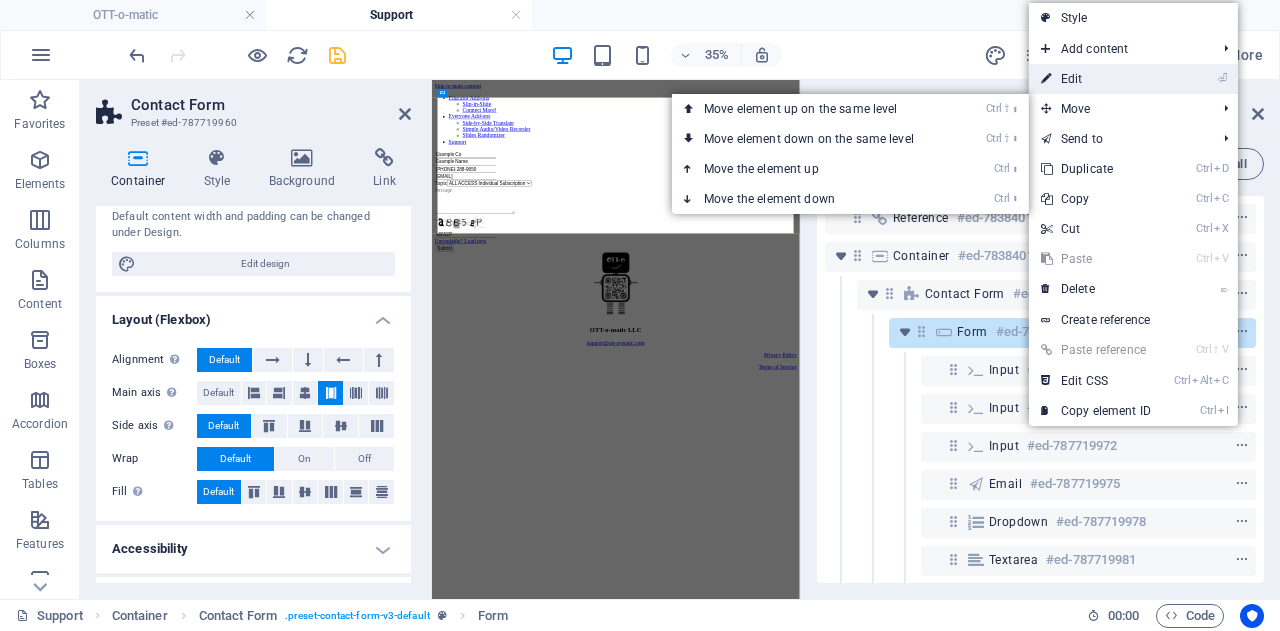 click on "⏎  Edit" at bounding box center [1096, 79] 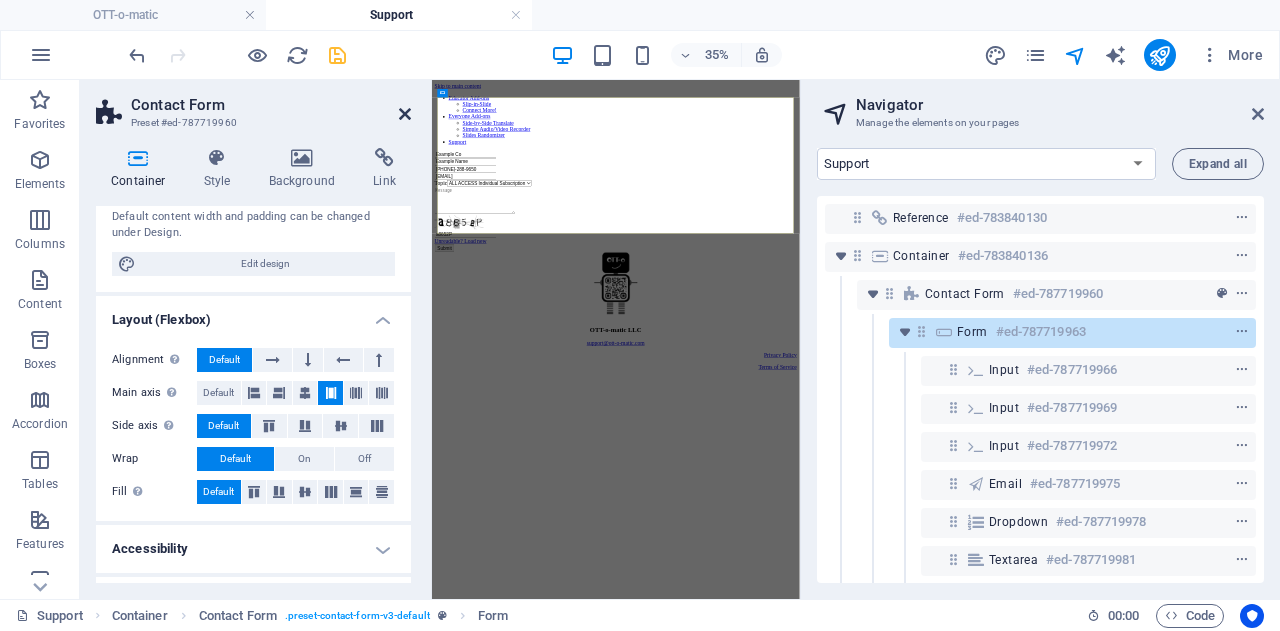 click at bounding box center [405, 114] 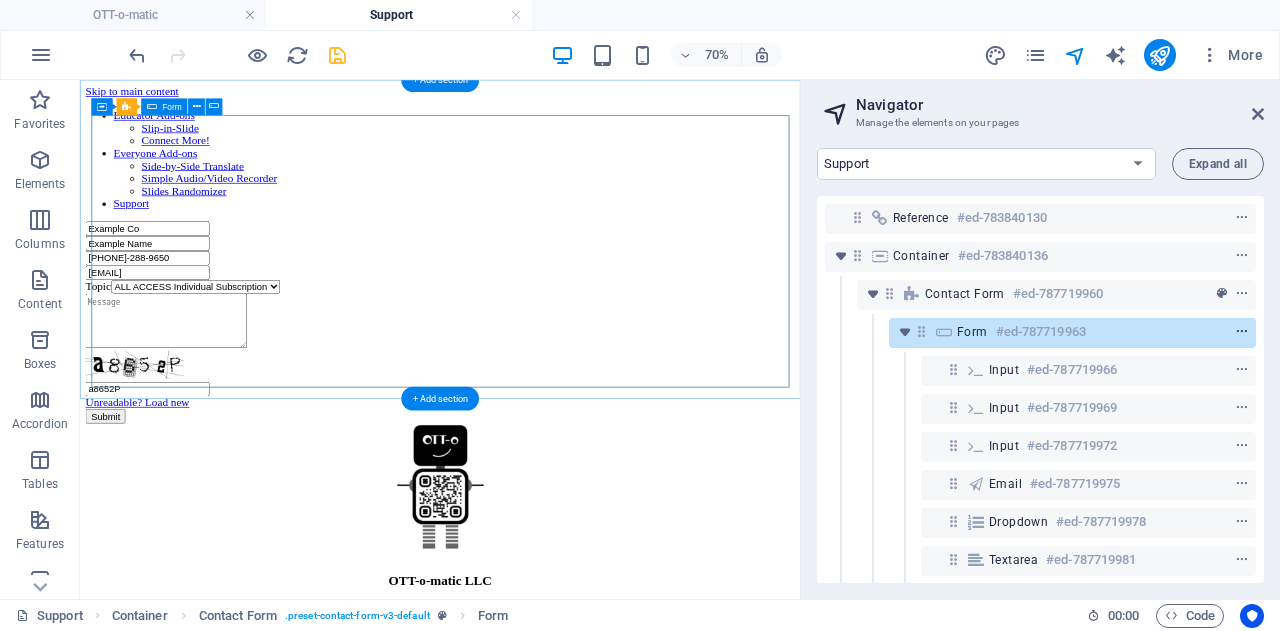 click at bounding box center [1242, 332] 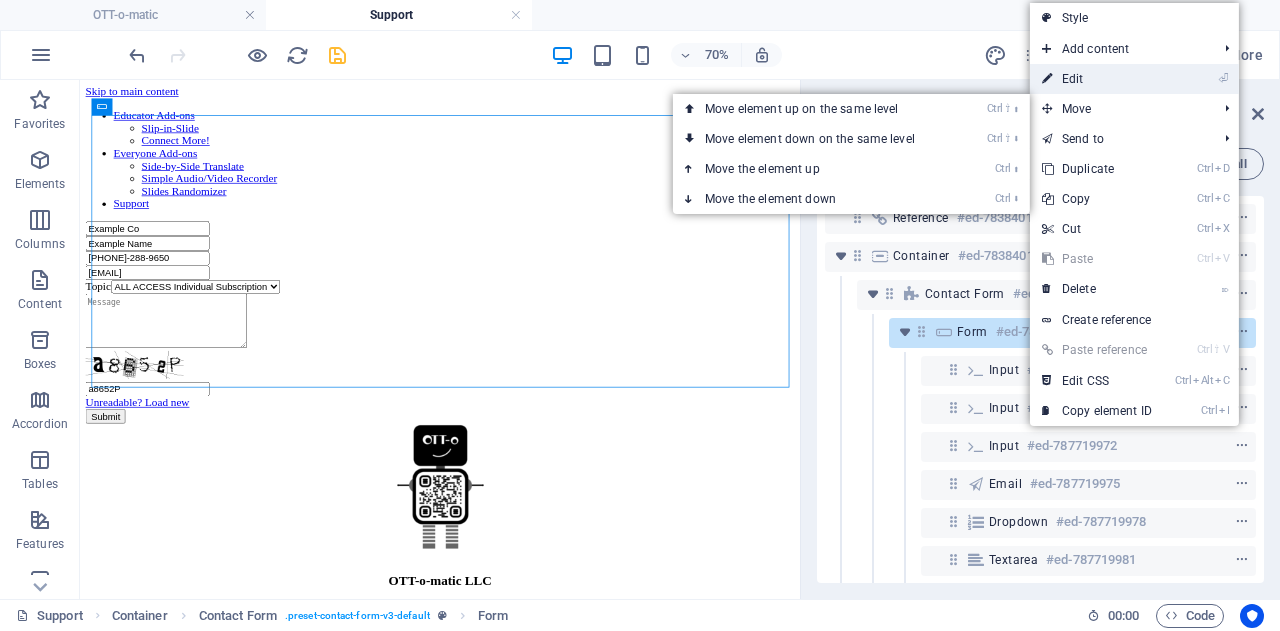 click on "⏎  Edit" at bounding box center [1097, 79] 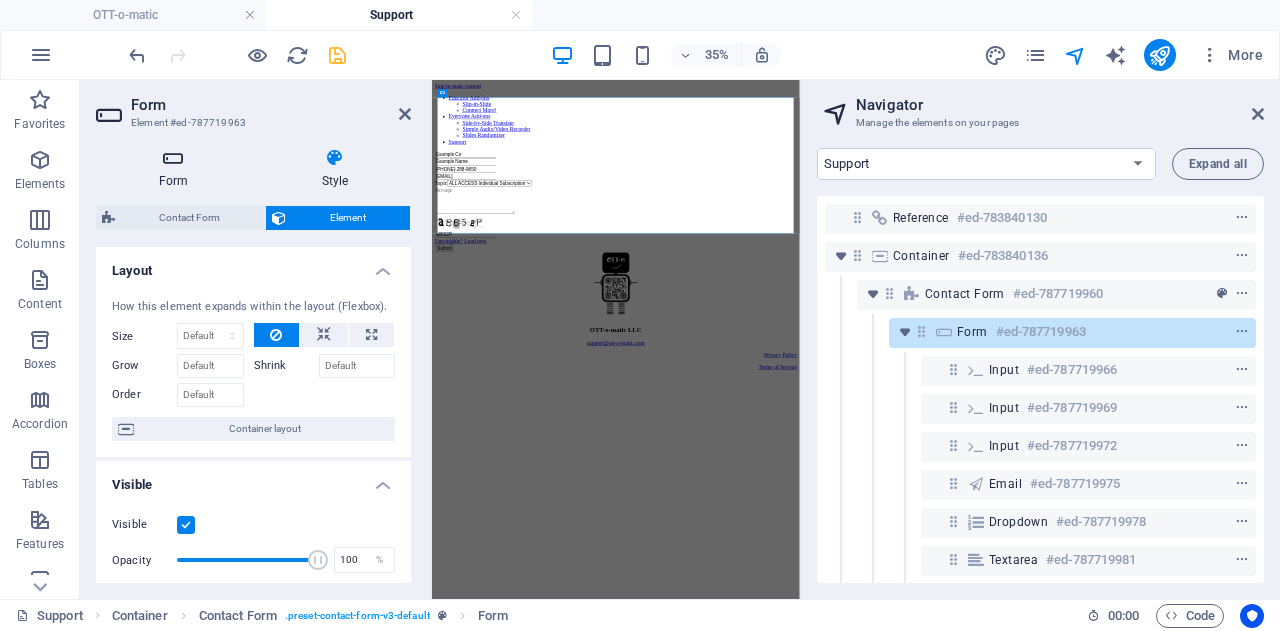 click on "Form" at bounding box center [177, 169] 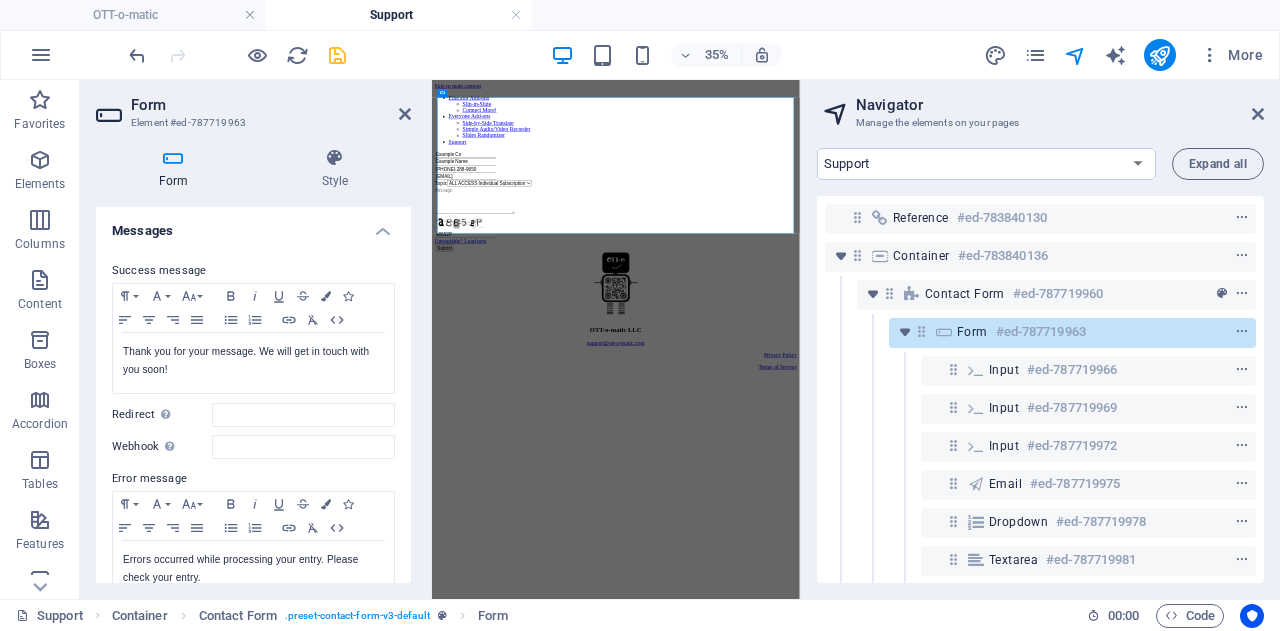 scroll, scrollTop: 0, scrollLeft: 0, axis: both 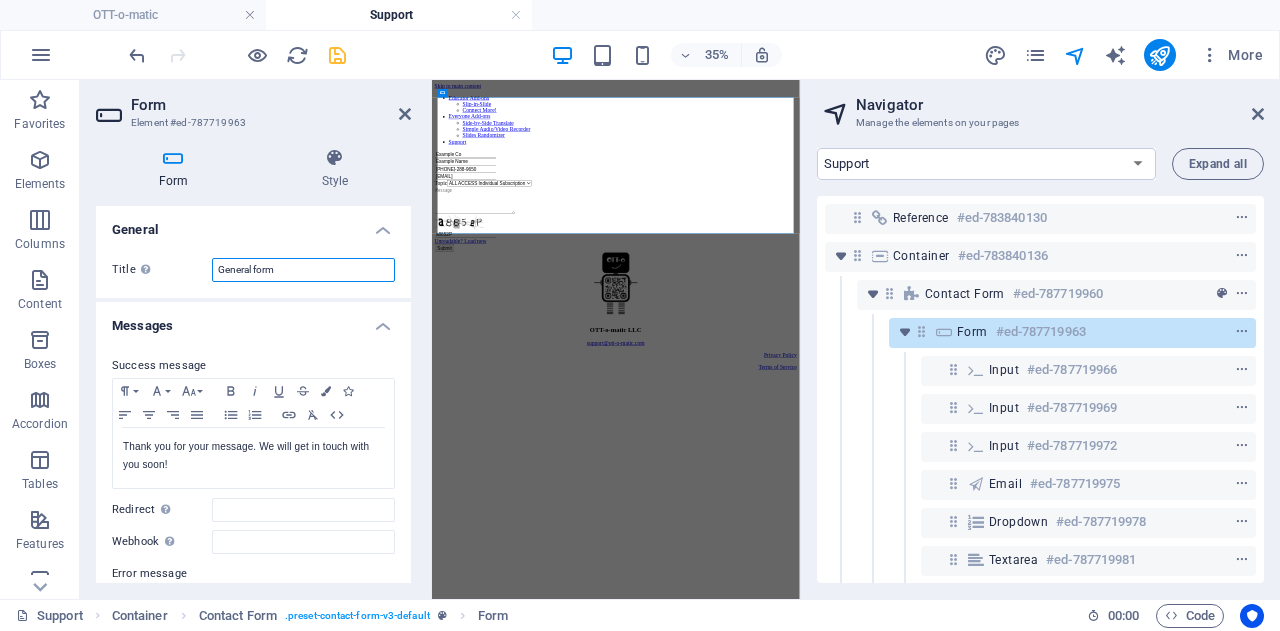 click on "General form" at bounding box center (303, 270) 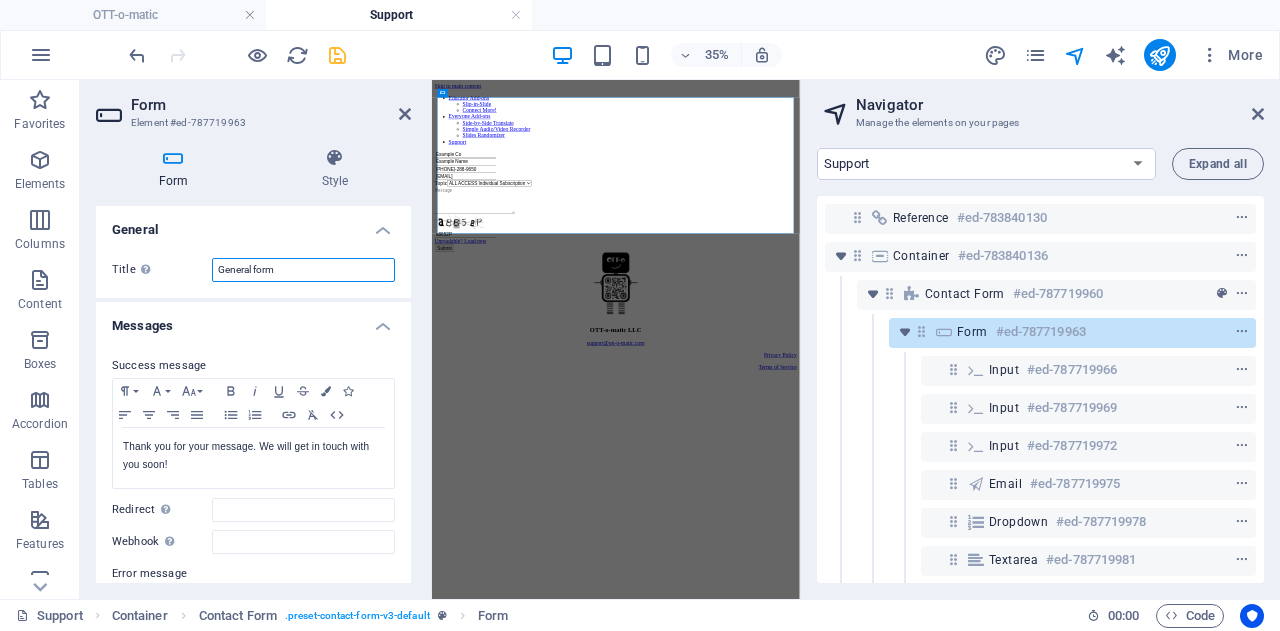 click on "General form" at bounding box center (303, 270) 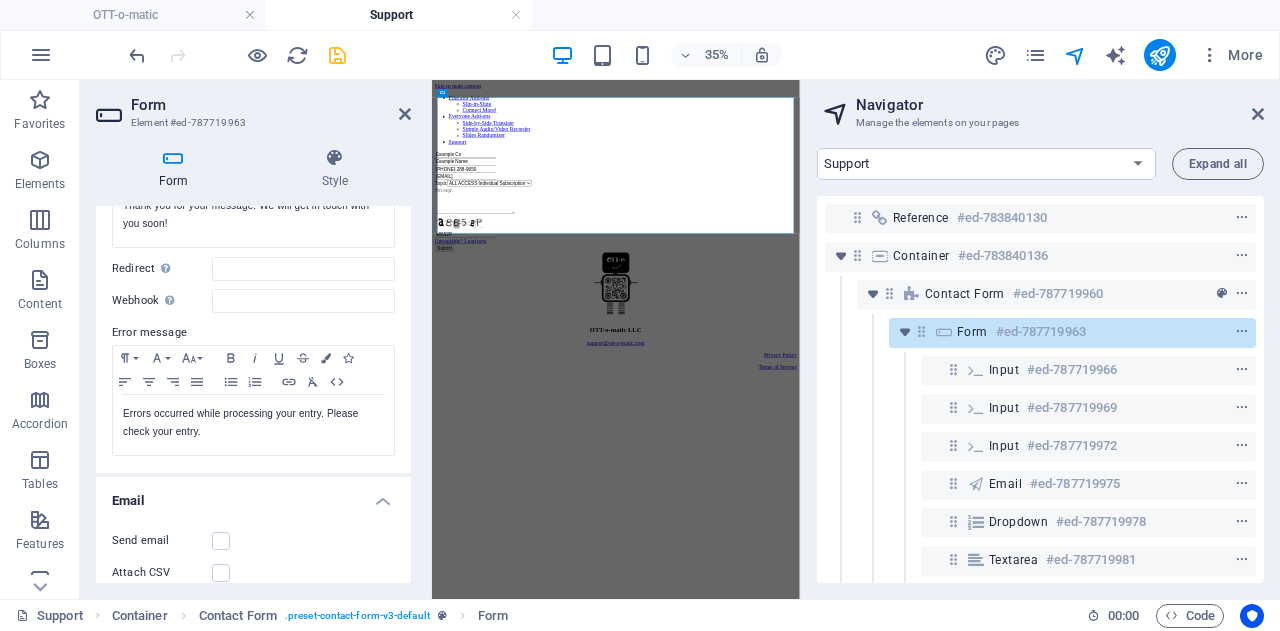 scroll, scrollTop: 260, scrollLeft: 0, axis: vertical 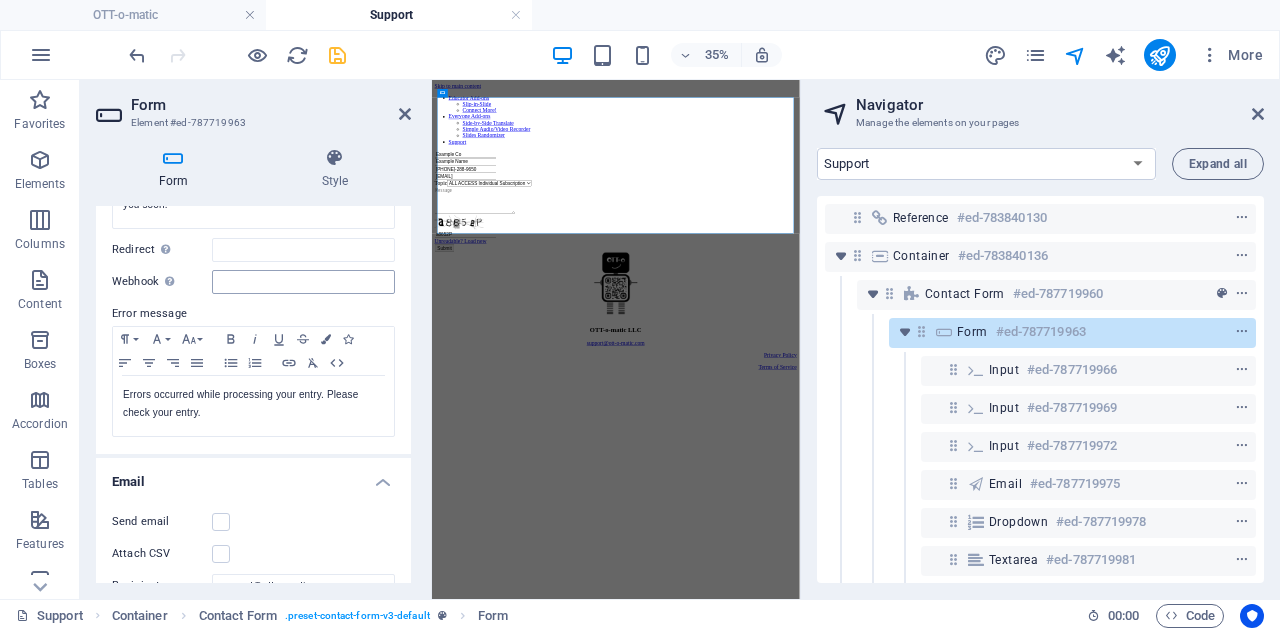 type on "OTT-o-matic.com request" 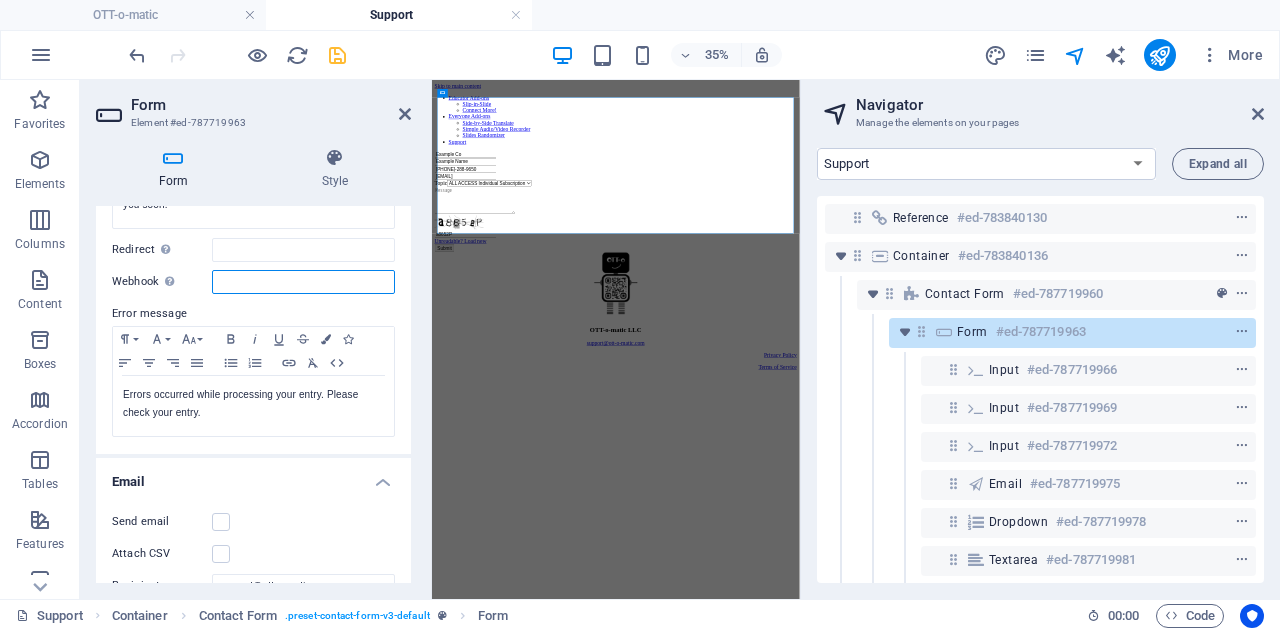 click on "Webhook A webhook is a push notification from this form to another server. Every time someone submits this form, the data will be pushed to your server." at bounding box center (303, 282) 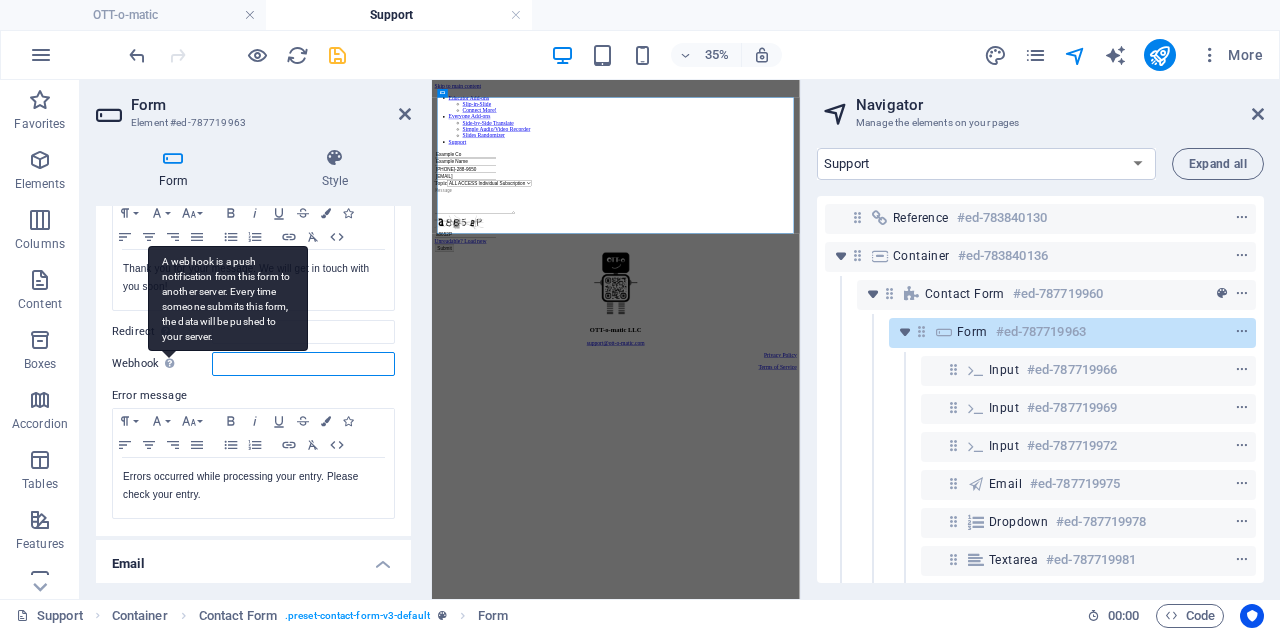 scroll, scrollTop: 176, scrollLeft: 0, axis: vertical 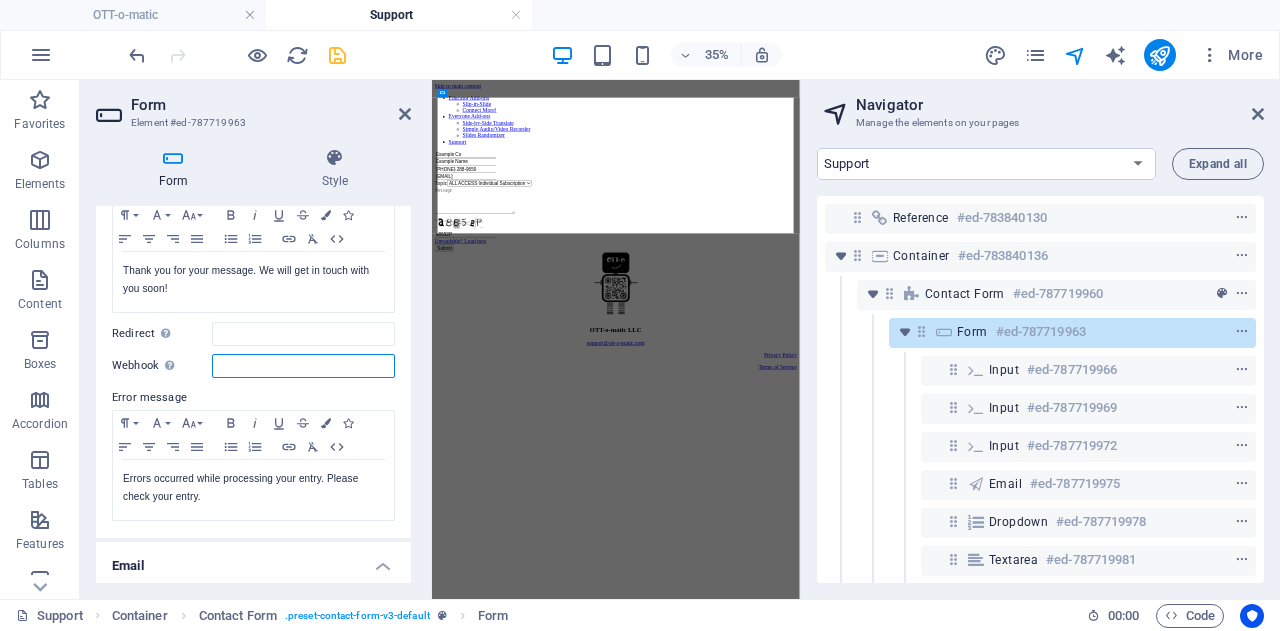 click on "Webhook A webhook is a push notification from this form to another server. Every time someone submits this form, the data will be pushed to your server." at bounding box center (303, 366) 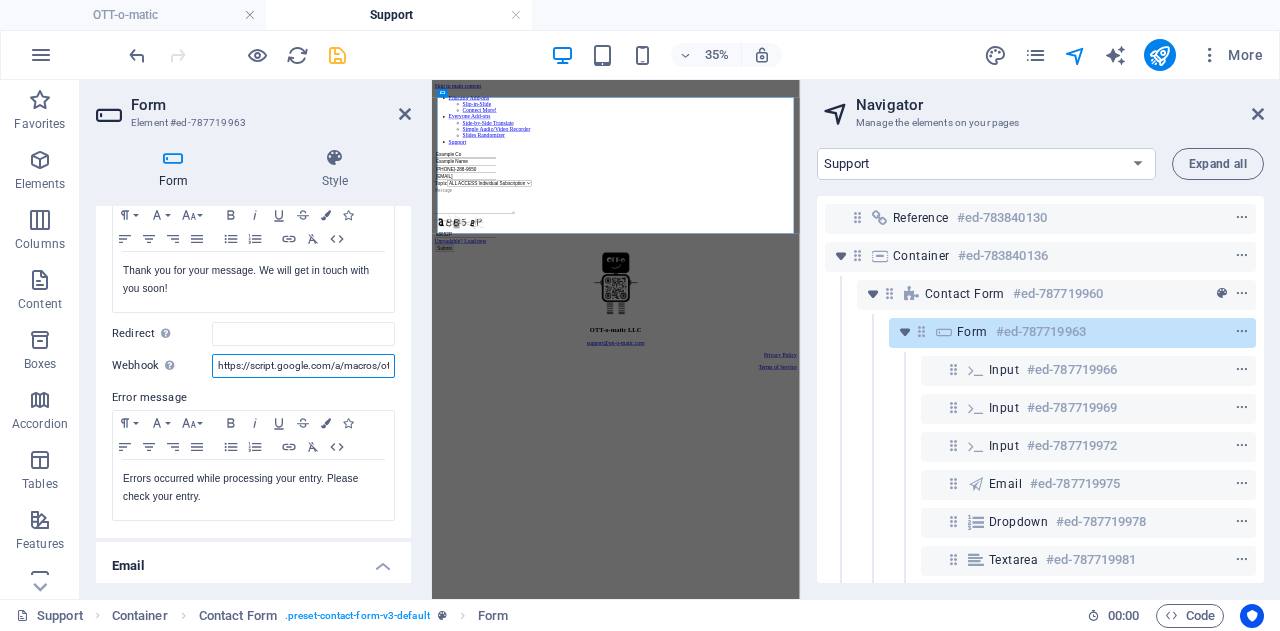 scroll, scrollTop: 0, scrollLeft: 502, axis: horizontal 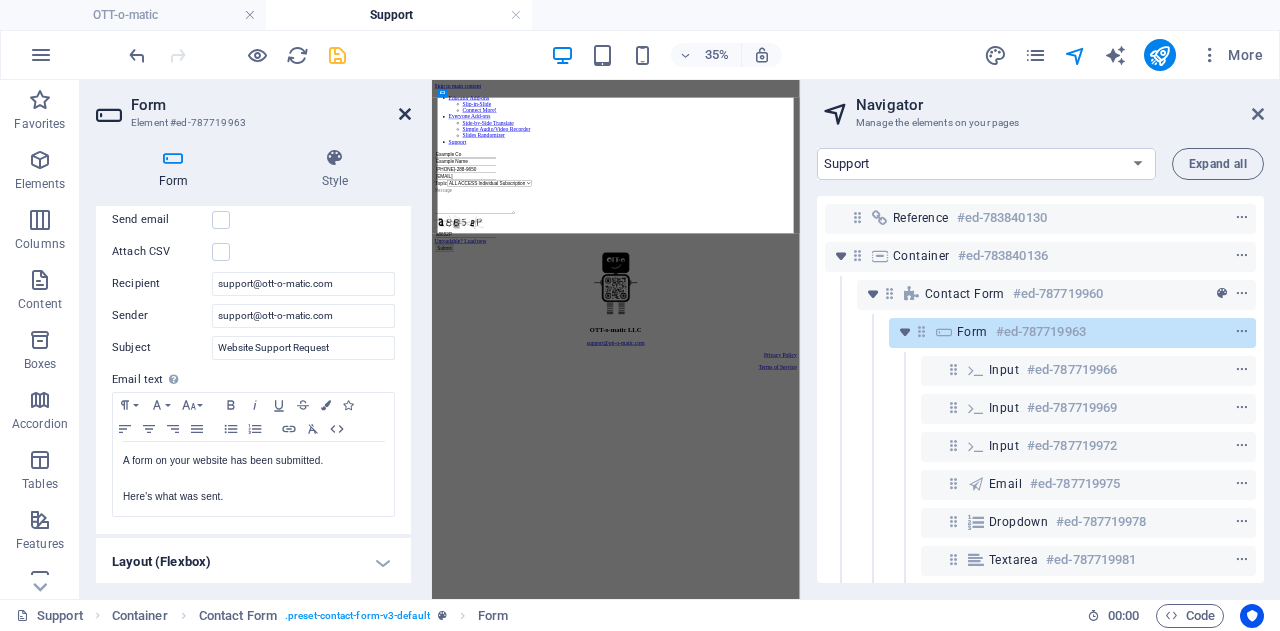 type on "https://script.google.com/a/macros/ott-o-matic.com/s/AKfycbwtXrY5Fts9N_28353Kq1vtKiejWX4ZEbQK_uBM6zrGL7GMcQb-3u7dC-is36byZjjvvQ/exec" 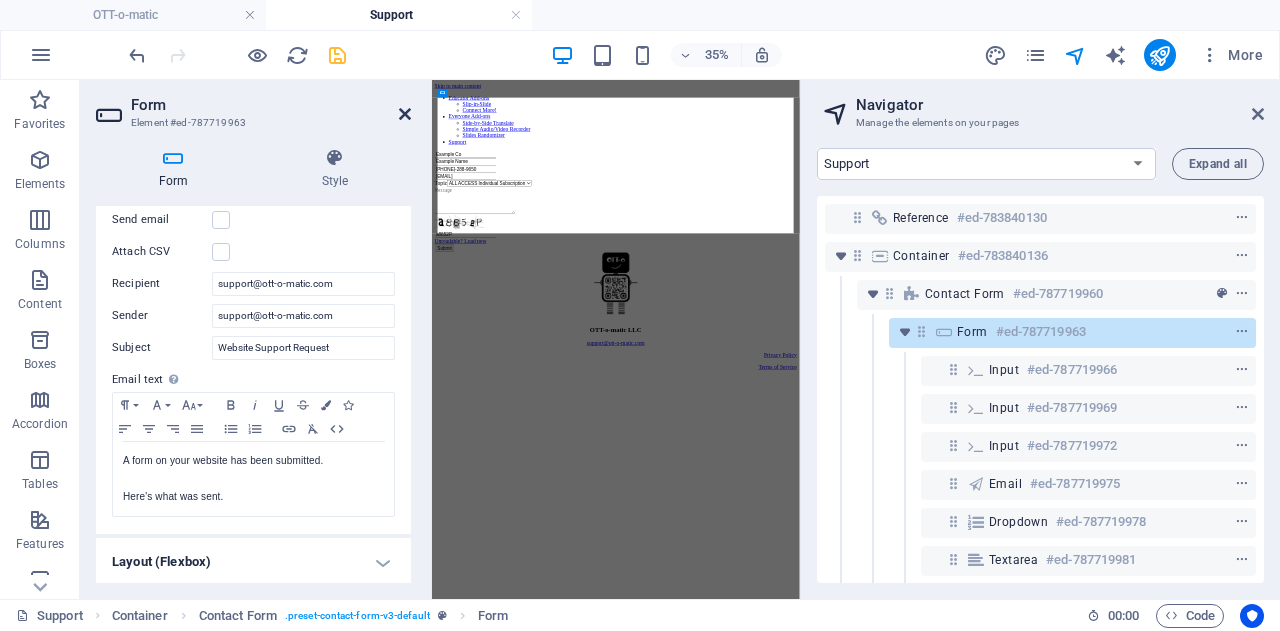 click at bounding box center [405, 114] 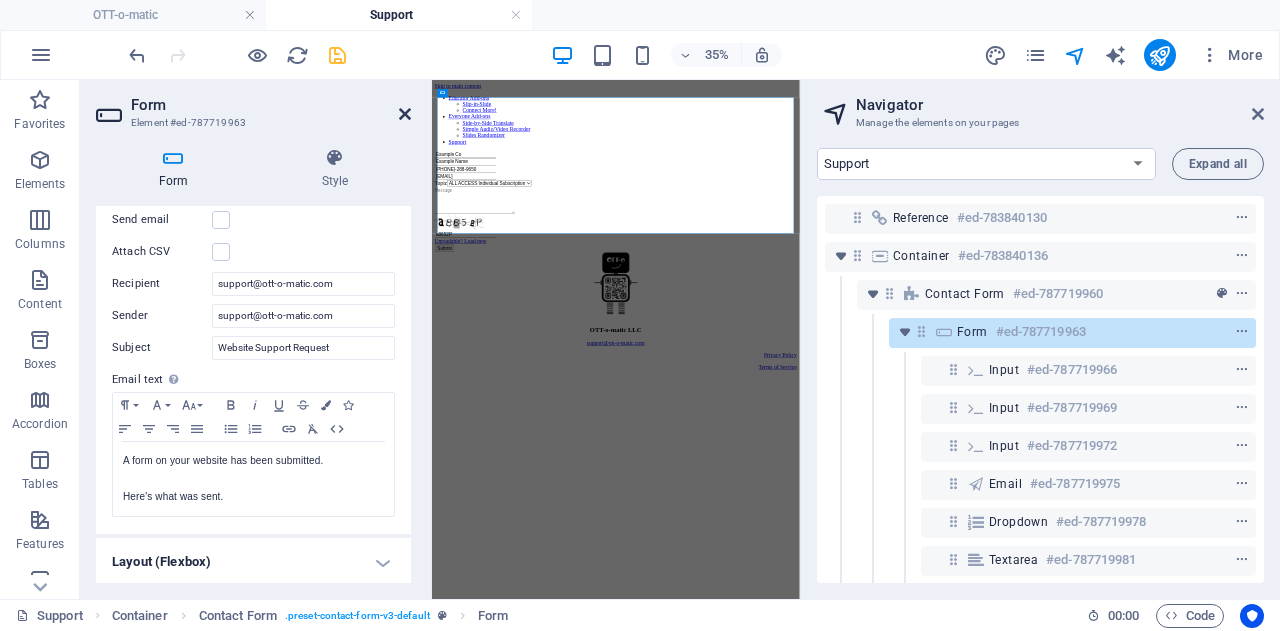scroll, scrollTop: 0, scrollLeft: 0, axis: both 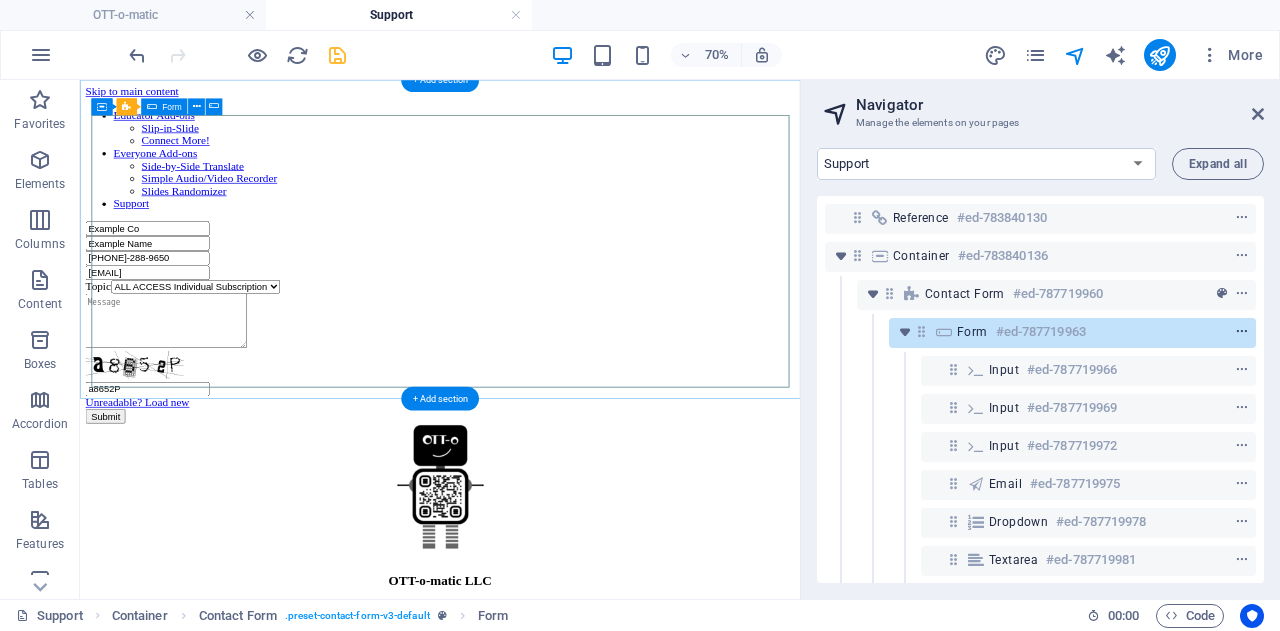 click at bounding box center [1242, 332] 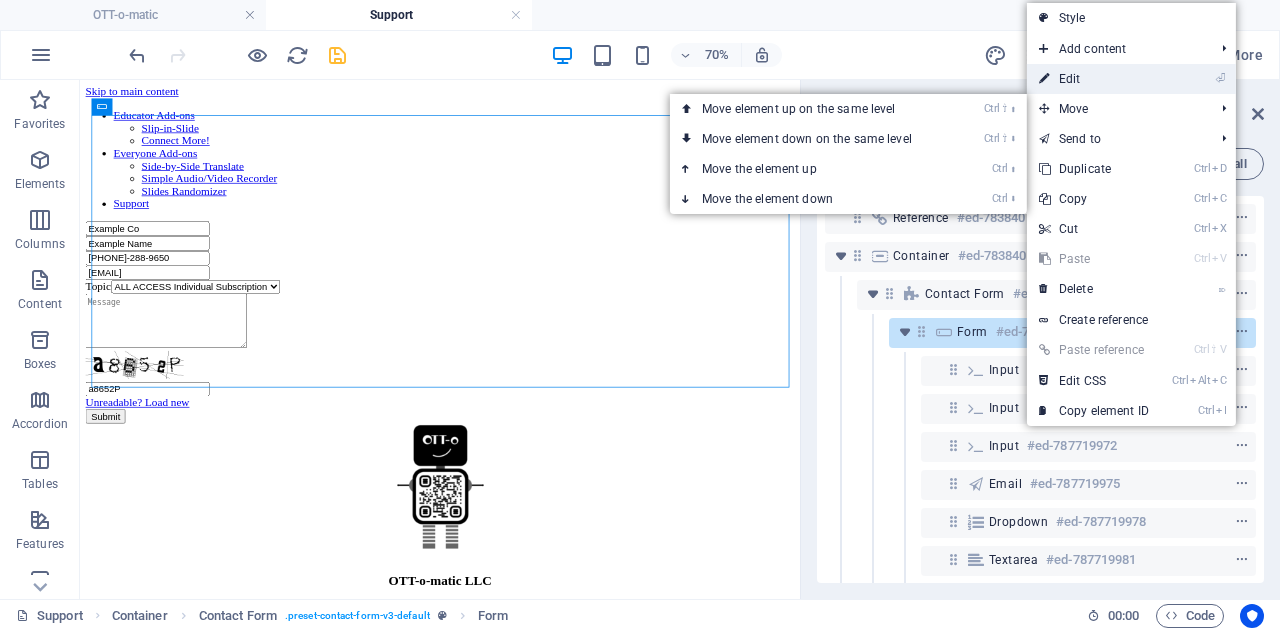 click on "⏎  Edit" at bounding box center [1094, 79] 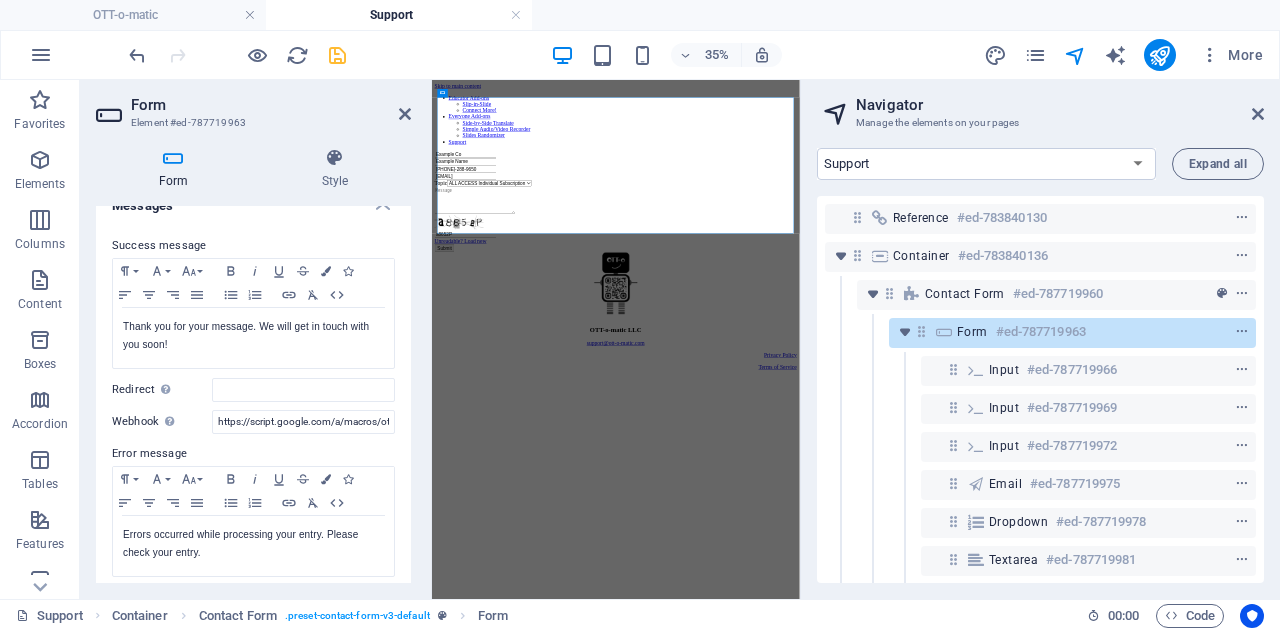 scroll, scrollTop: 0, scrollLeft: 0, axis: both 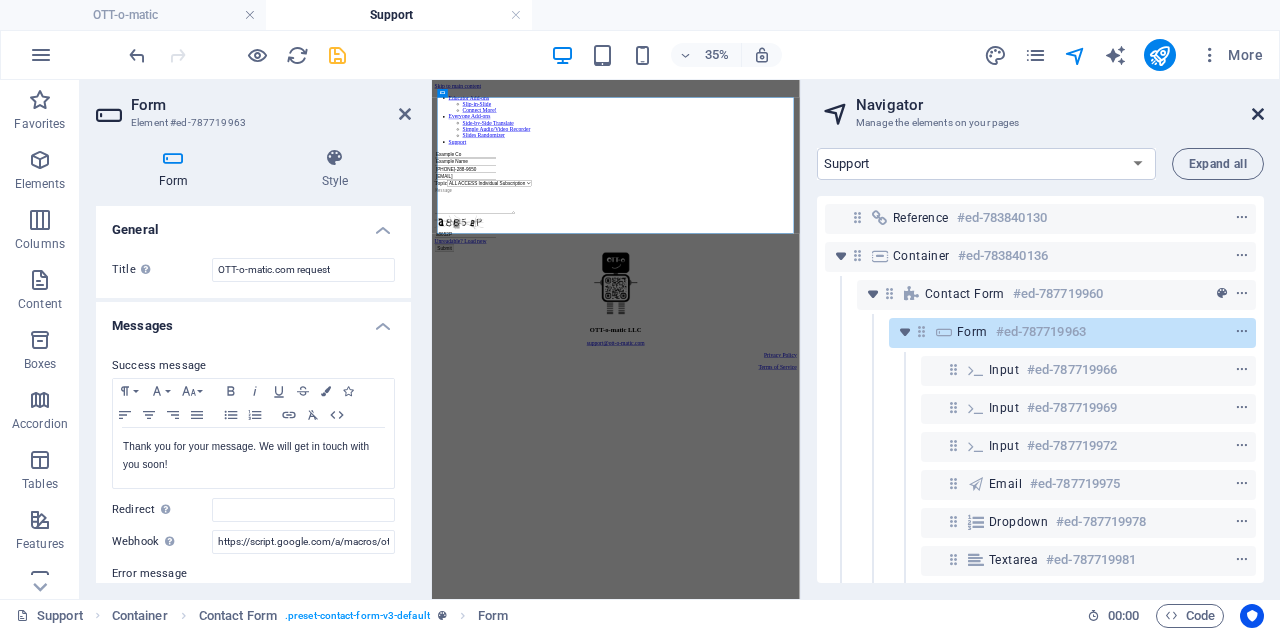 click at bounding box center (1258, 114) 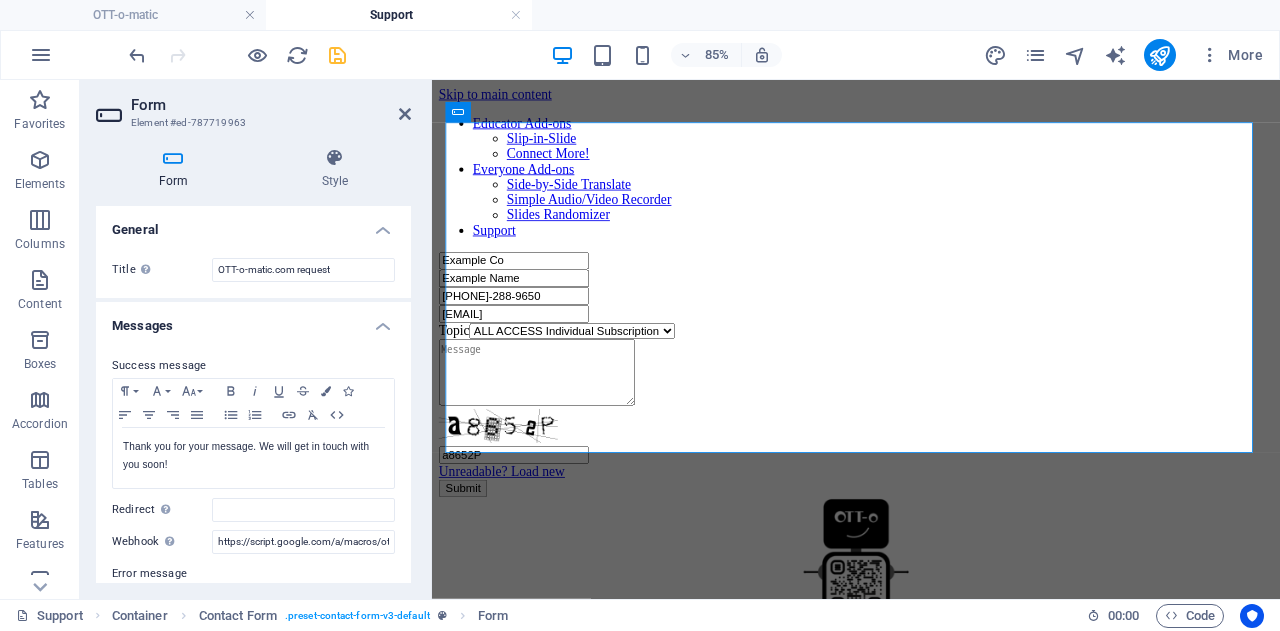 click at bounding box center (337, 55) 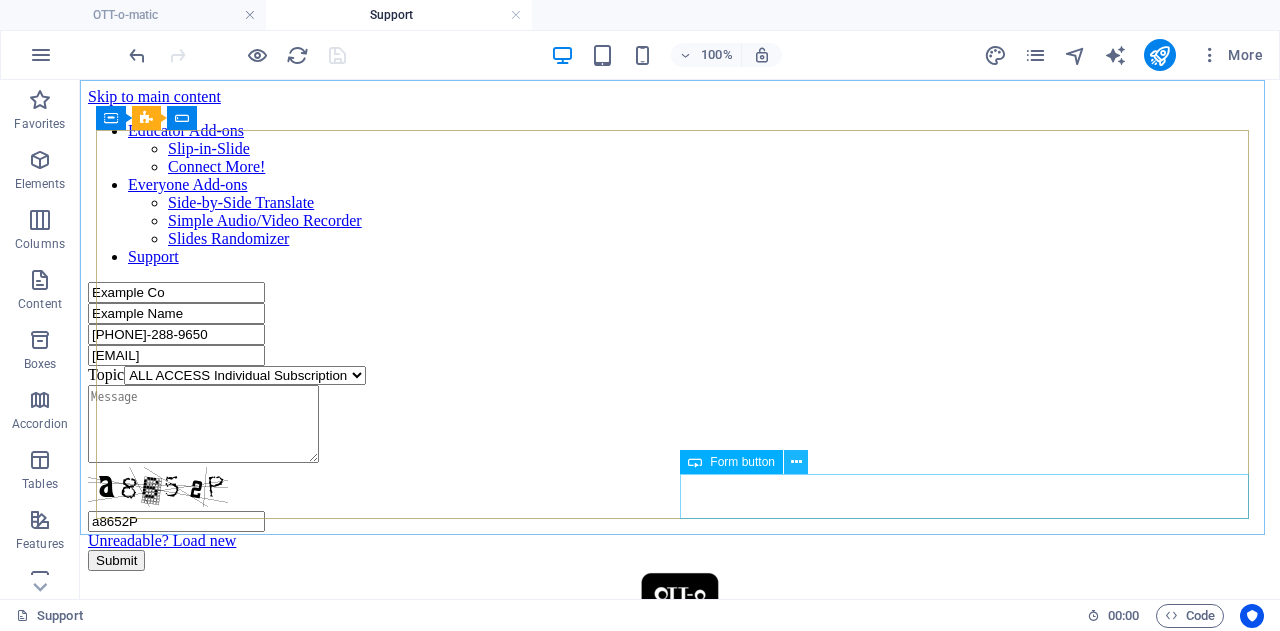 click at bounding box center [796, 462] 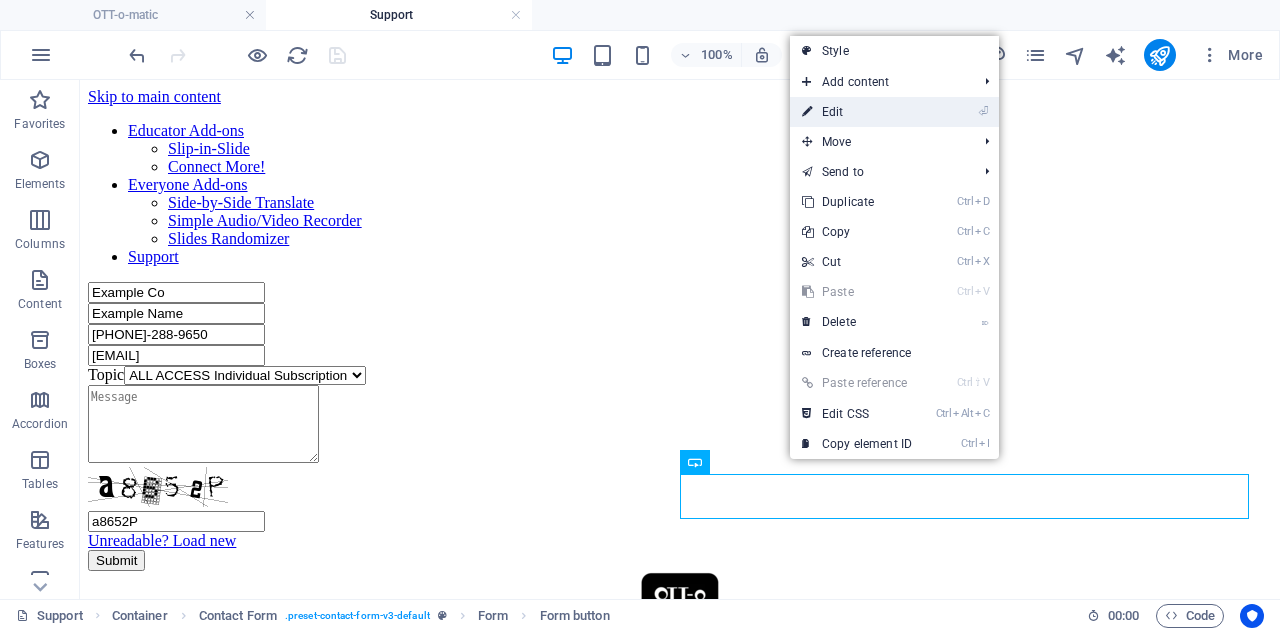 click on "⏎  Edit" at bounding box center [857, 112] 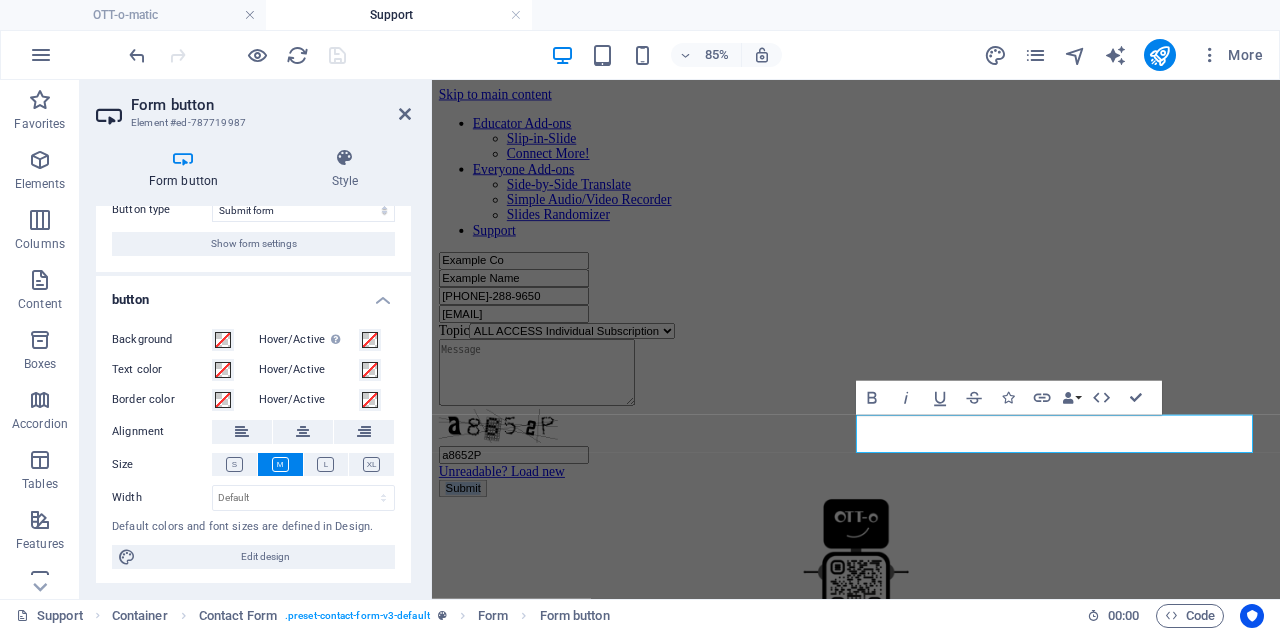 scroll, scrollTop: 0, scrollLeft: 0, axis: both 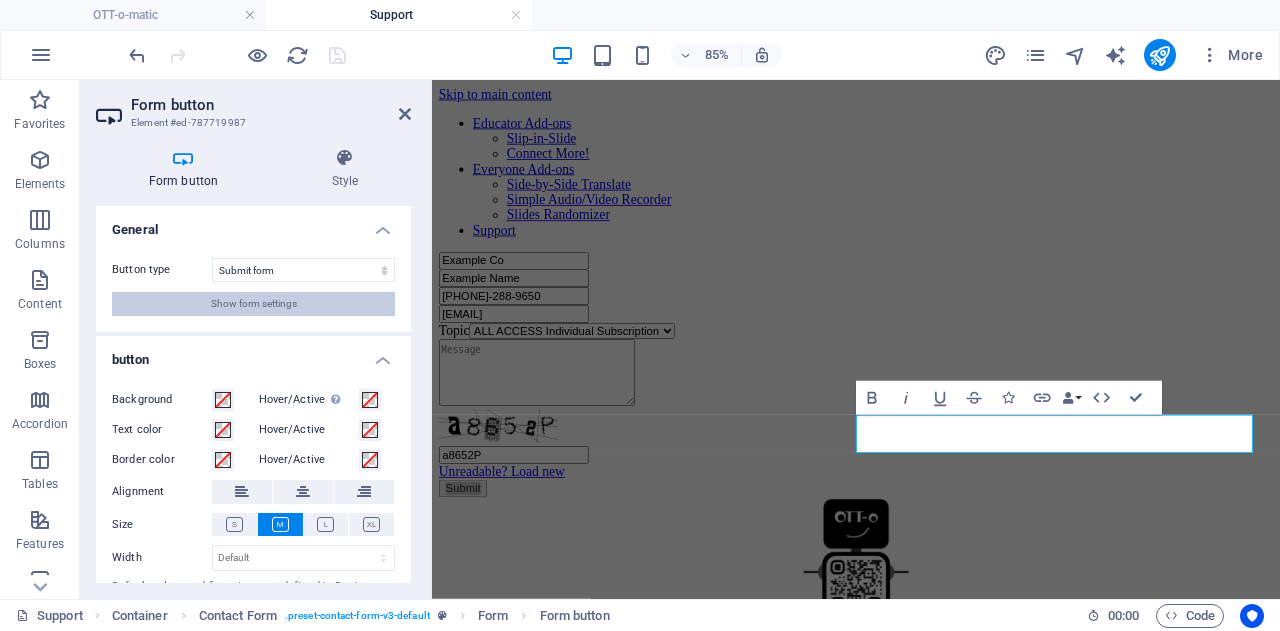 click on "Show form settings" at bounding box center (254, 304) 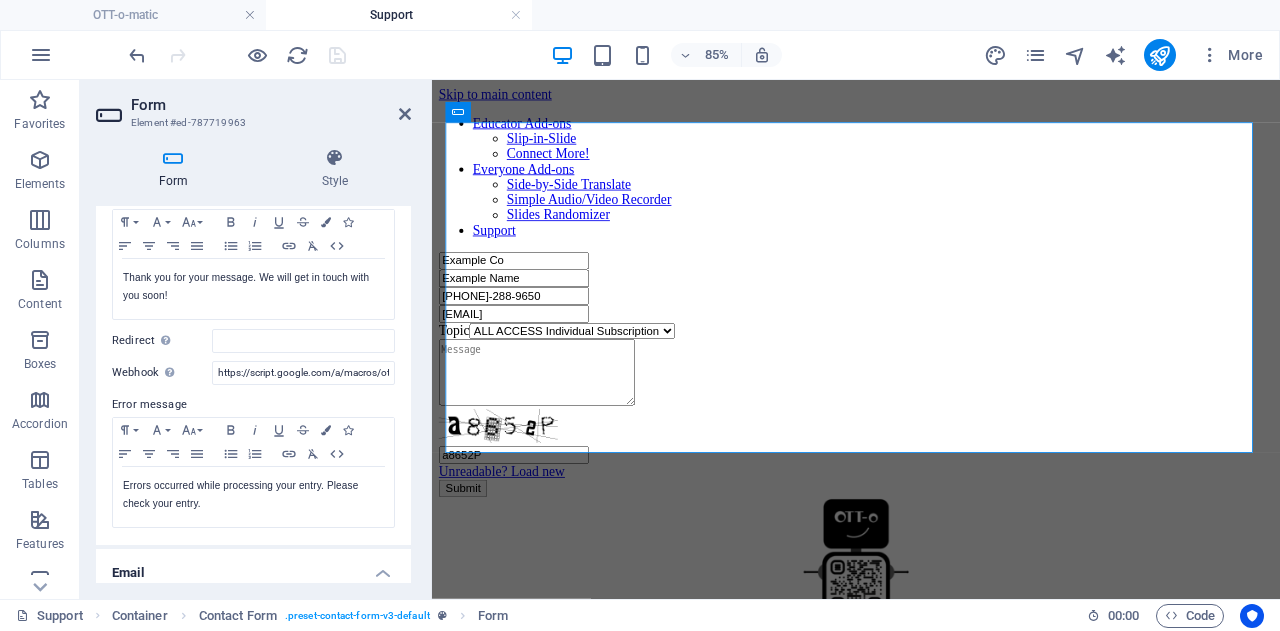 scroll, scrollTop: 171, scrollLeft: 0, axis: vertical 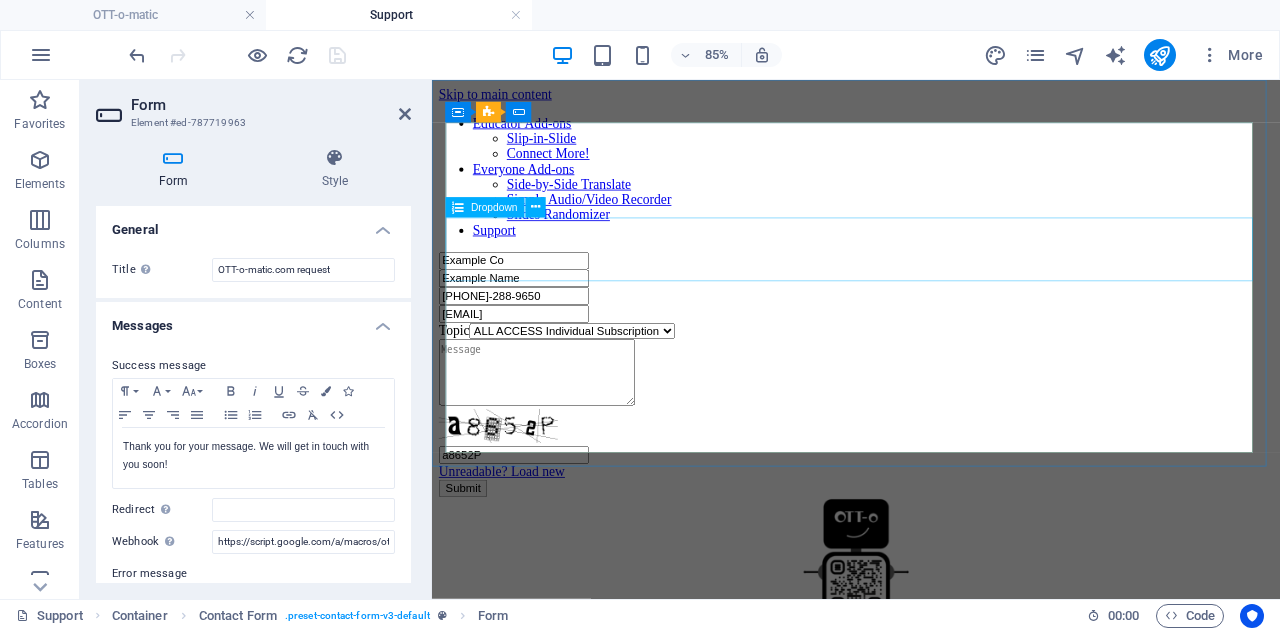 click on "Topic ALL ACCESS Individual Subscription ALL ACCESS Domain Subscription Slip-in-Slide Connect More! Side-by-Sdie Translate Simple Audio/Video Recorder Slides Randomizer" at bounding box center (931, 375) 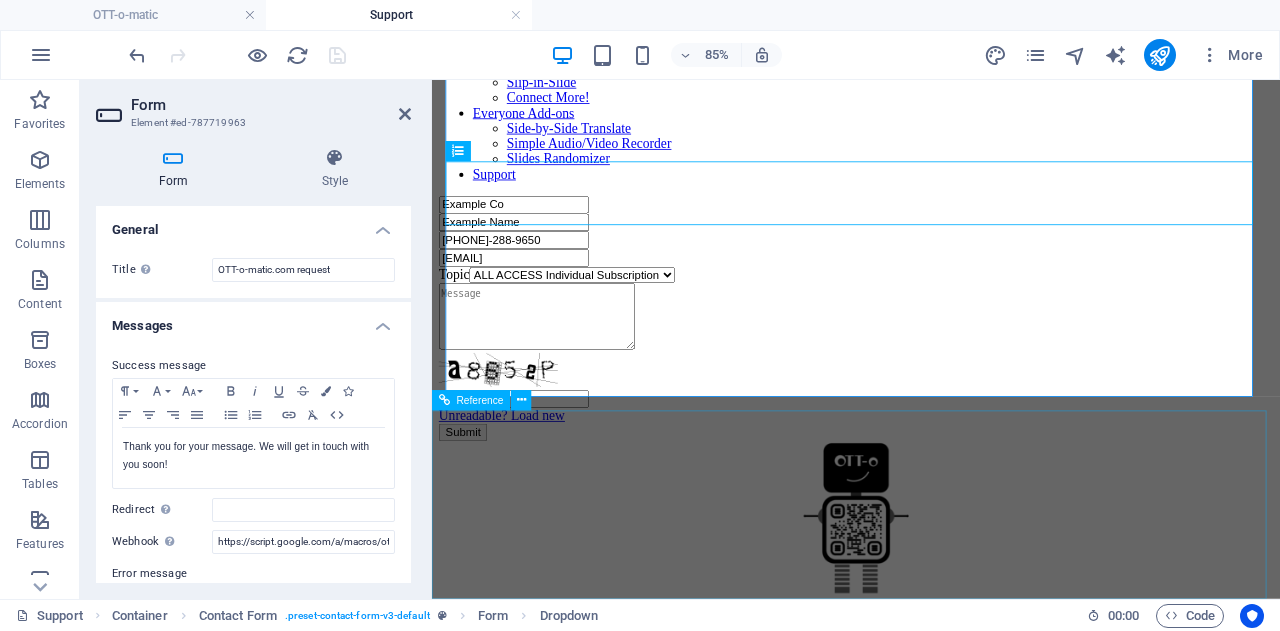 scroll, scrollTop: 0, scrollLeft: 0, axis: both 